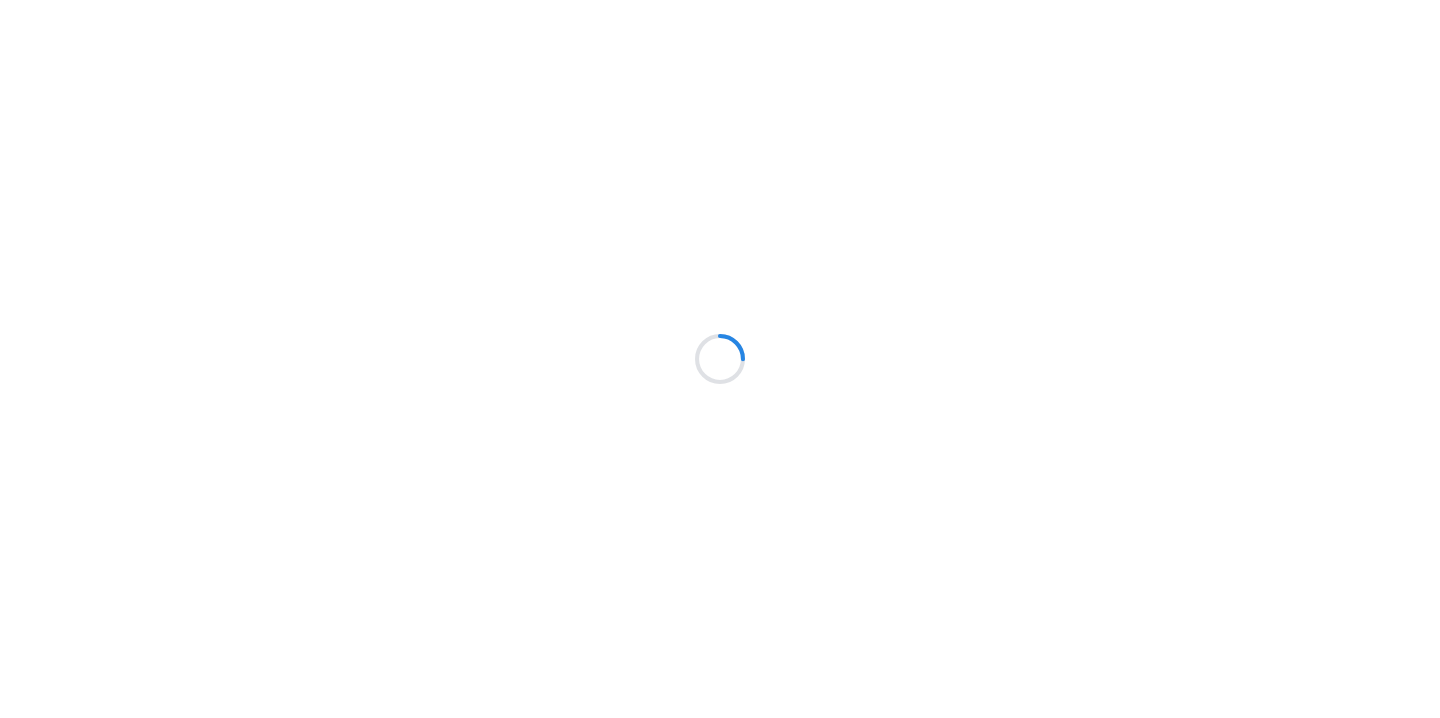 scroll, scrollTop: 0, scrollLeft: 0, axis: both 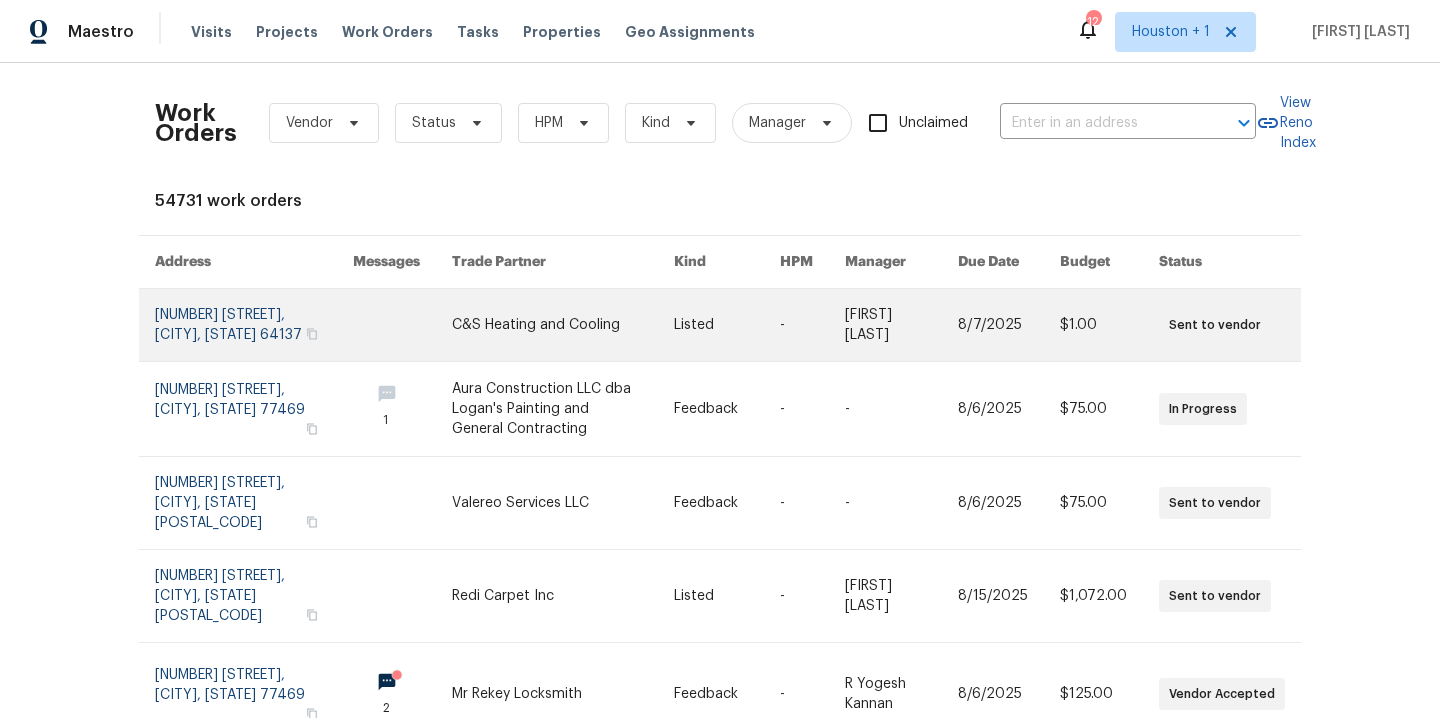 click at bounding box center [563, 325] 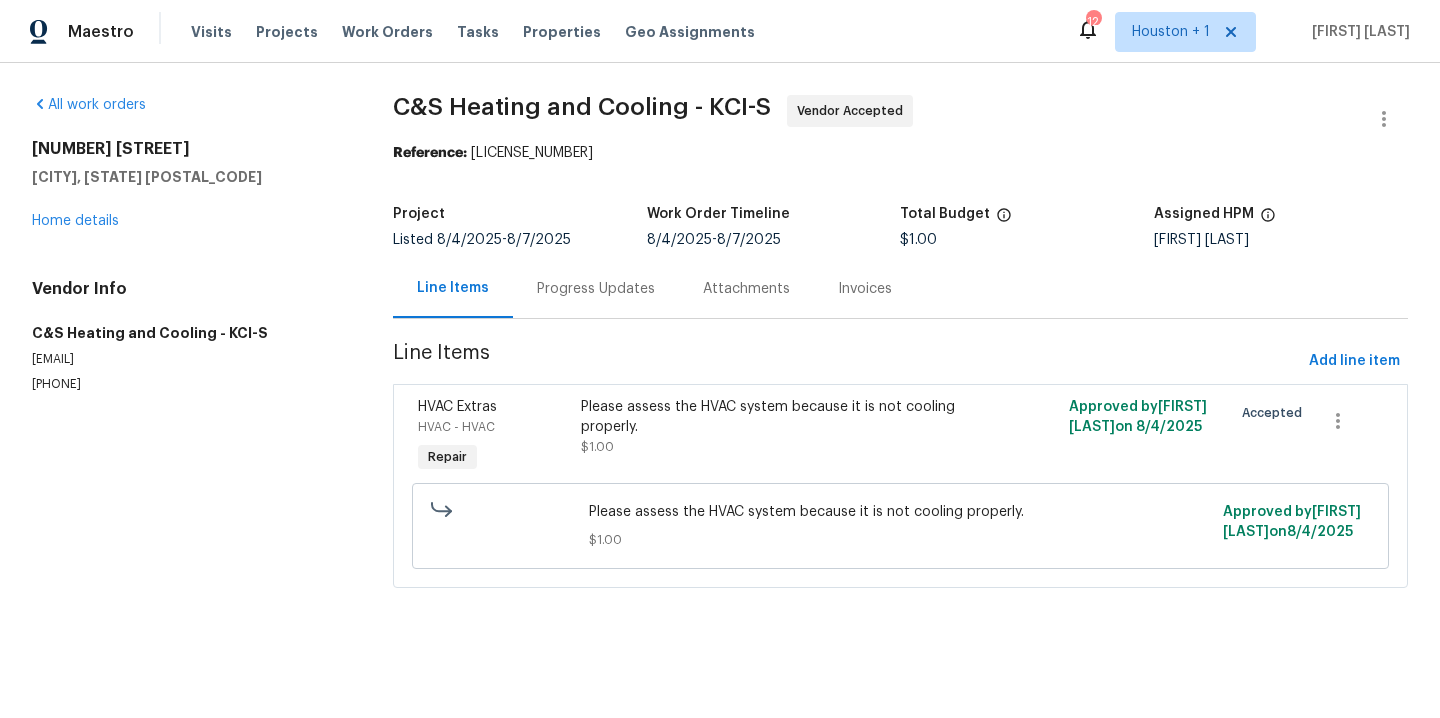 click on "Progress Updates" at bounding box center [596, 289] 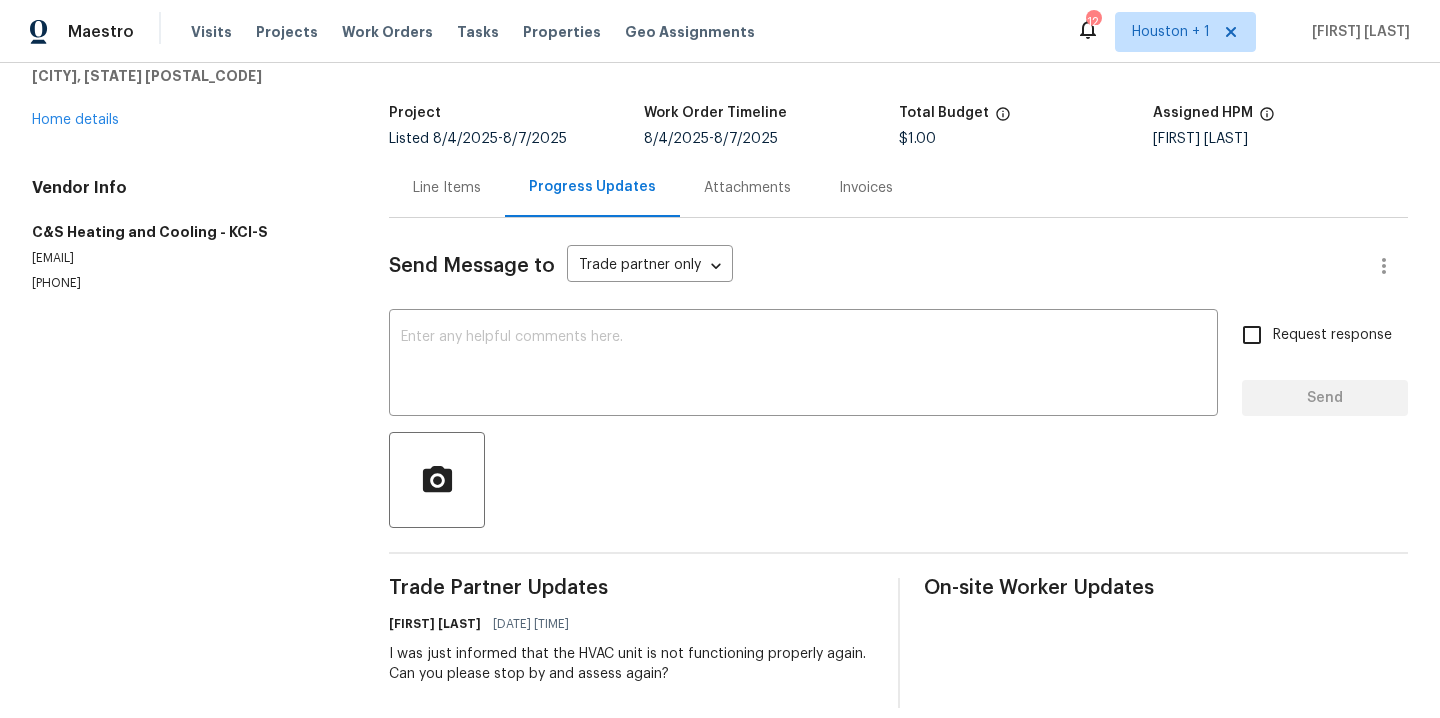 scroll, scrollTop: 0, scrollLeft: 0, axis: both 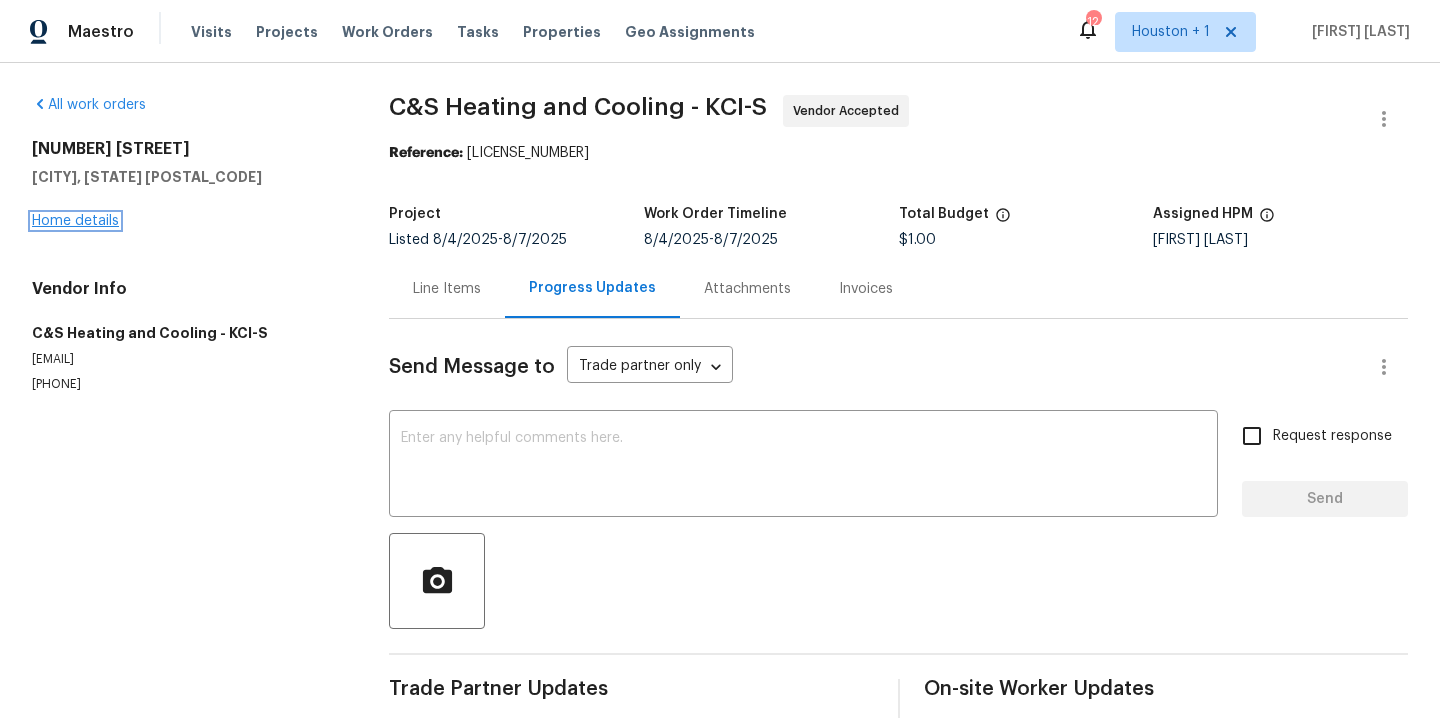 click on "Home details" at bounding box center [75, 221] 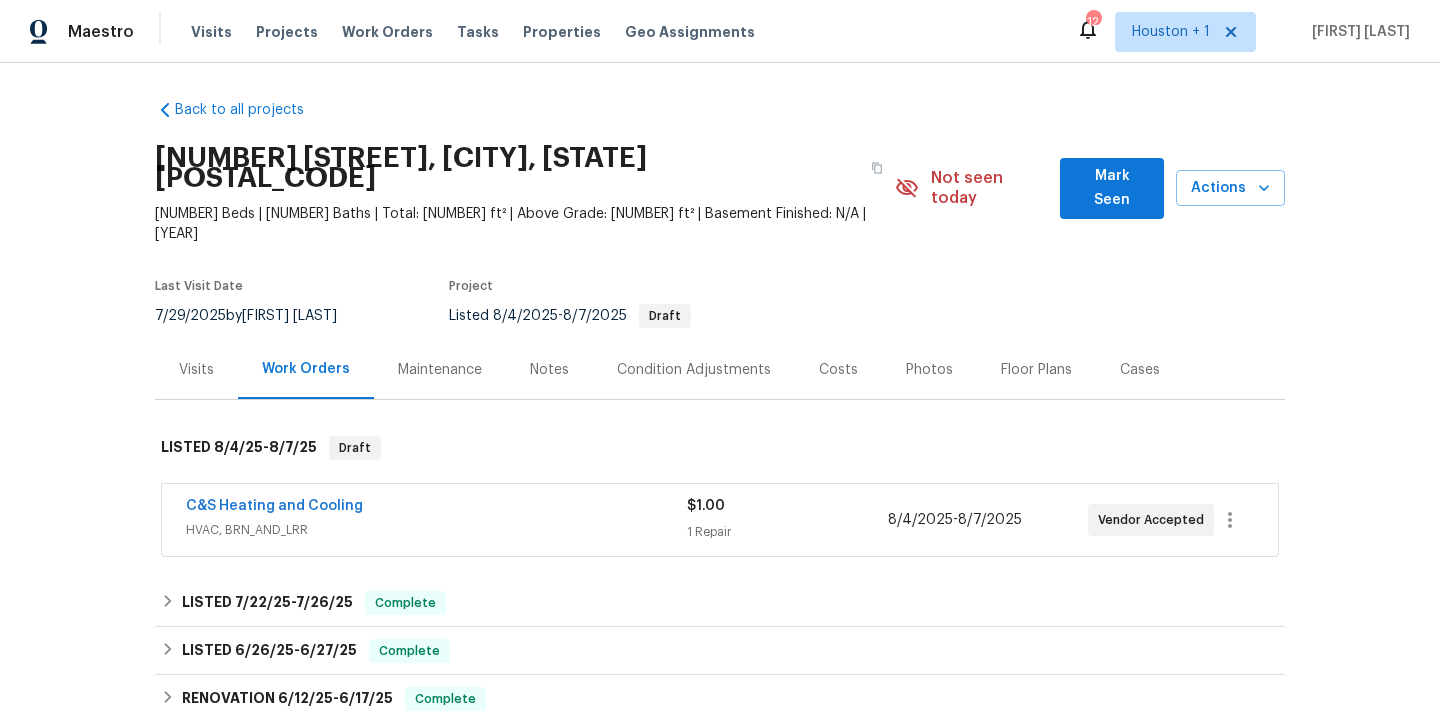 scroll, scrollTop: 4, scrollLeft: 0, axis: vertical 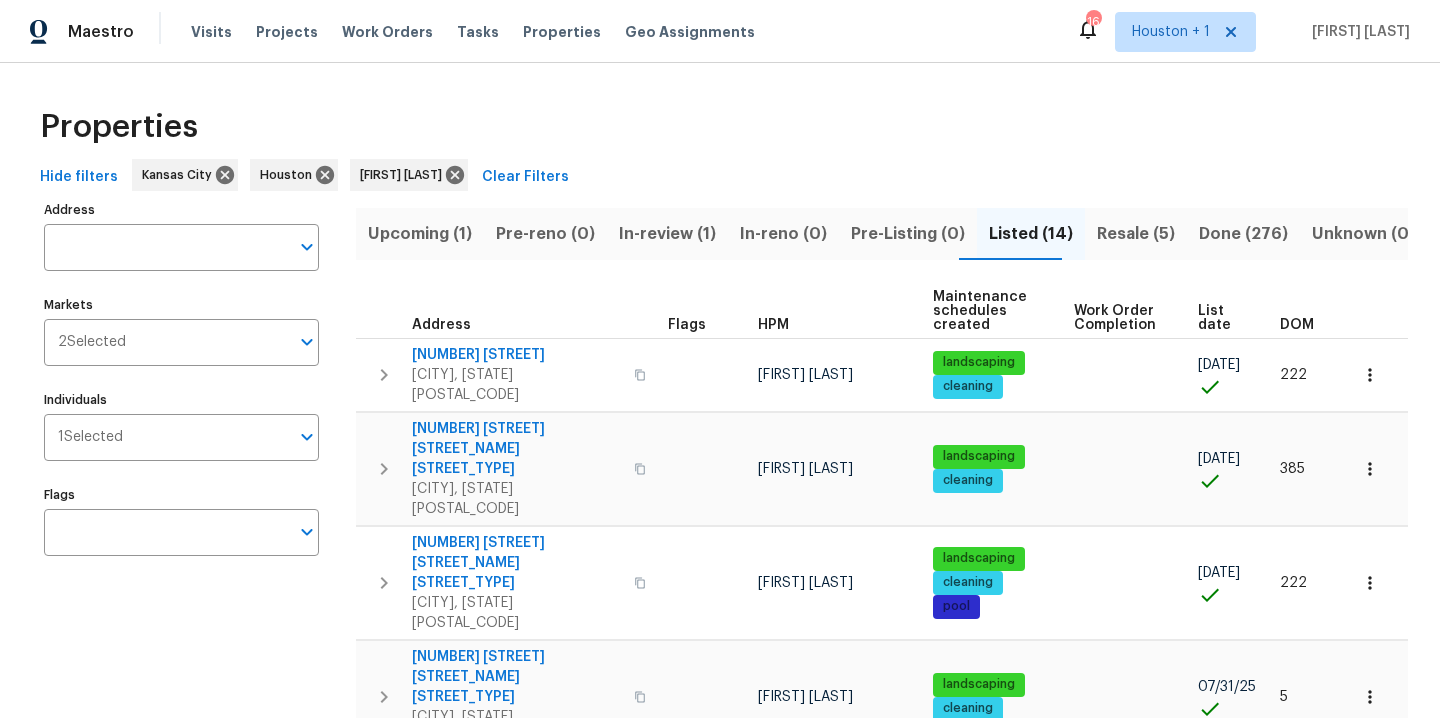 click on "Resale (5)" at bounding box center [1136, 234] 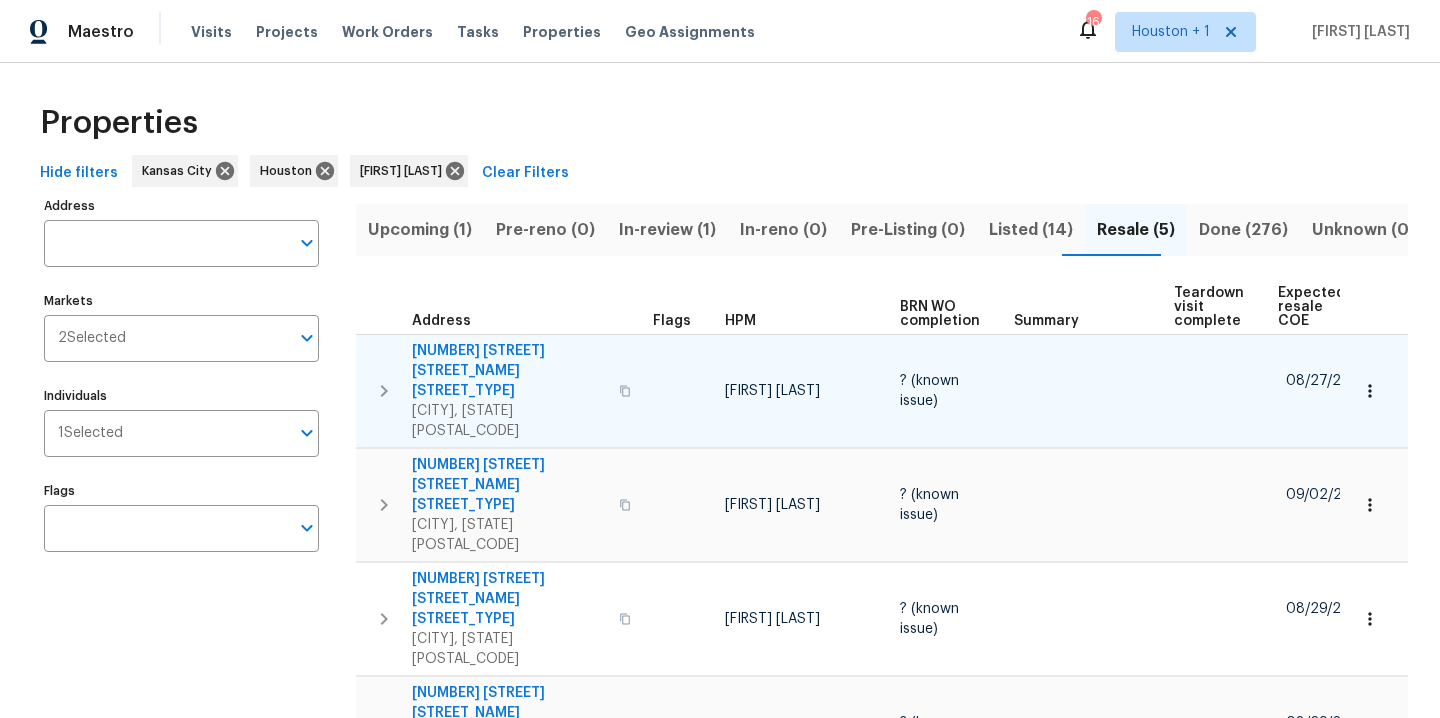 scroll, scrollTop: 45, scrollLeft: 0, axis: vertical 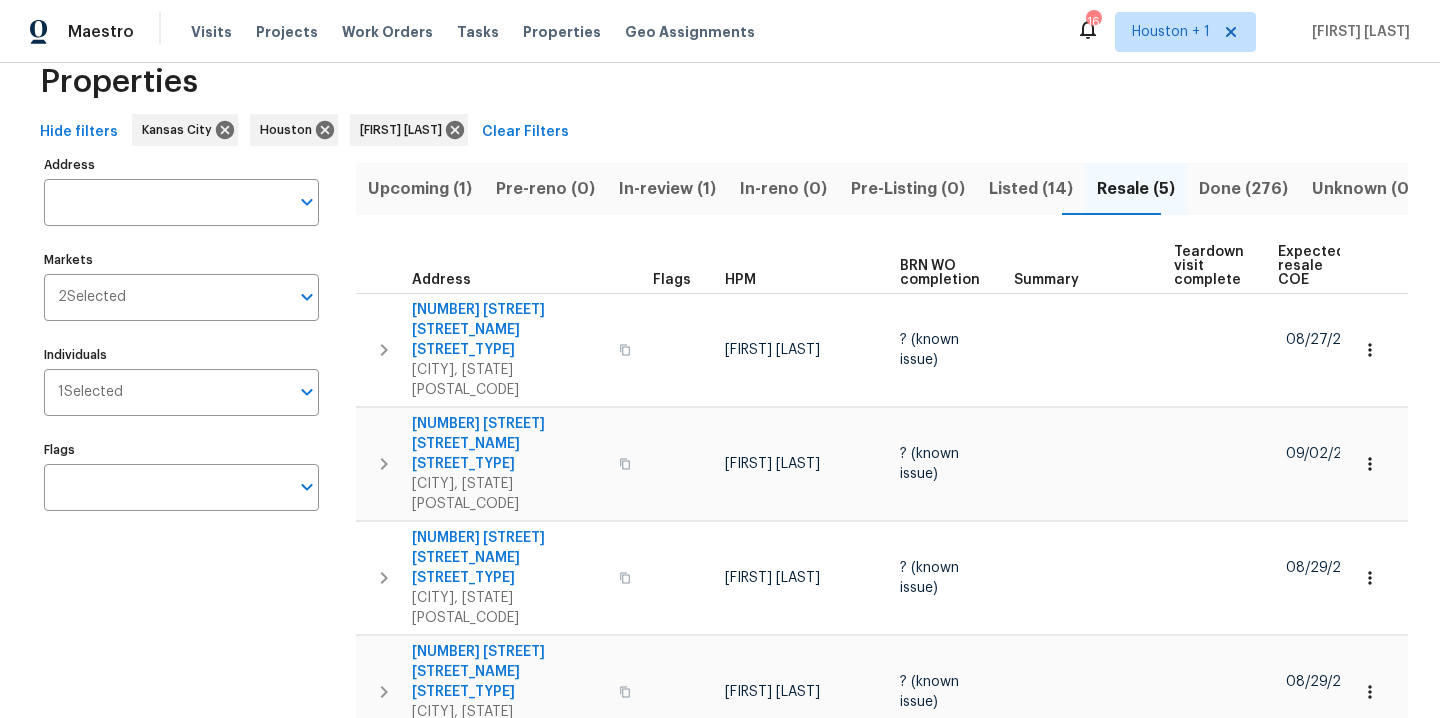 click on "5721 Richfield Park Ct" at bounding box center (509, 786) 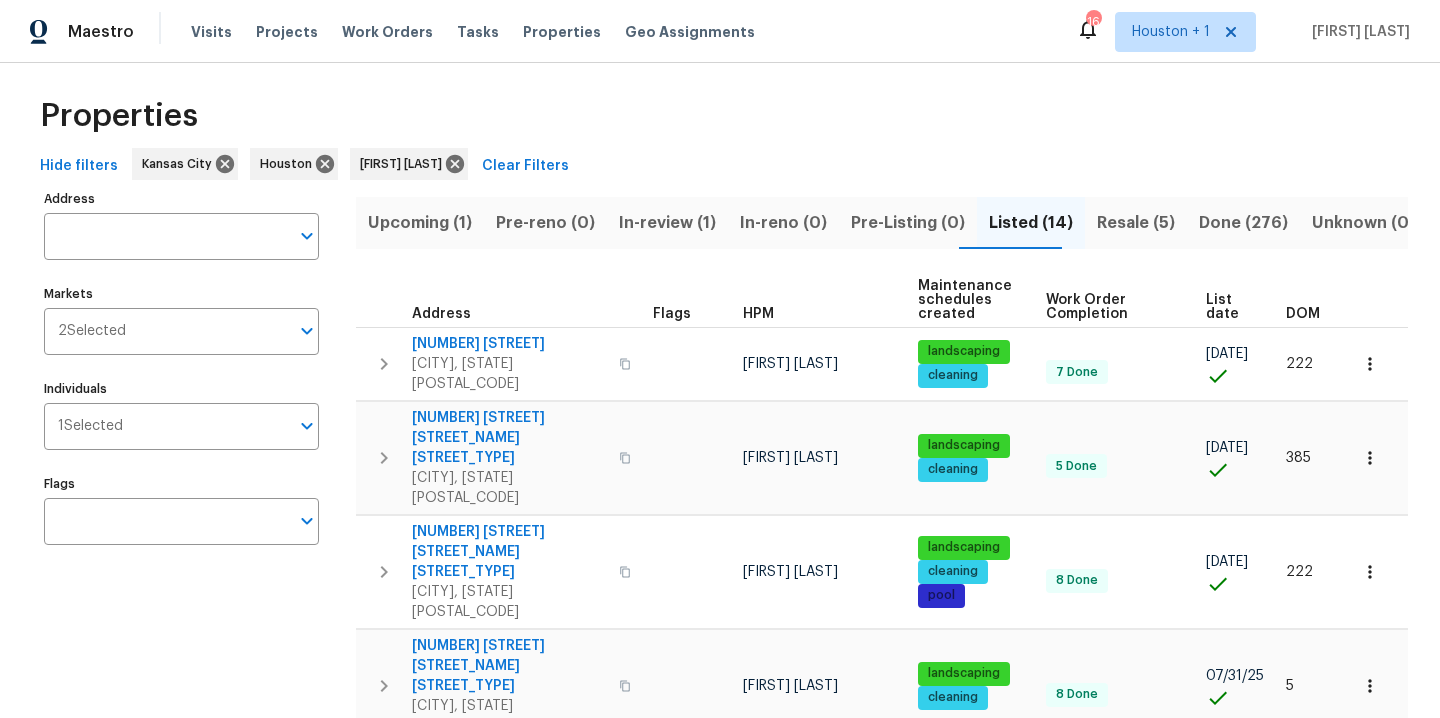 scroll, scrollTop: 0, scrollLeft: 0, axis: both 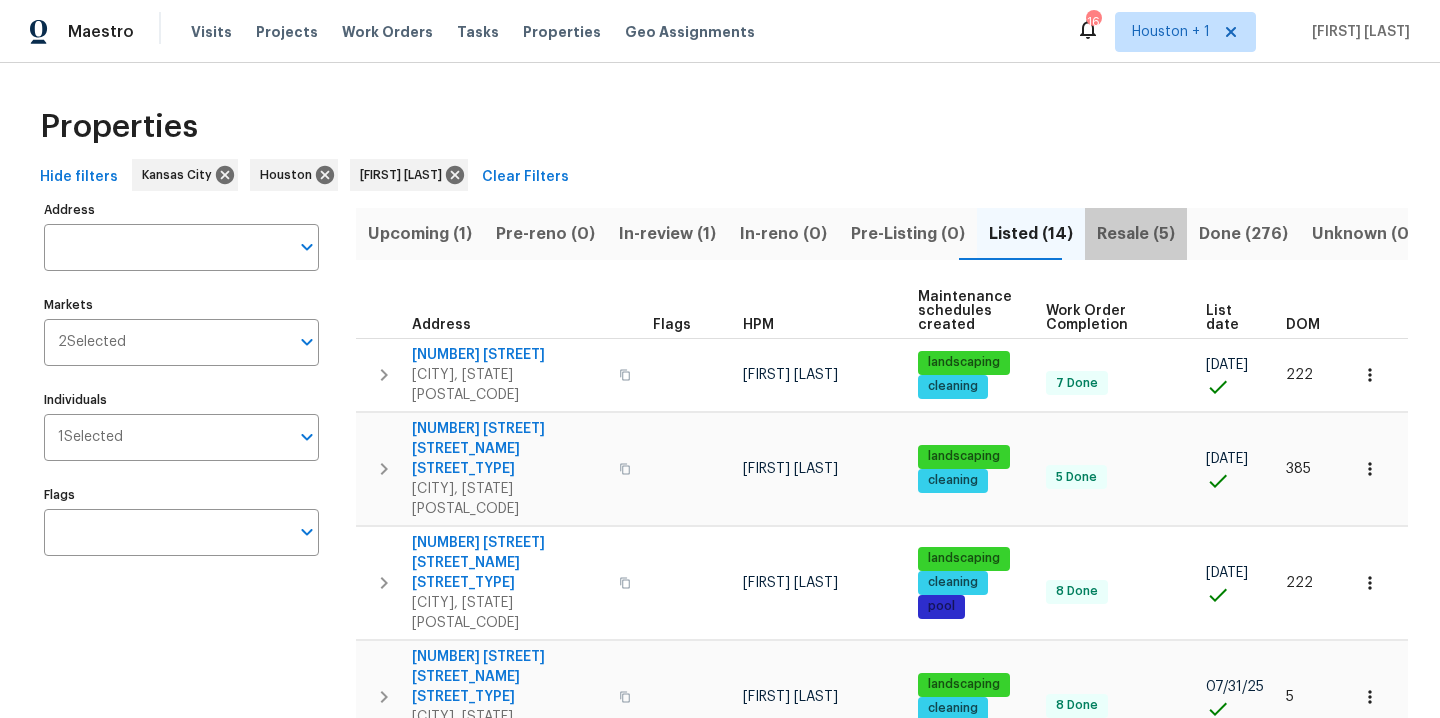 click on "Resale (5)" at bounding box center (1136, 234) 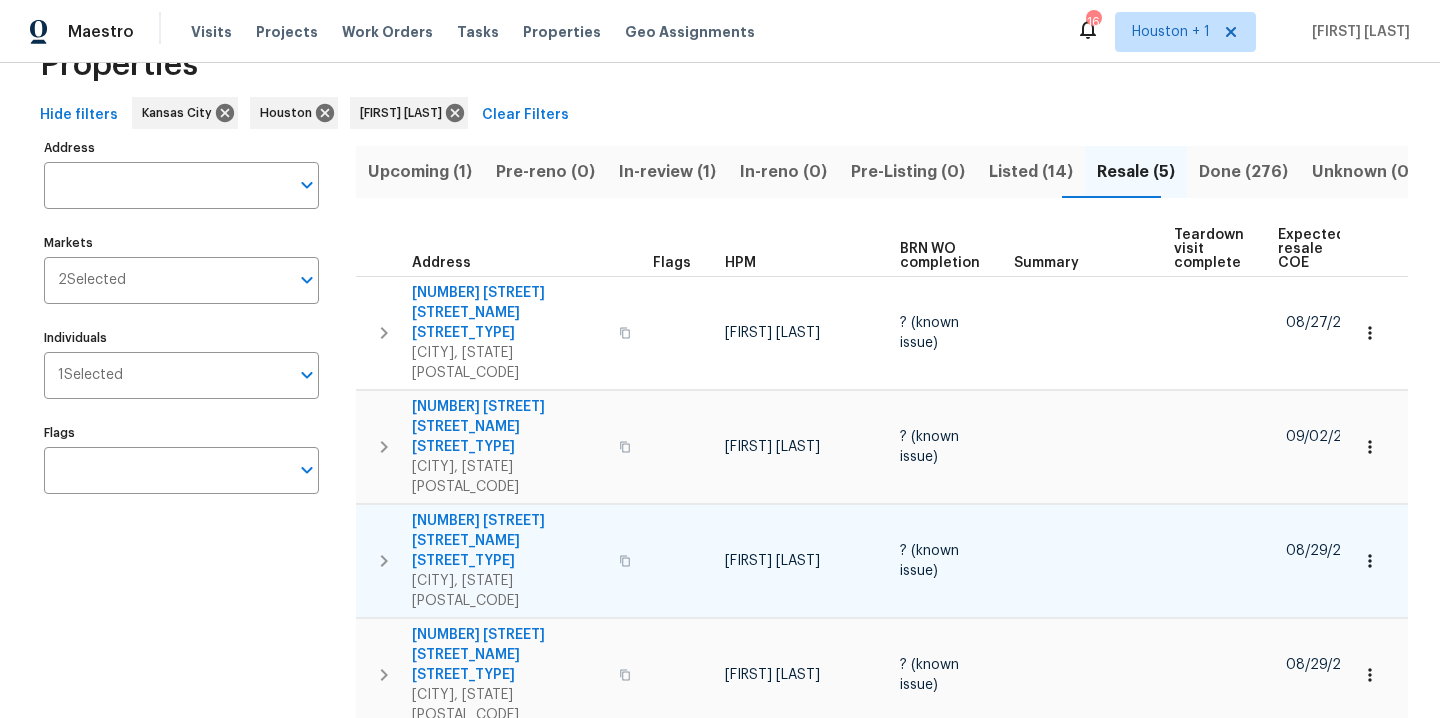 scroll, scrollTop: 45, scrollLeft: 0, axis: vertical 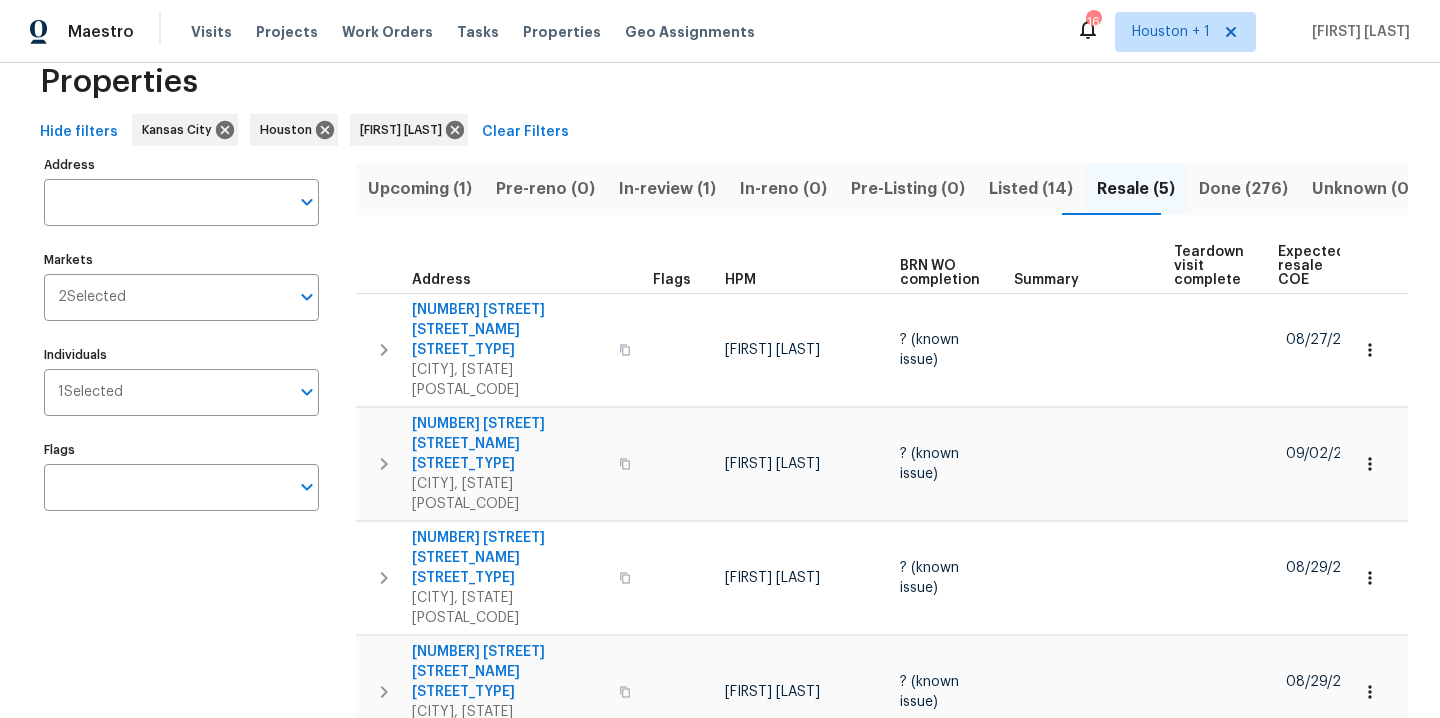 click on "Listed (14)" at bounding box center [1031, 189] 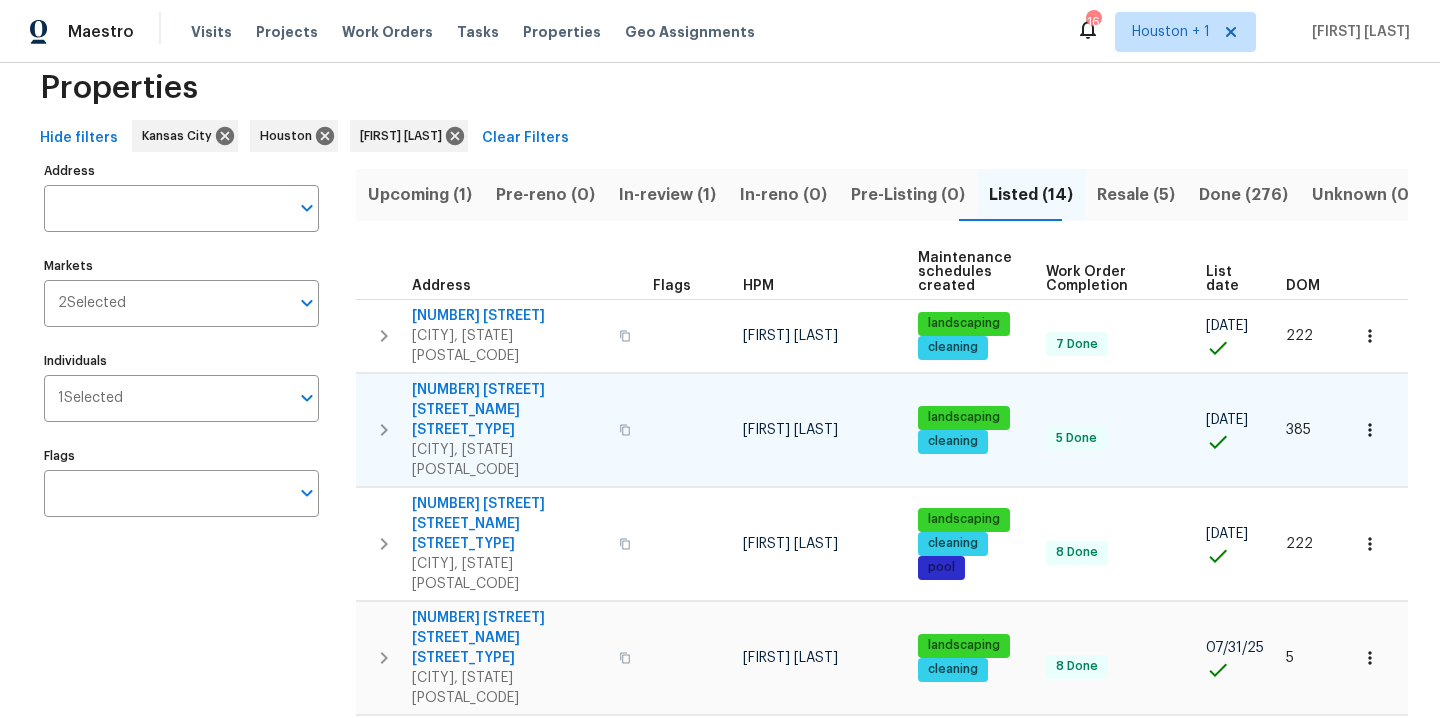 scroll, scrollTop: 41, scrollLeft: 0, axis: vertical 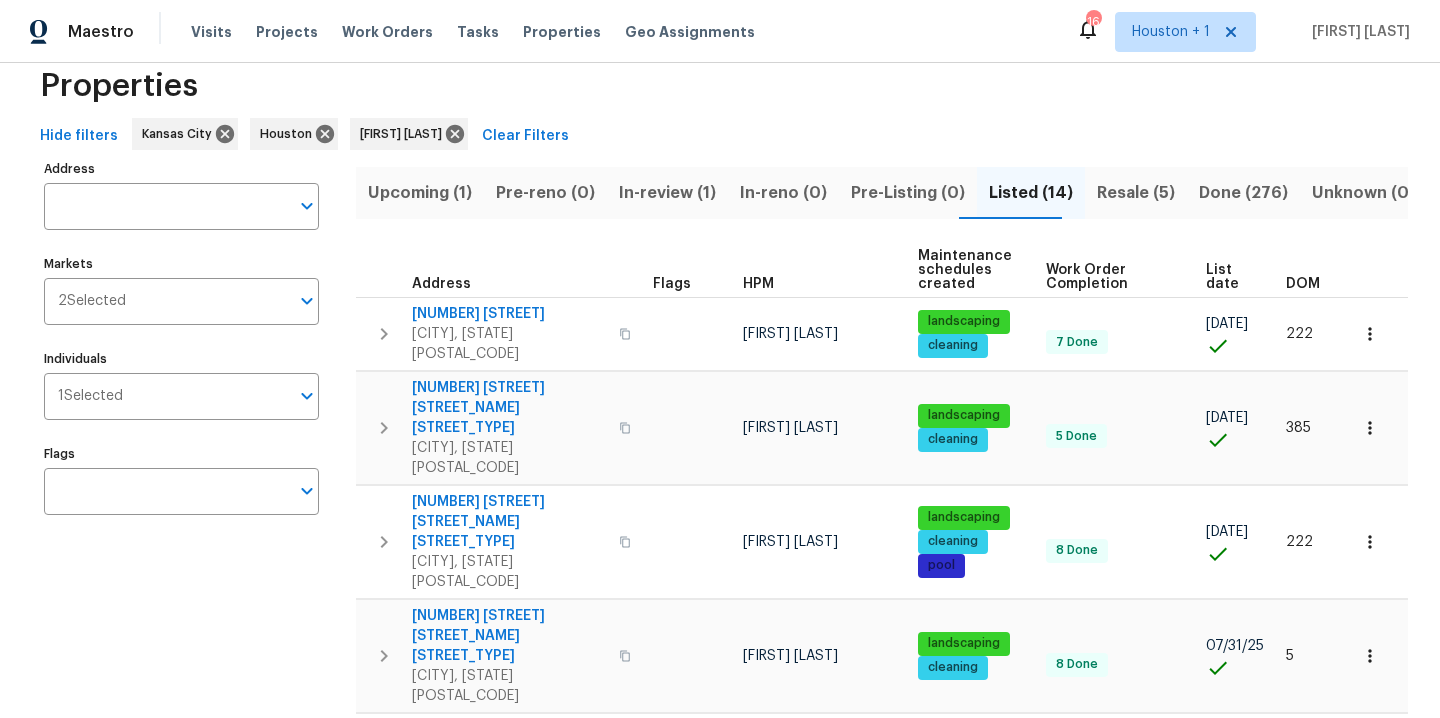 click on "Upcoming (1)" at bounding box center (420, 193) 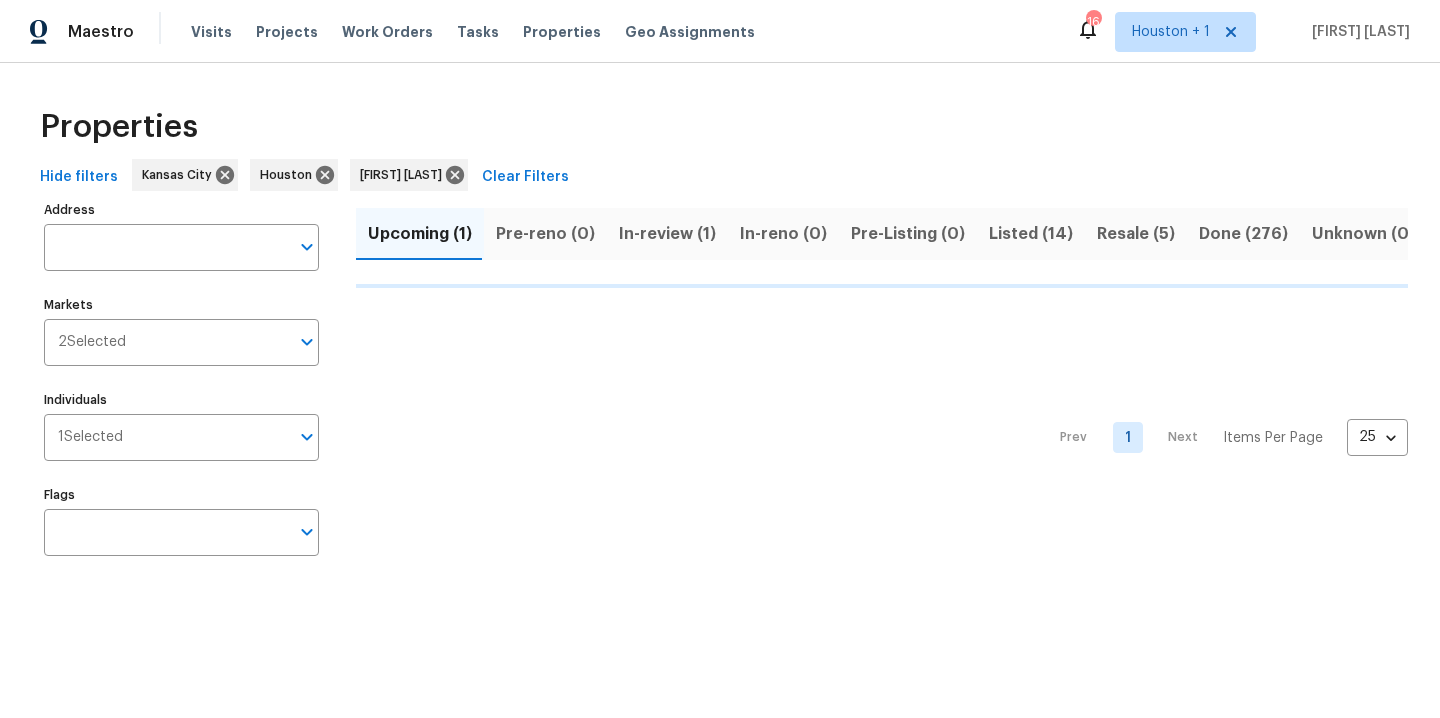 scroll, scrollTop: 0, scrollLeft: 0, axis: both 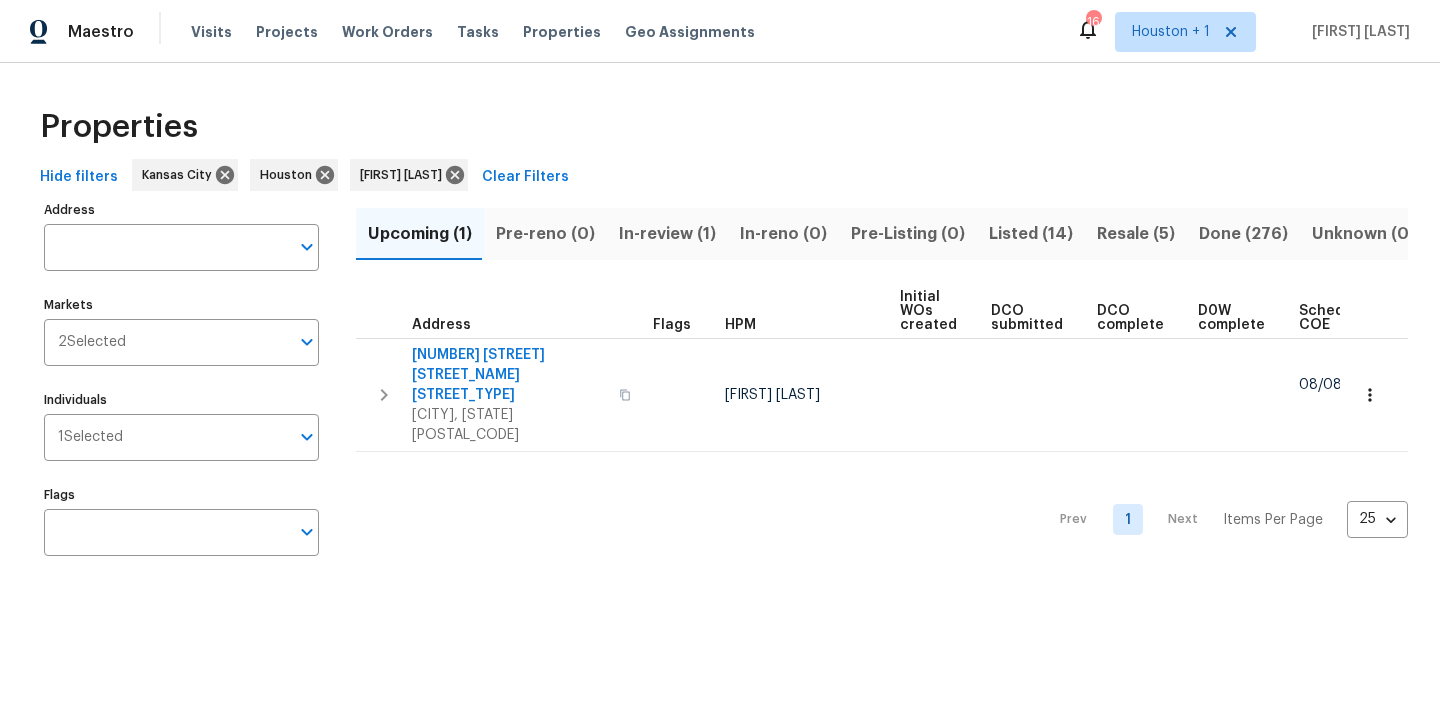 click on "Resale (5)" at bounding box center [1136, 234] 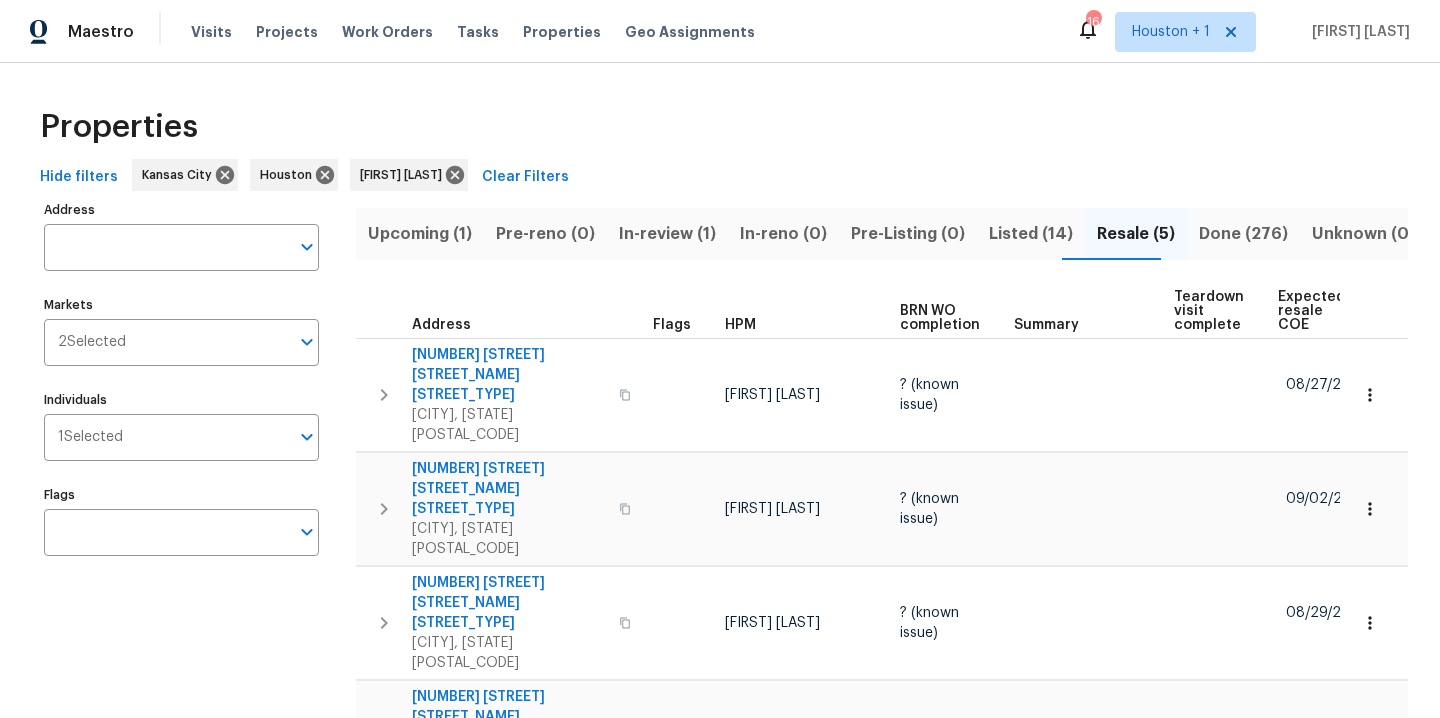 click 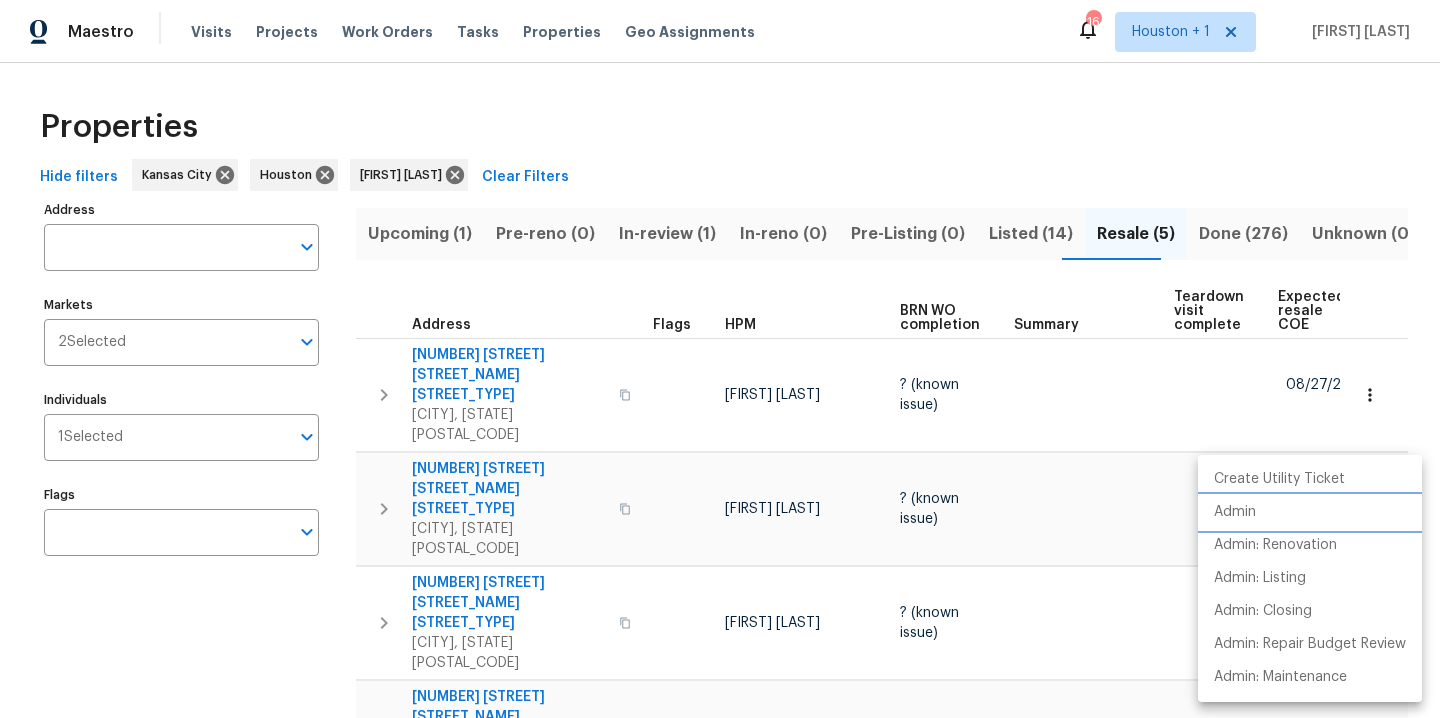 click on "Admin" at bounding box center [1310, 512] 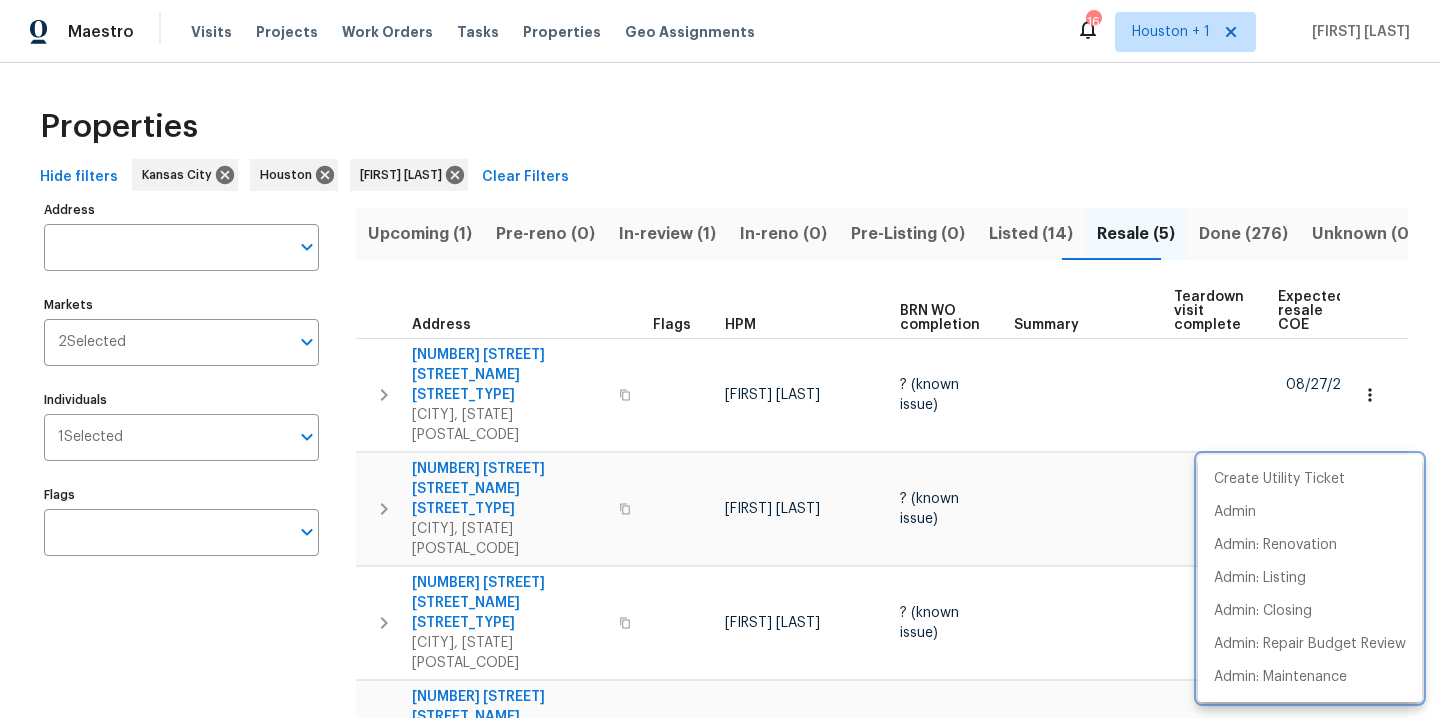 click at bounding box center (720, 359) 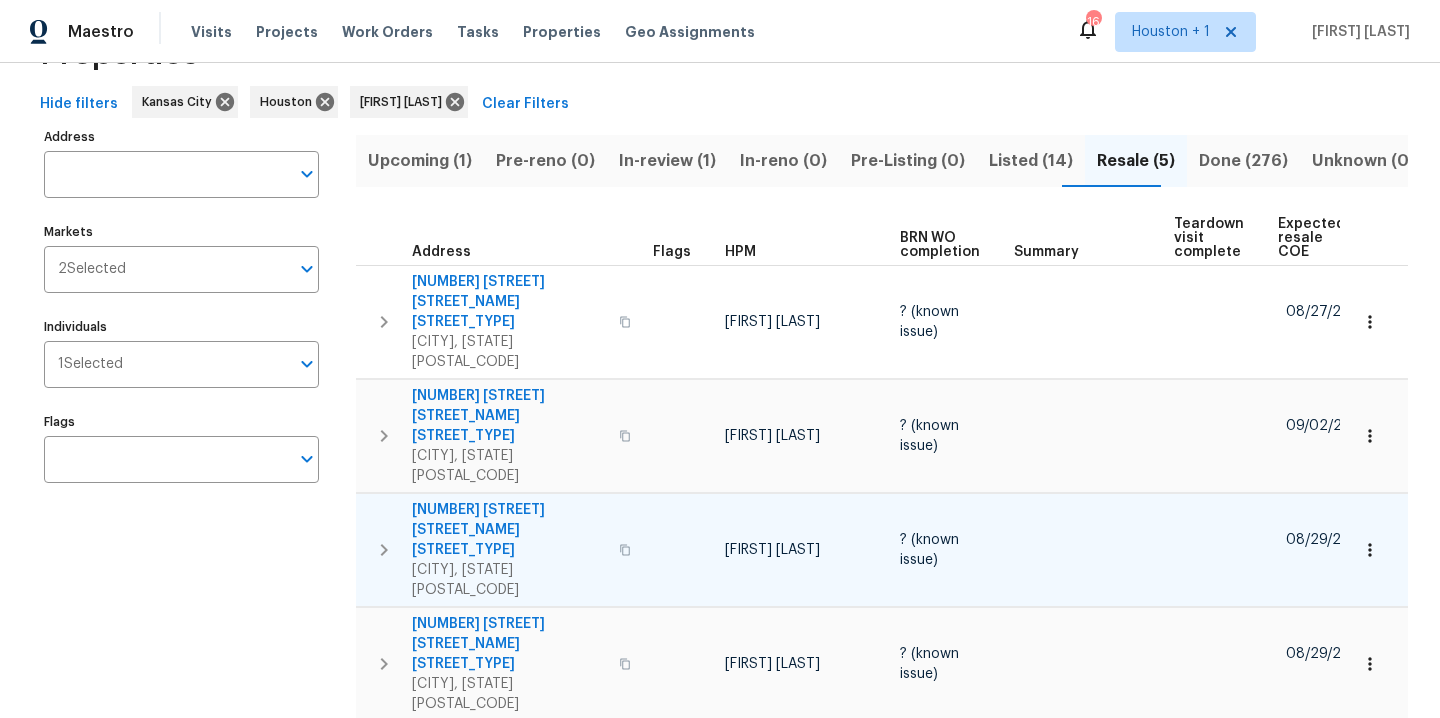 scroll, scrollTop: 74, scrollLeft: 0, axis: vertical 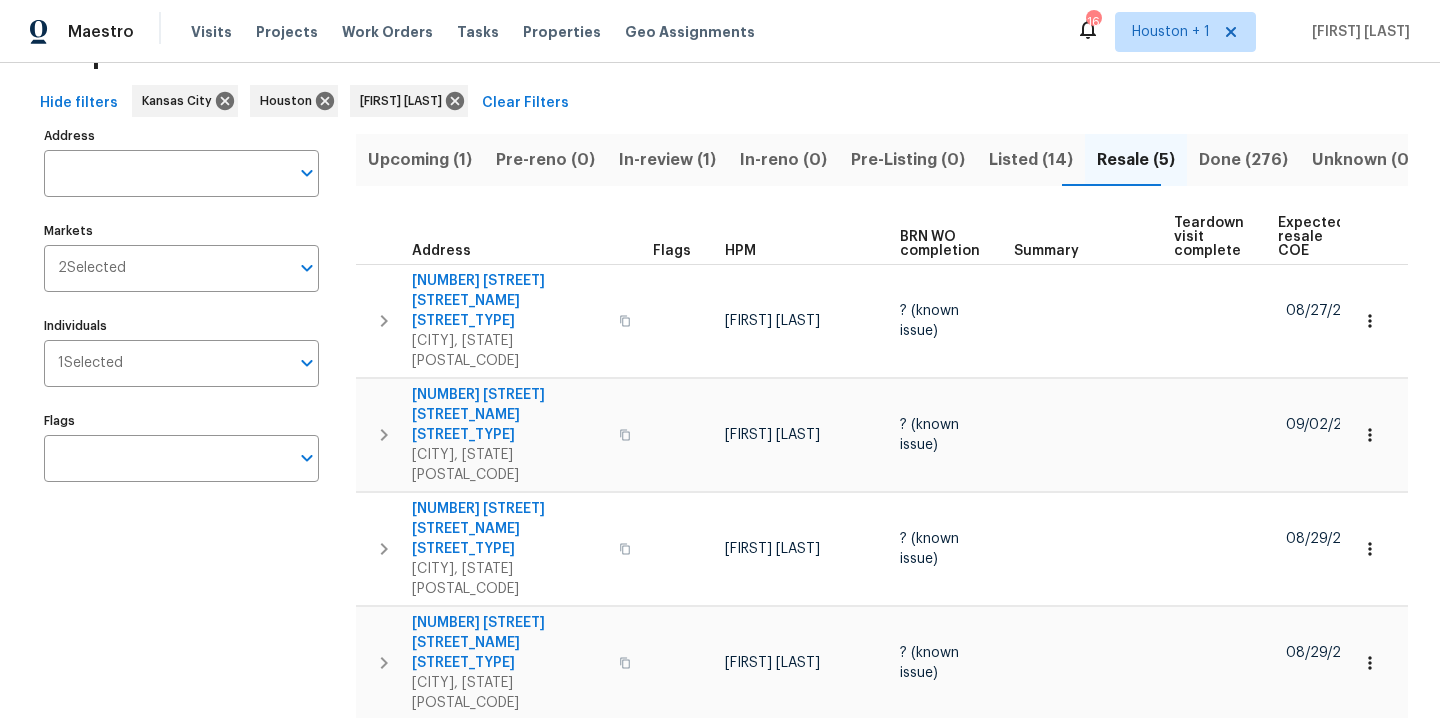 click on "Listed (14)" at bounding box center (1031, 160) 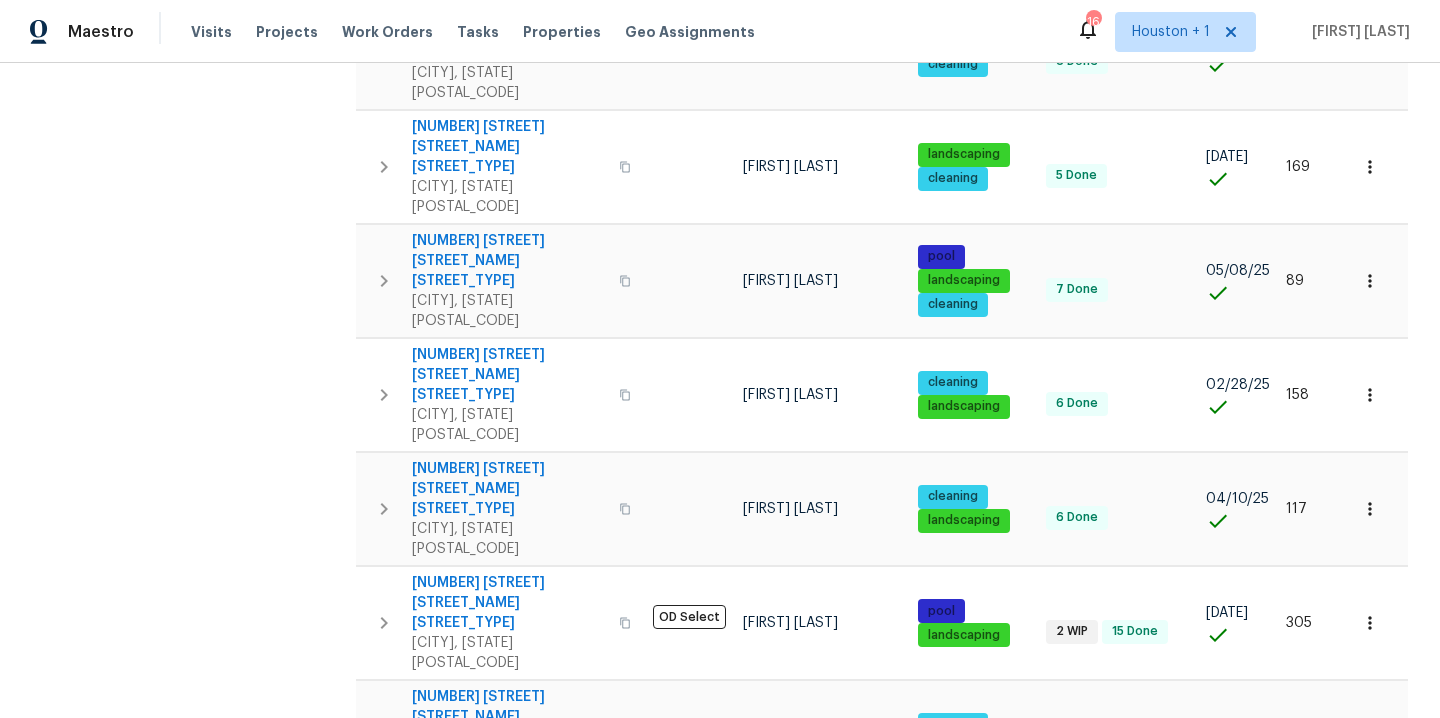 scroll, scrollTop: 646, scrollLeft: 0, axis: vertical 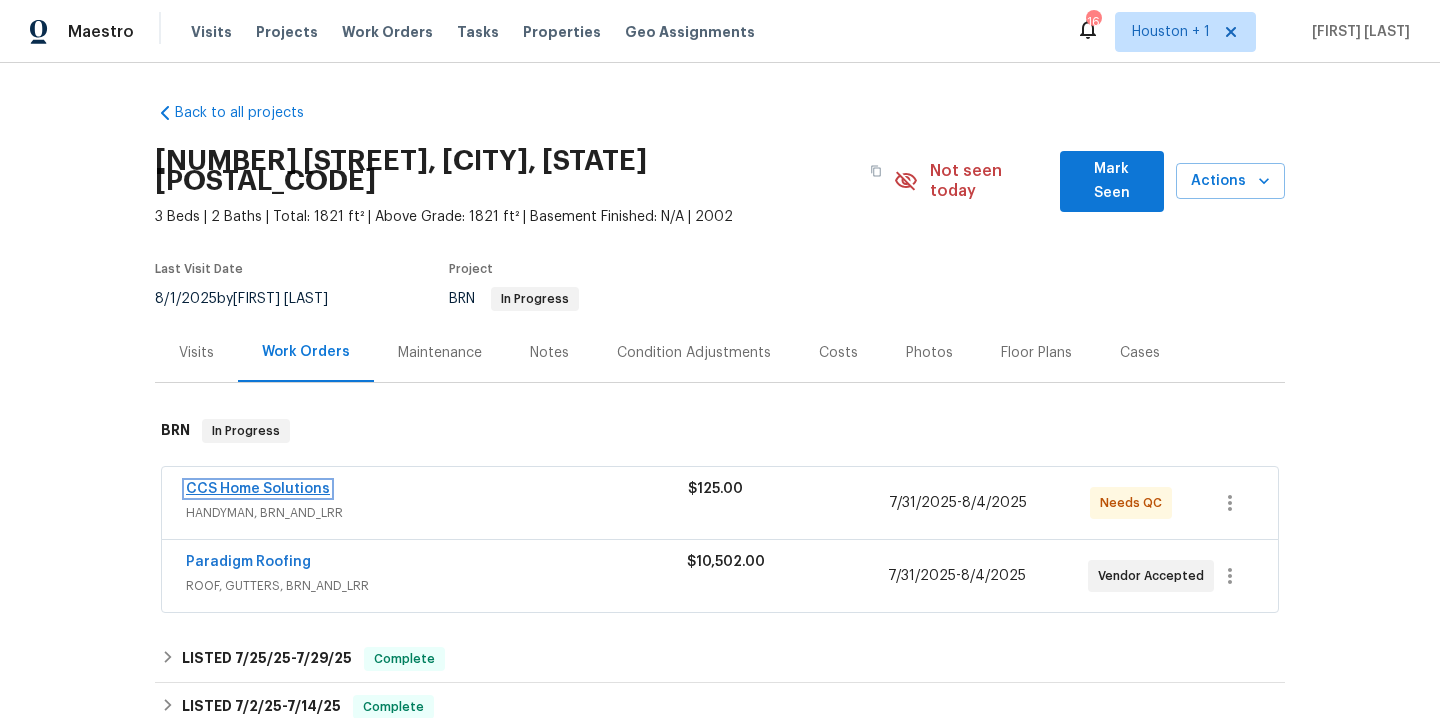 click on "CCS Home Solutions" at bounding box center [258, 489] 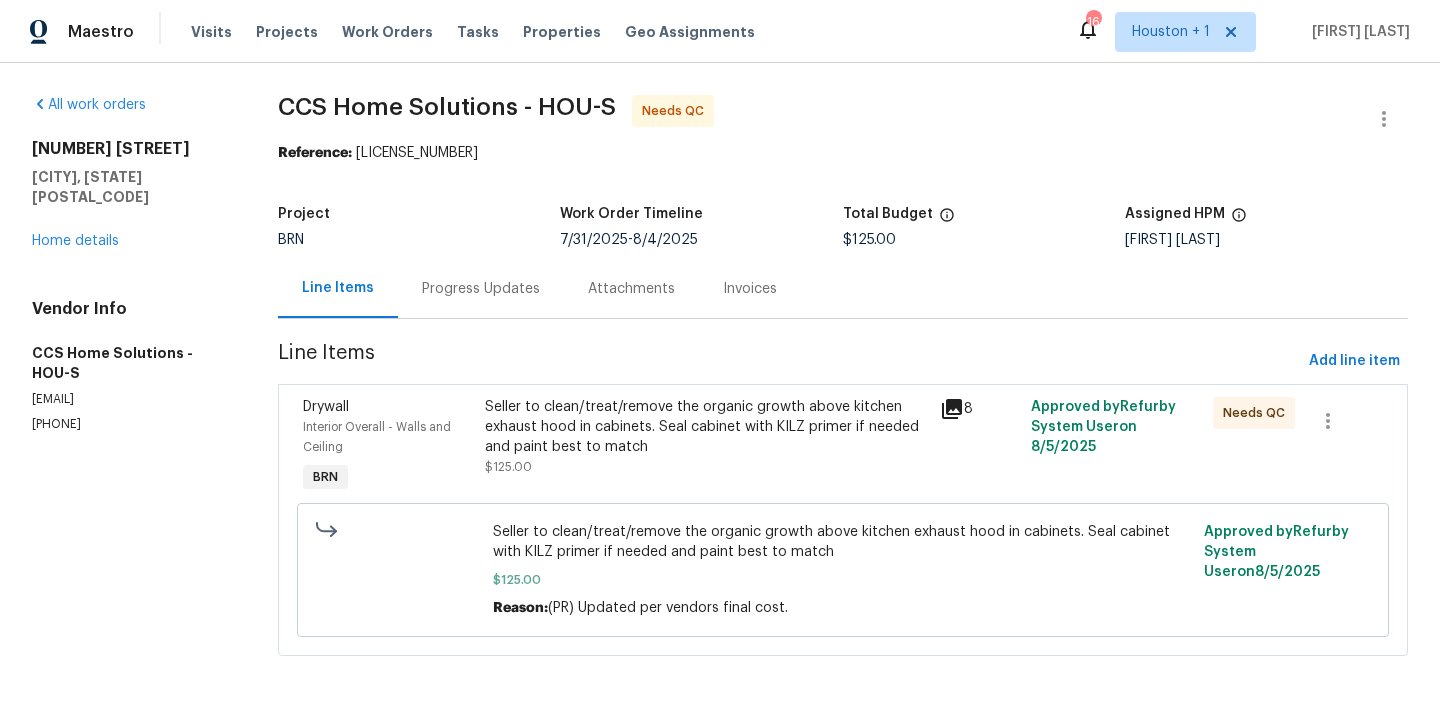 click on "Seller to clean/treat/remove the organic growth above kitchen exhaust hood in cabinets. Seal cabinet with KILZ primer if needed and paint best to match" at bounding box center [706, 427] 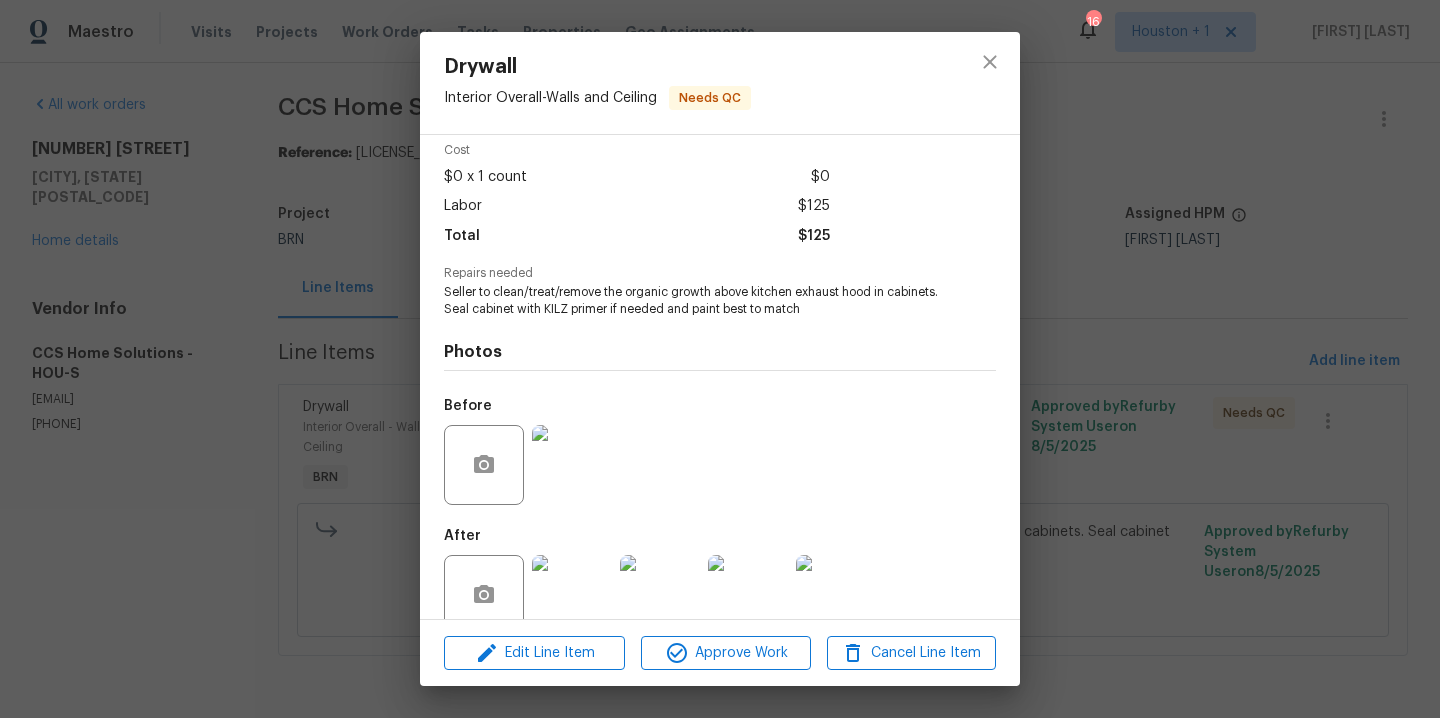 scroll, scrollTop: 120, scrollLeft: 0, axis: vertical 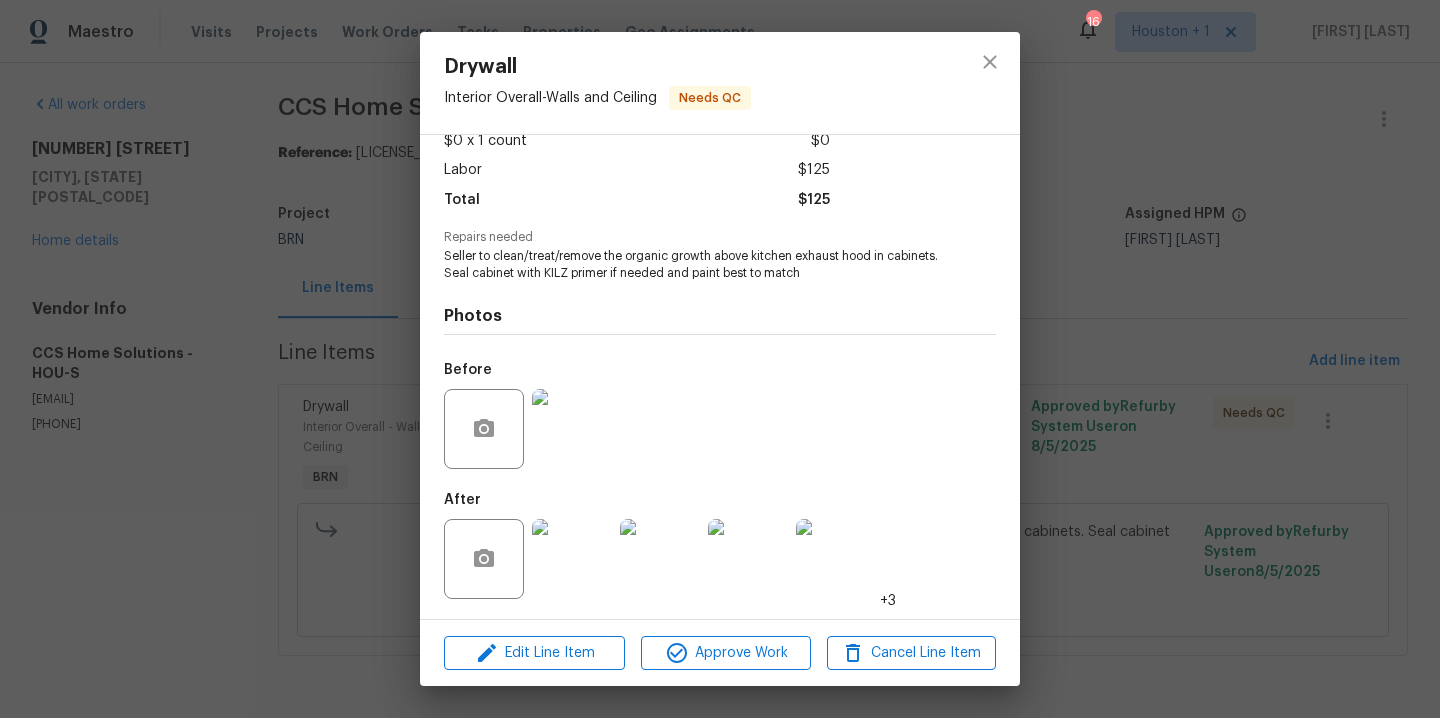 click at bounding box center [572, 429] 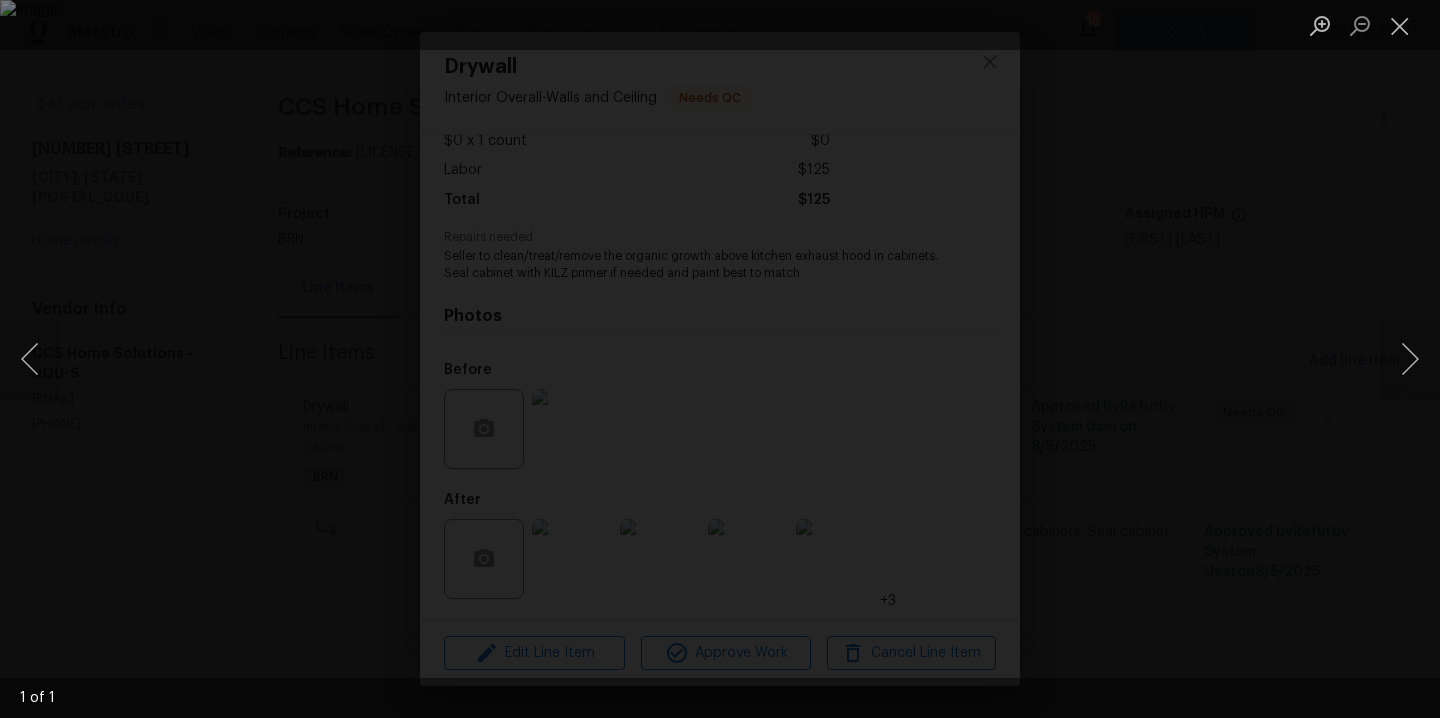 click at bounding box center (720, 359) 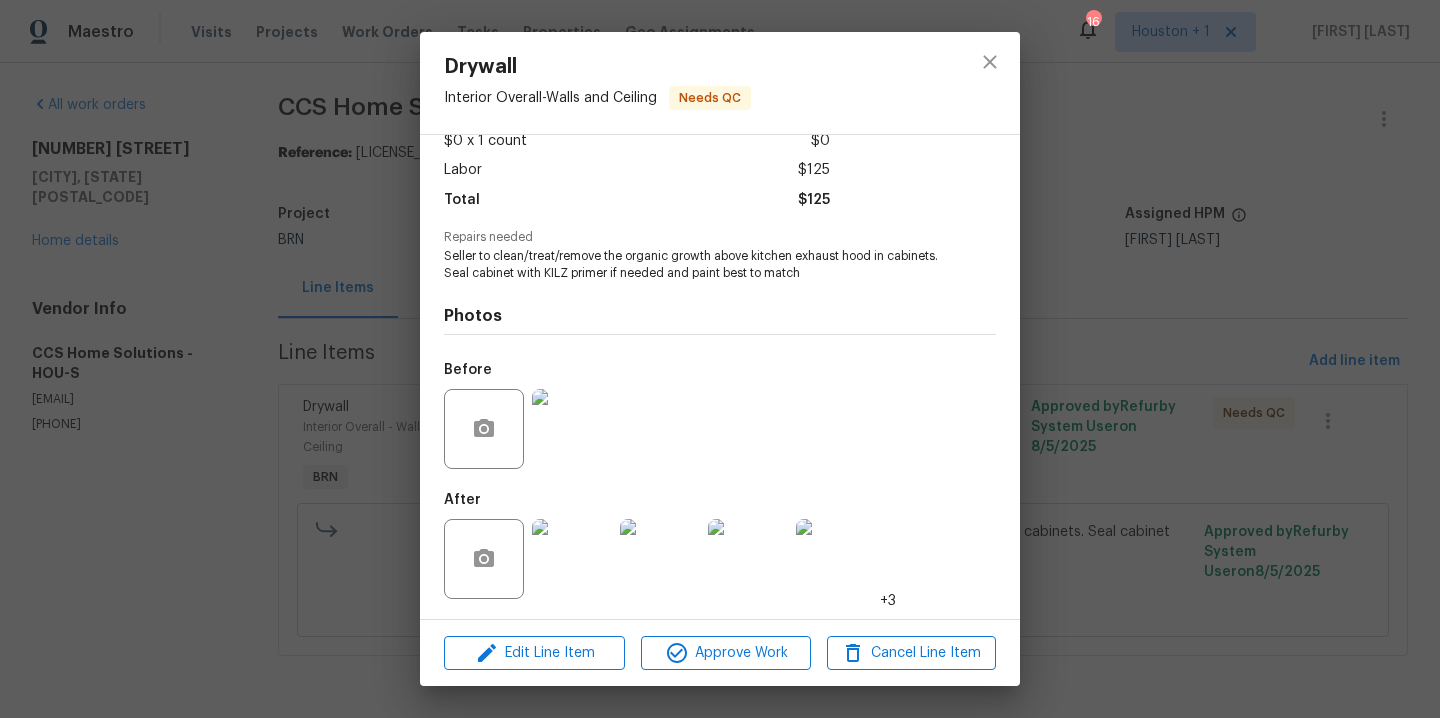 click at bounding box center (572, 559) 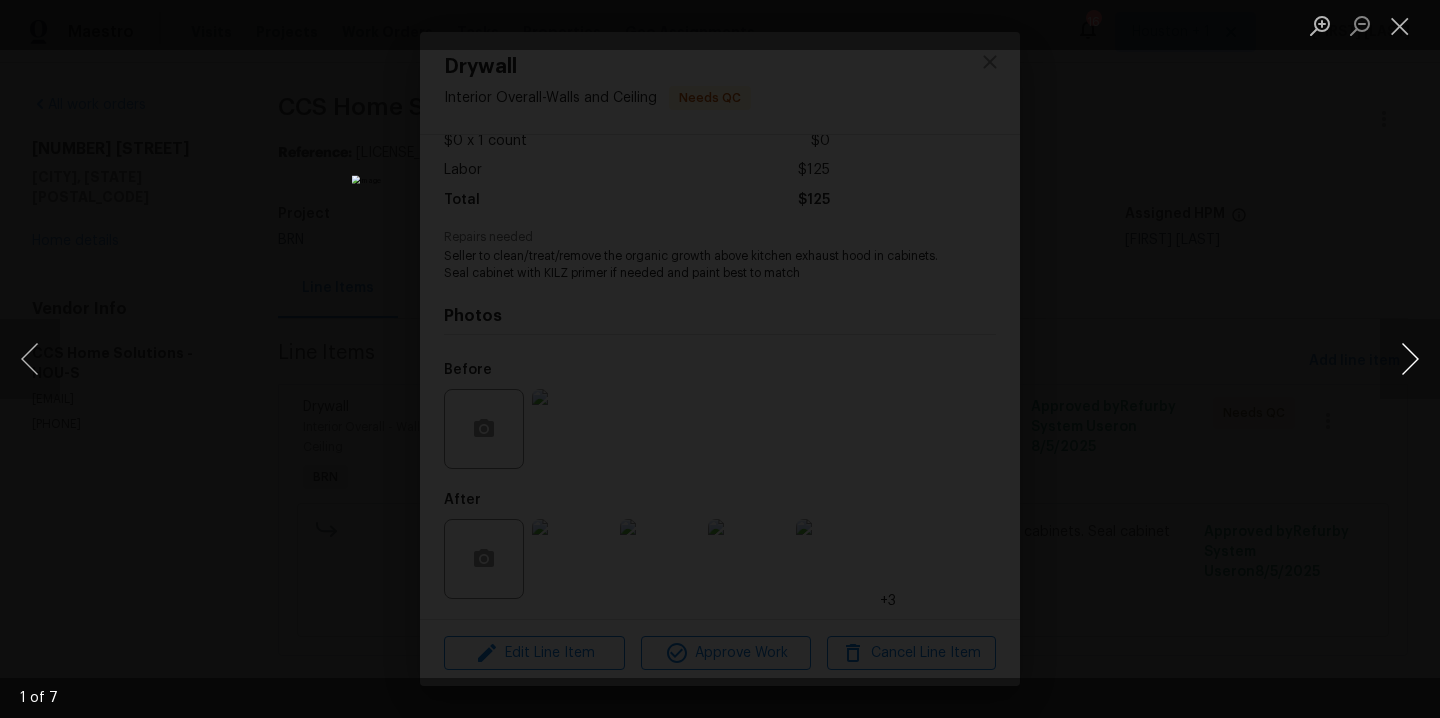 click at bounding box center (1410, 359) 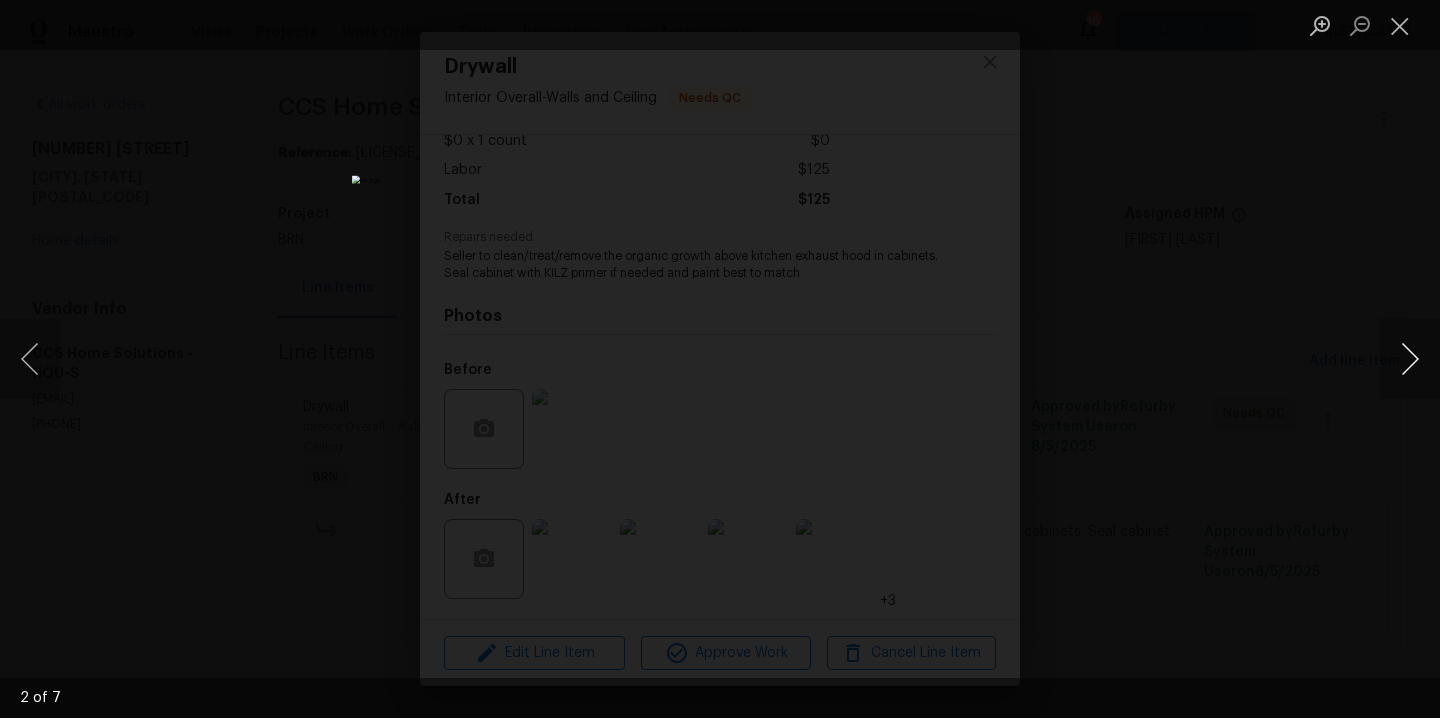 click at bounding box center (1410, 359) 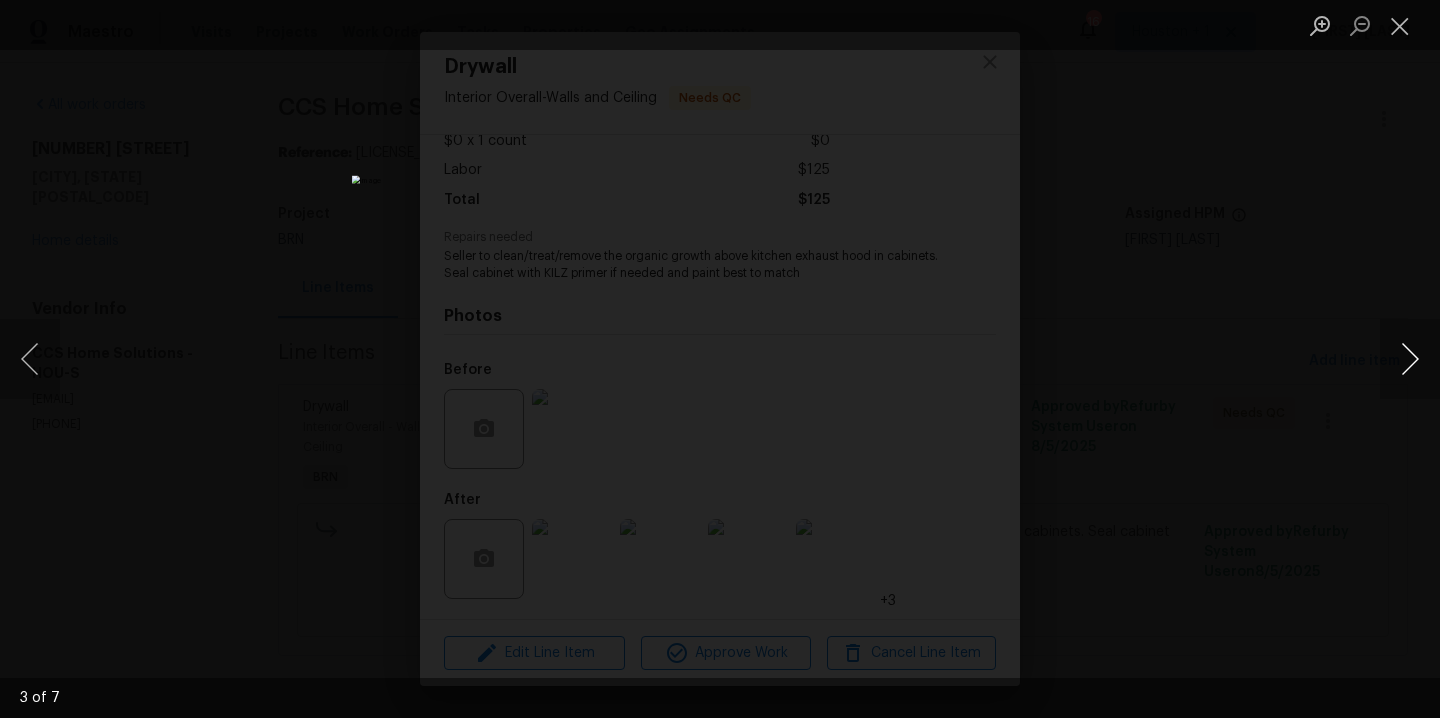 click at bounding box center [1410, 359] 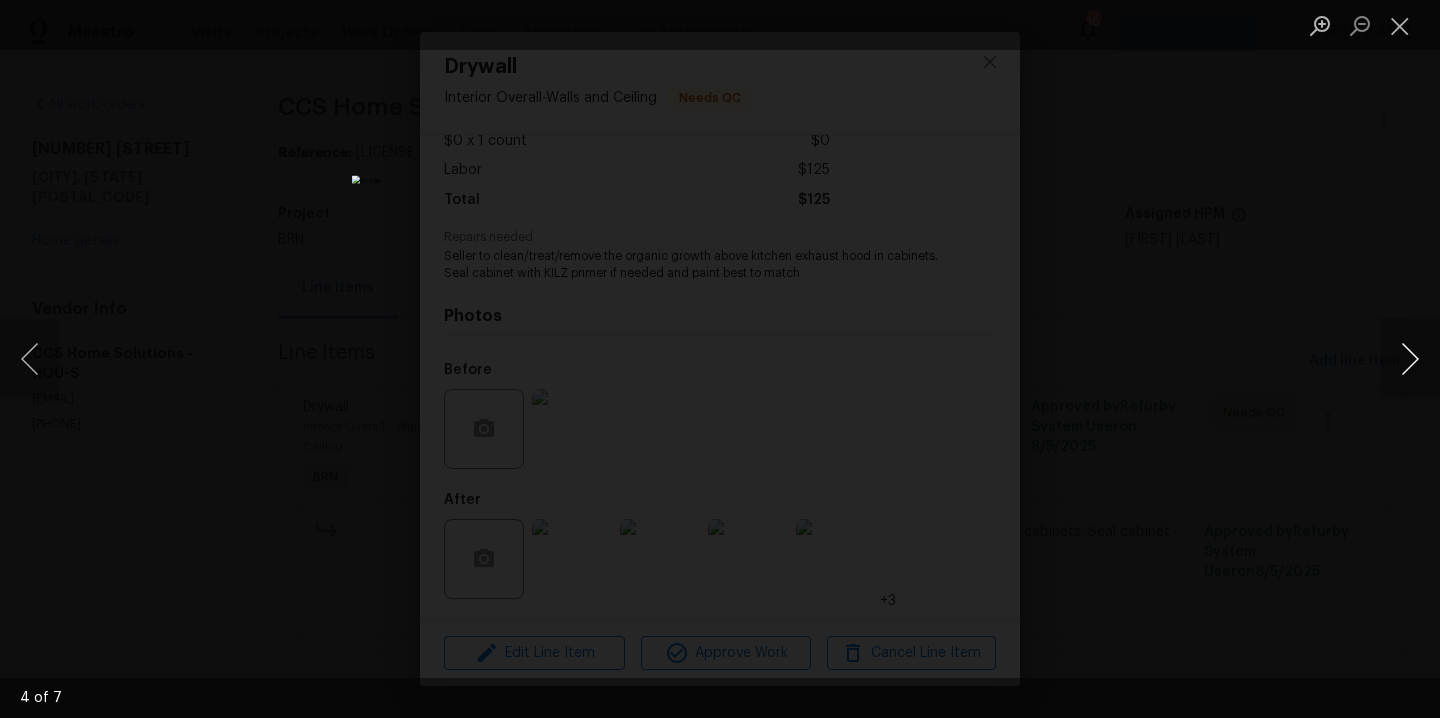 click at bounding box center (1410, 359) 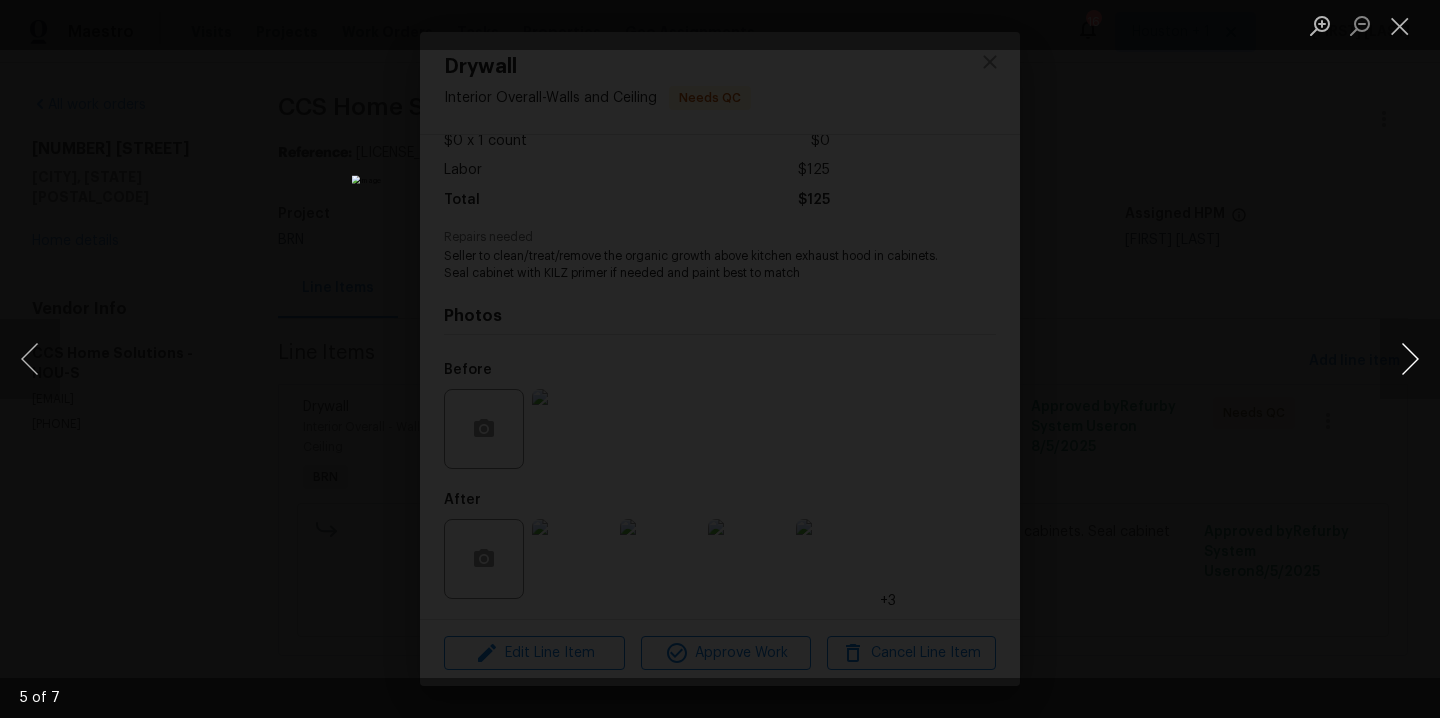 click at bounding box center [1410, 359] 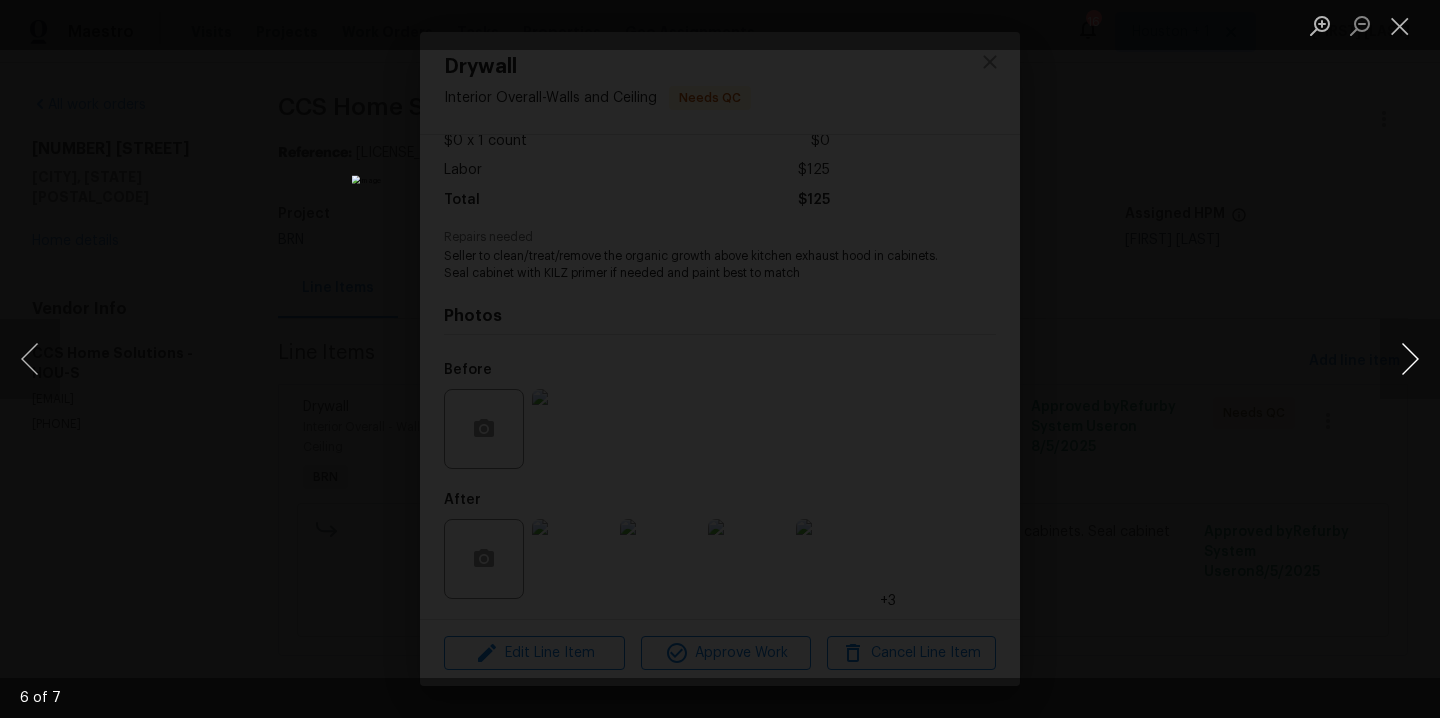 click at bounding box center [1410, 359] 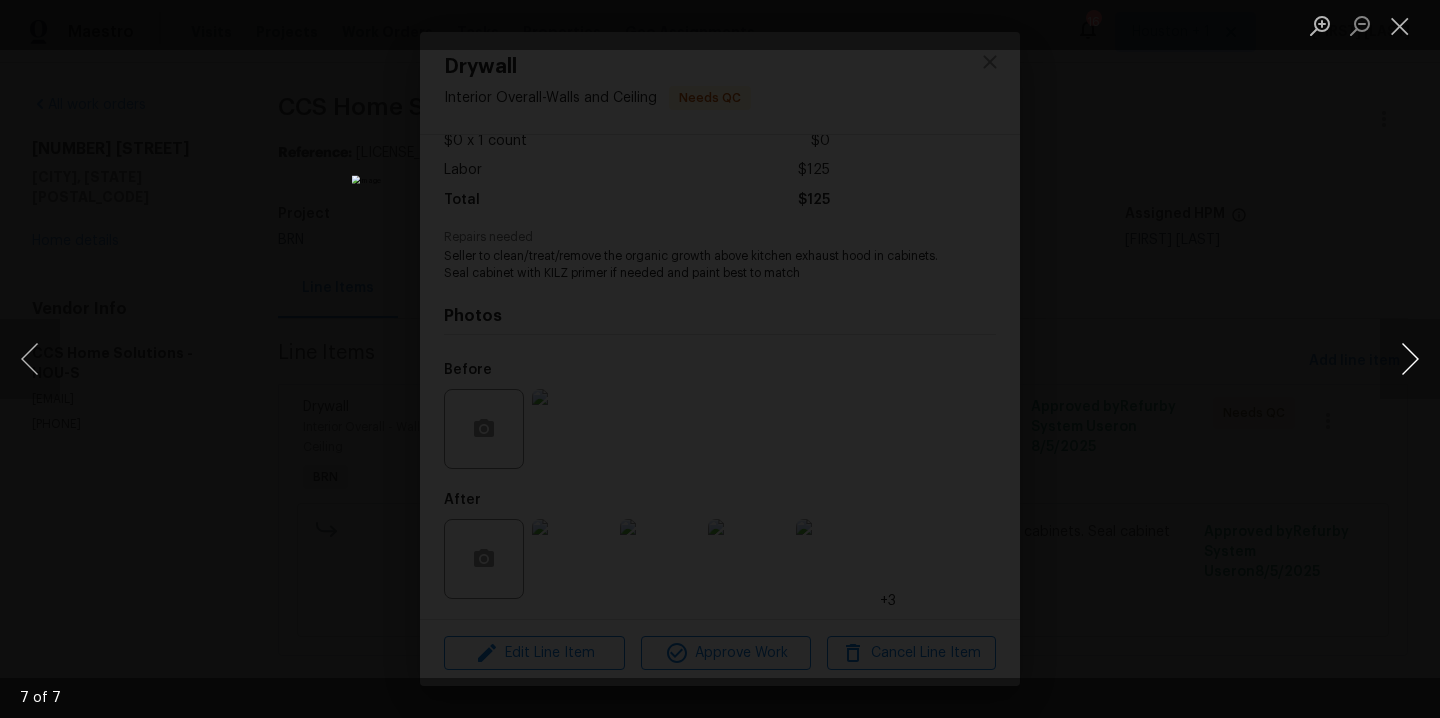click at bounding box center (1410, 359) 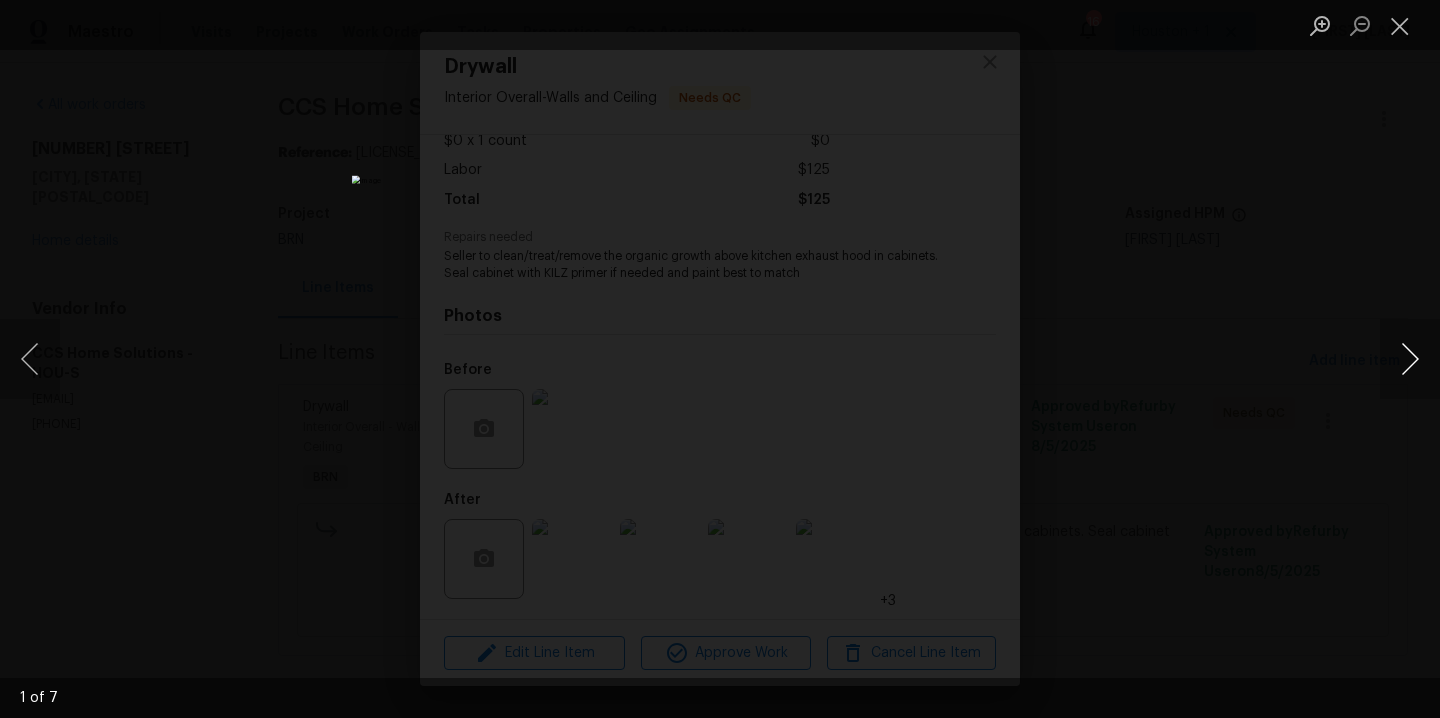 click at bounding box center [1410, 359] 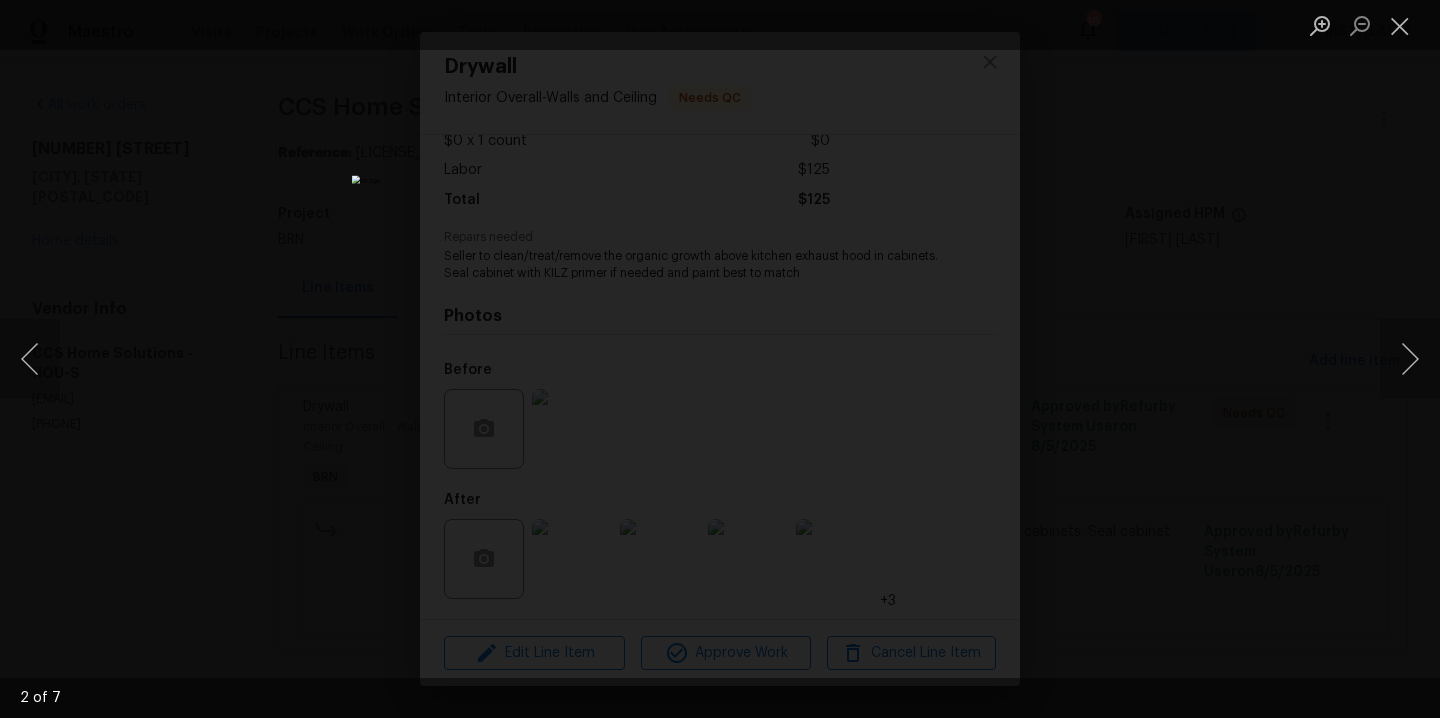 click at bounding box center (720, 359) 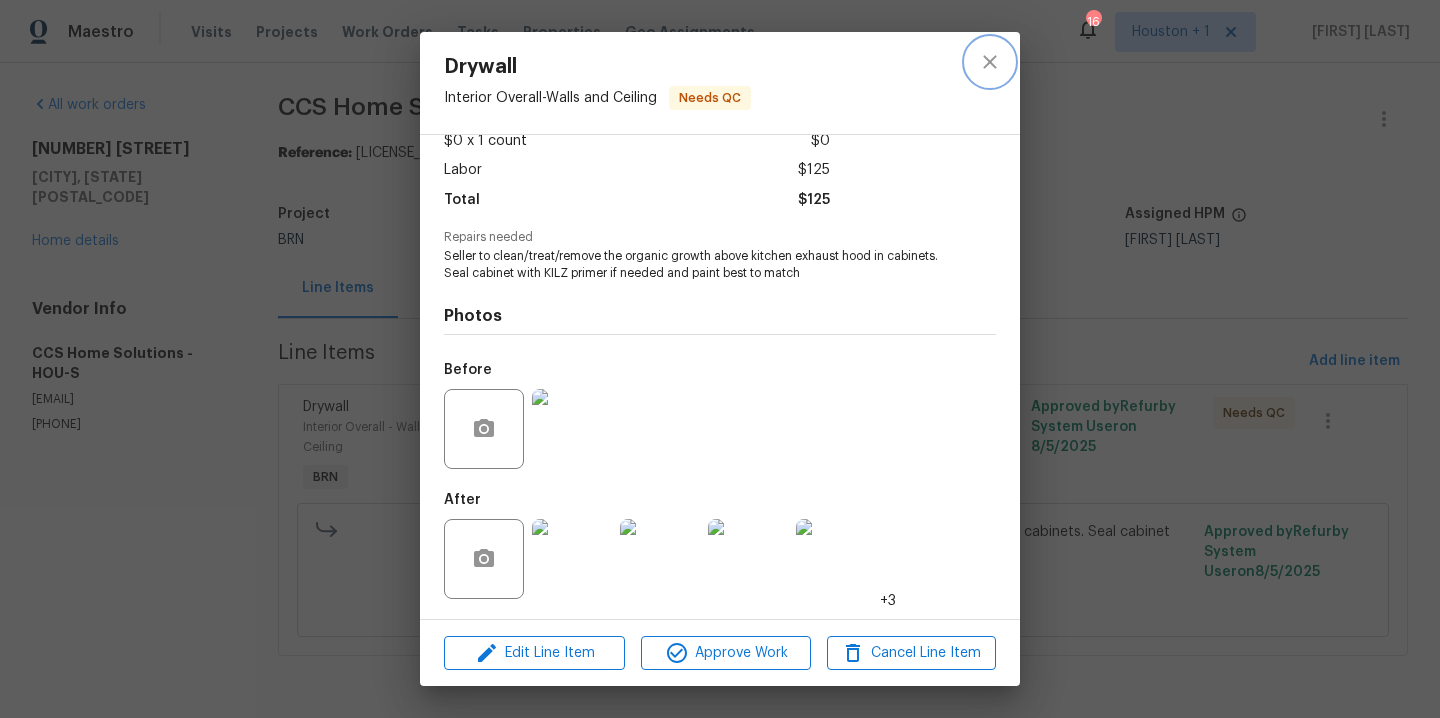 click 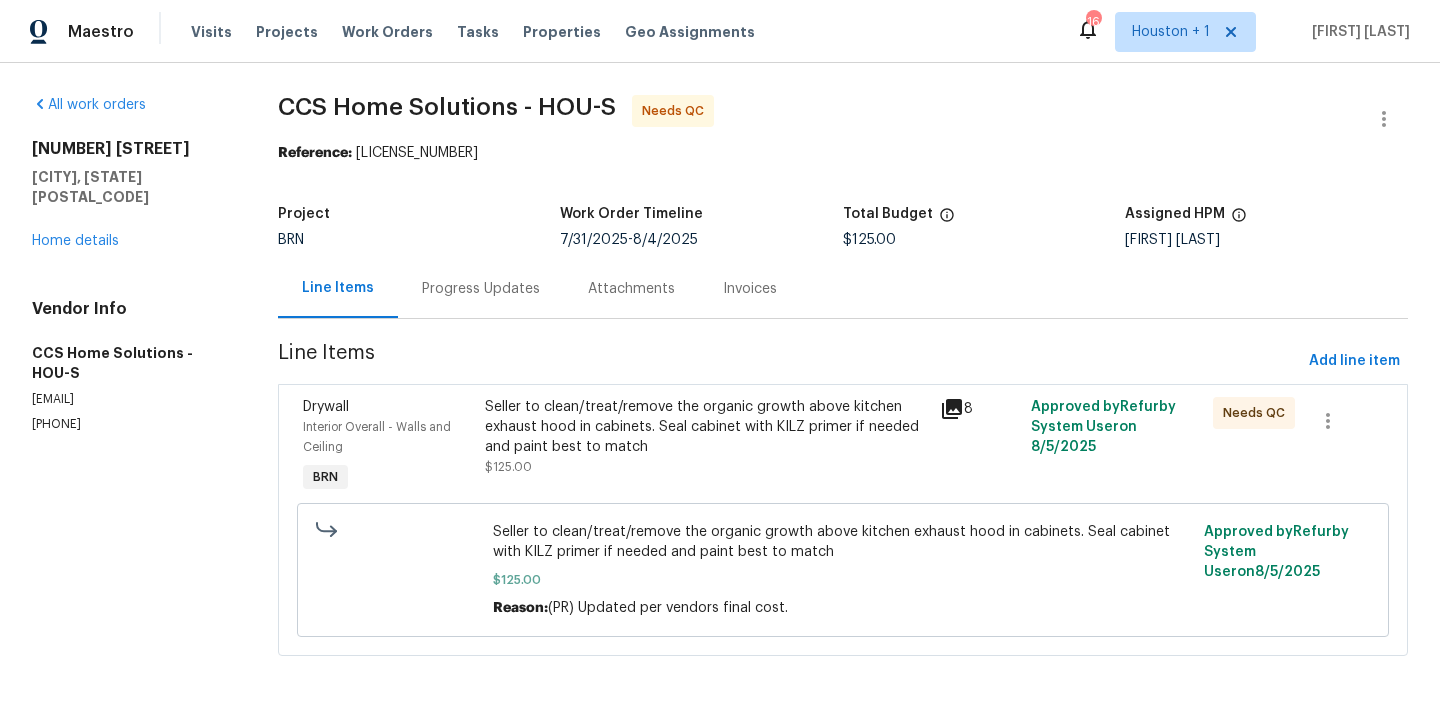 click on "All work orders 5721 Richfield Park Ct Rosharon, TX 77583 Home details Vendor Info CCS Home Solutions - HOU-S info@ccshomesolutions.com (832) 512-4250" at bounding box center (131, 264) 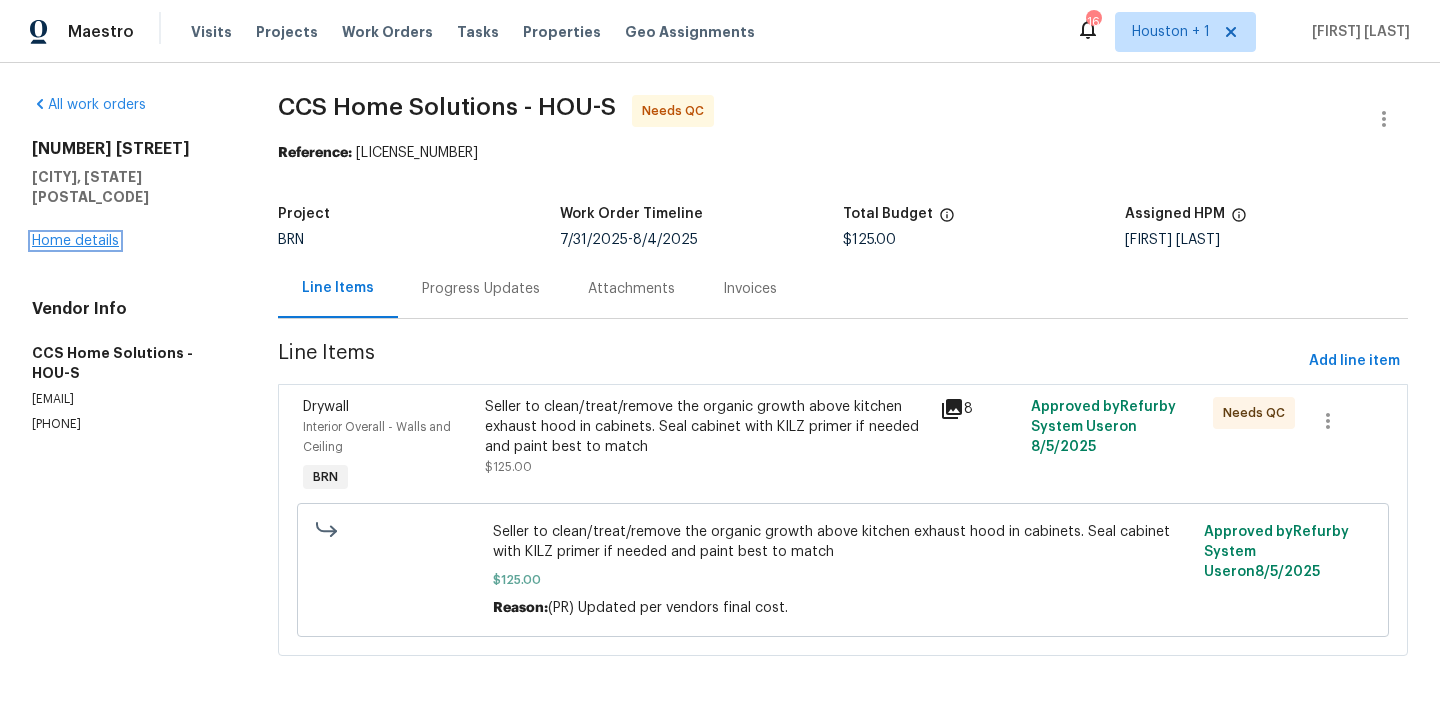click on "Home details" at bounding box center (75, 241) 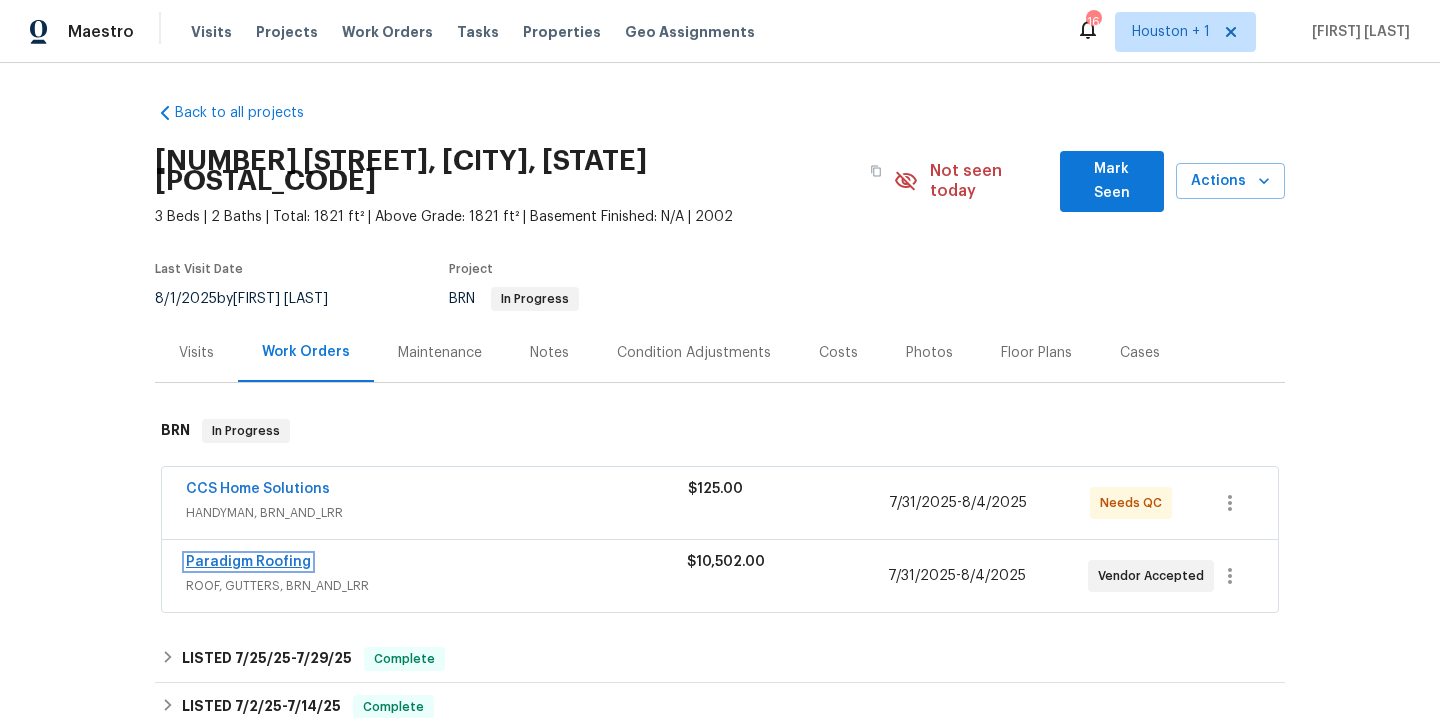 click on "Paradigm Roofing" at bounding box center (248, 562) 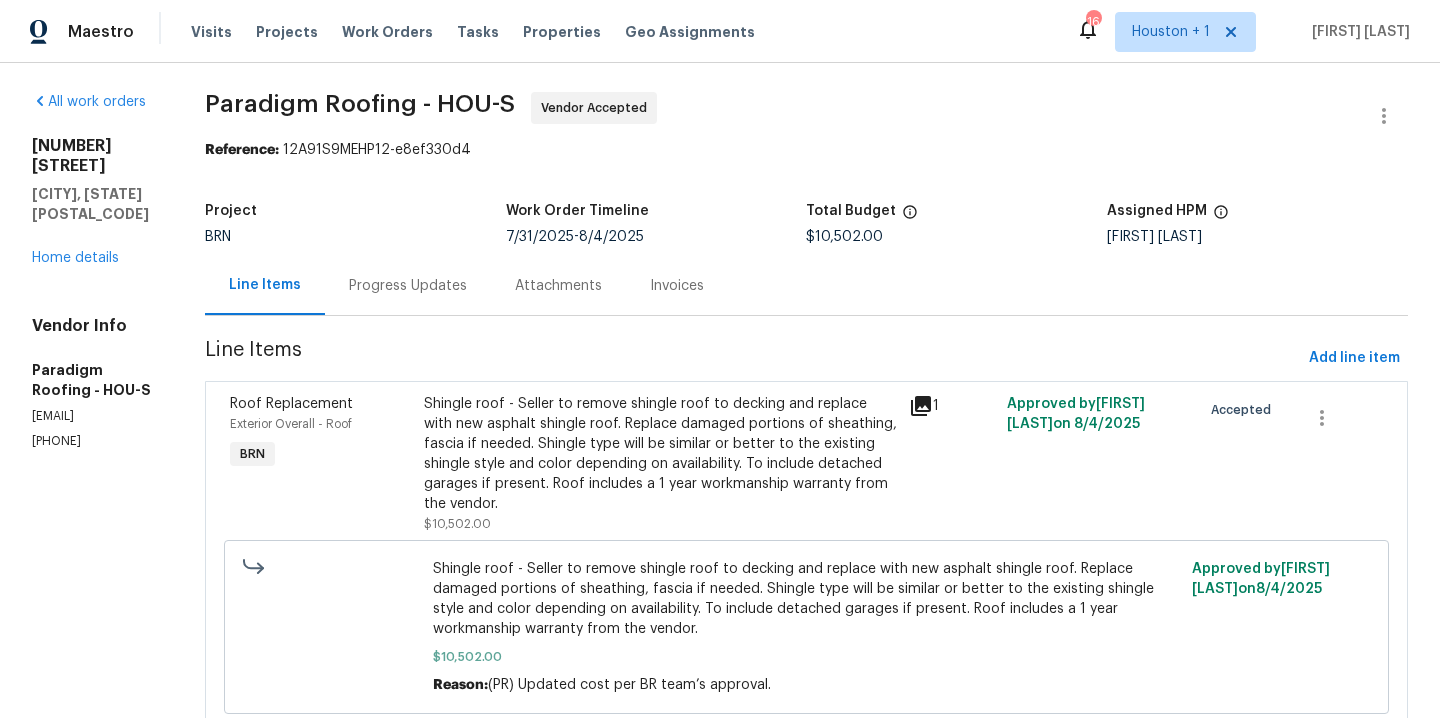 scroll, scrollTop: 4, scrollLeft: 0, axis: vertical 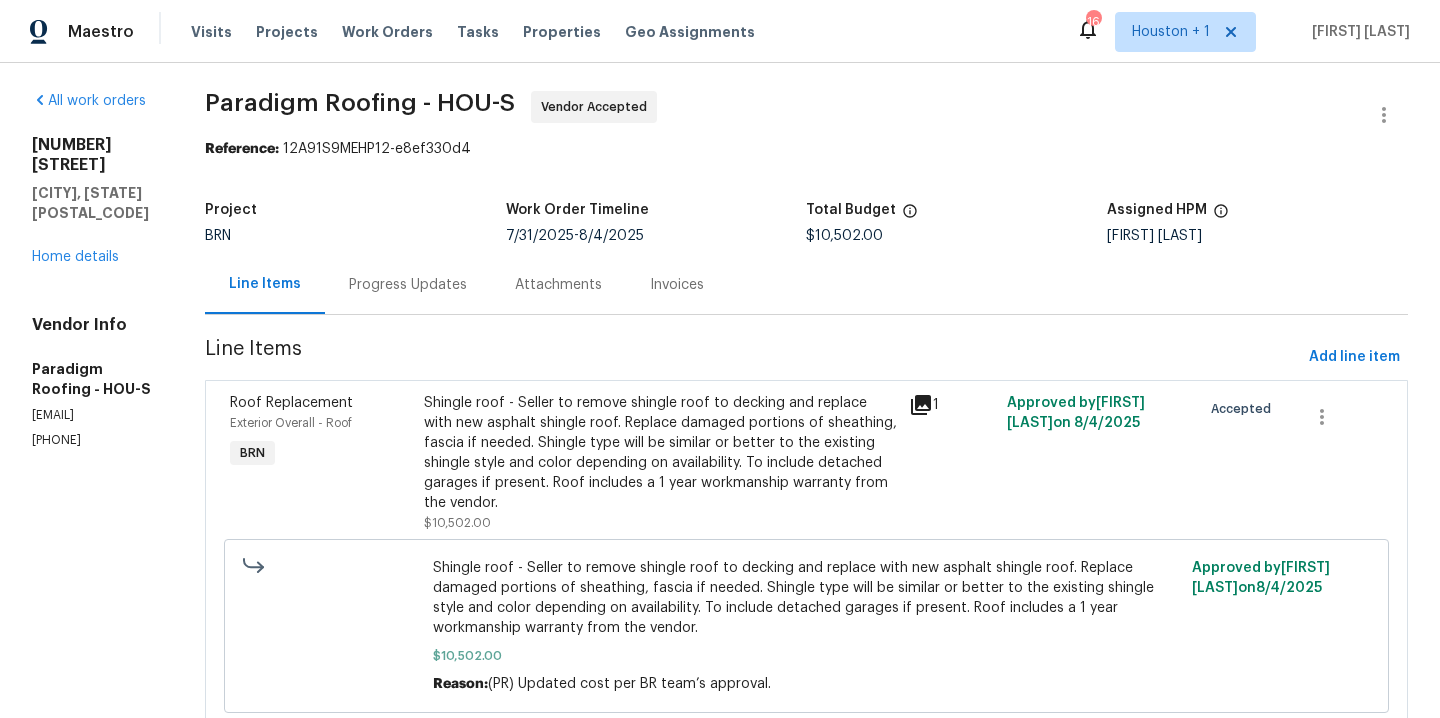 click on "Progress Updates" at bounding box center (408, 285) 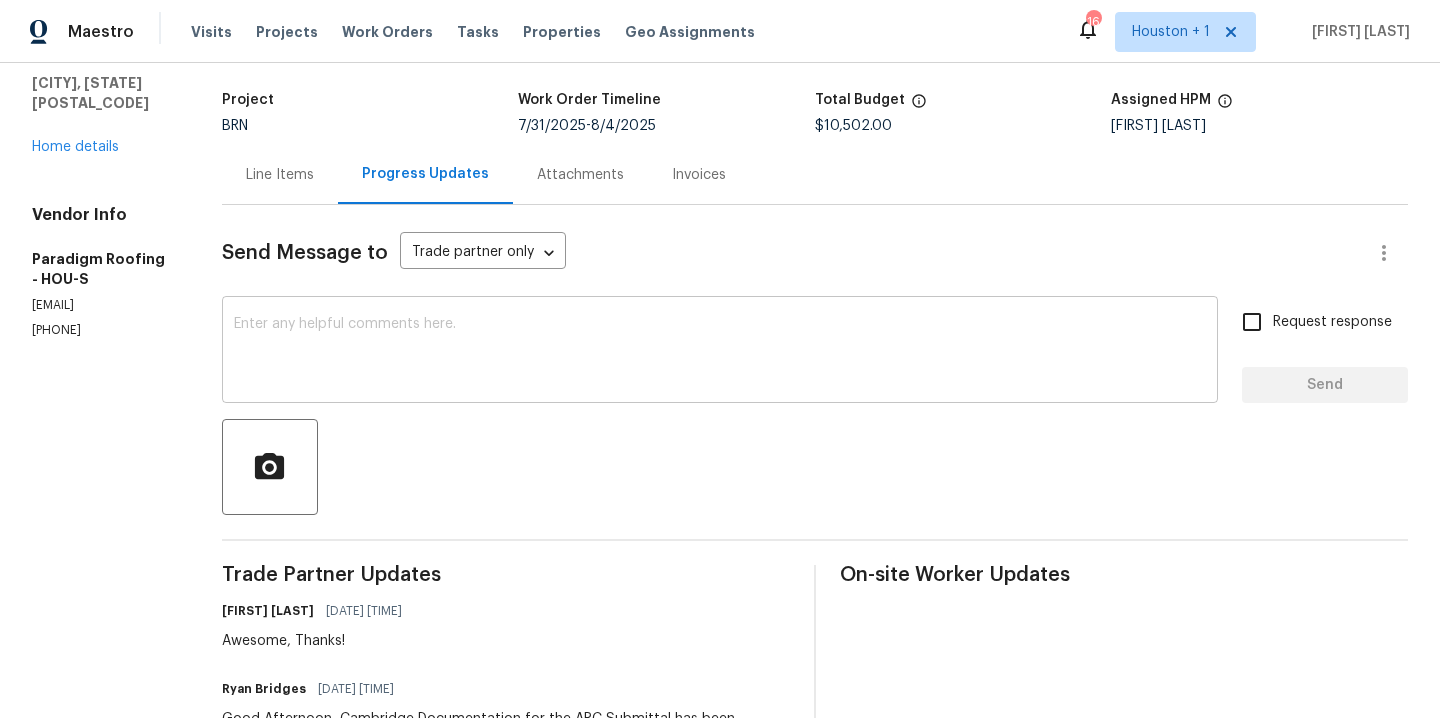 scroll, scrollTop: 0, scrollLeft: 0, axis: both 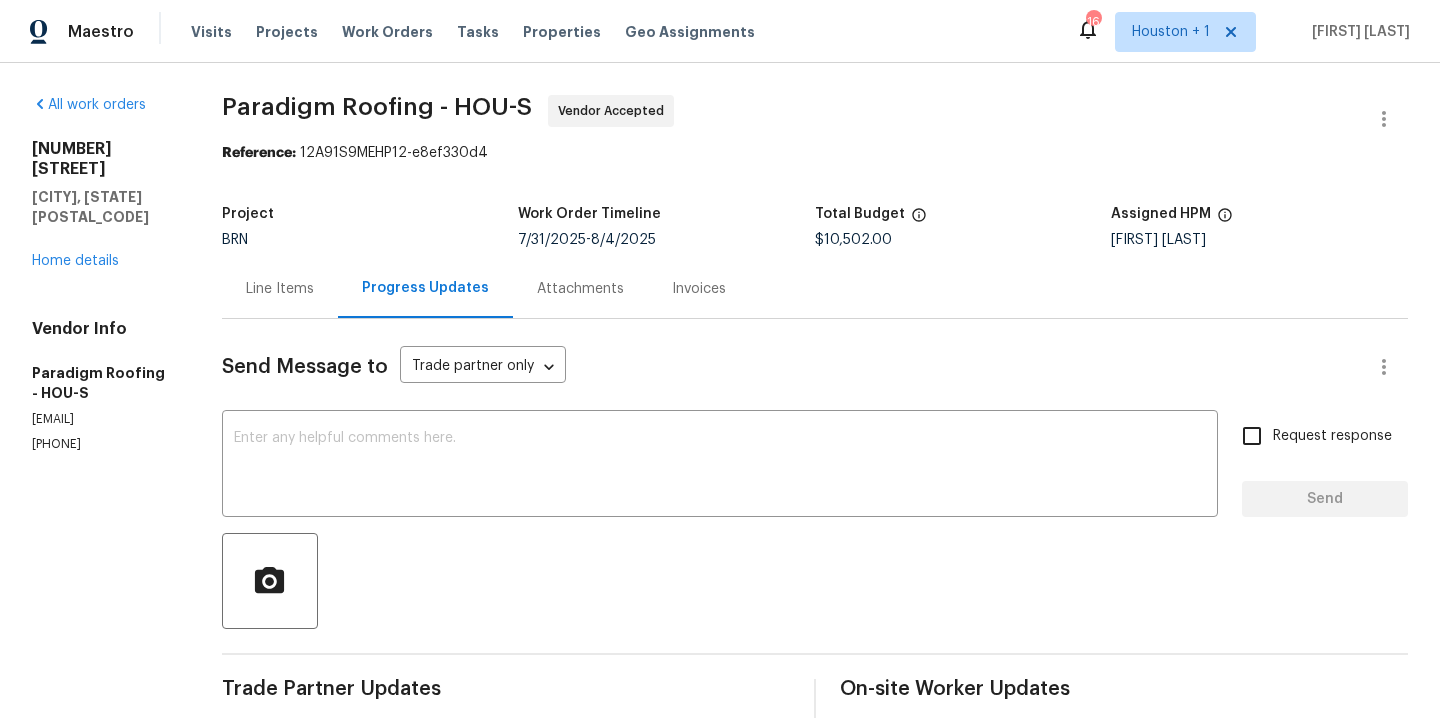 click on "BRN" at bounding box center [370, 240] 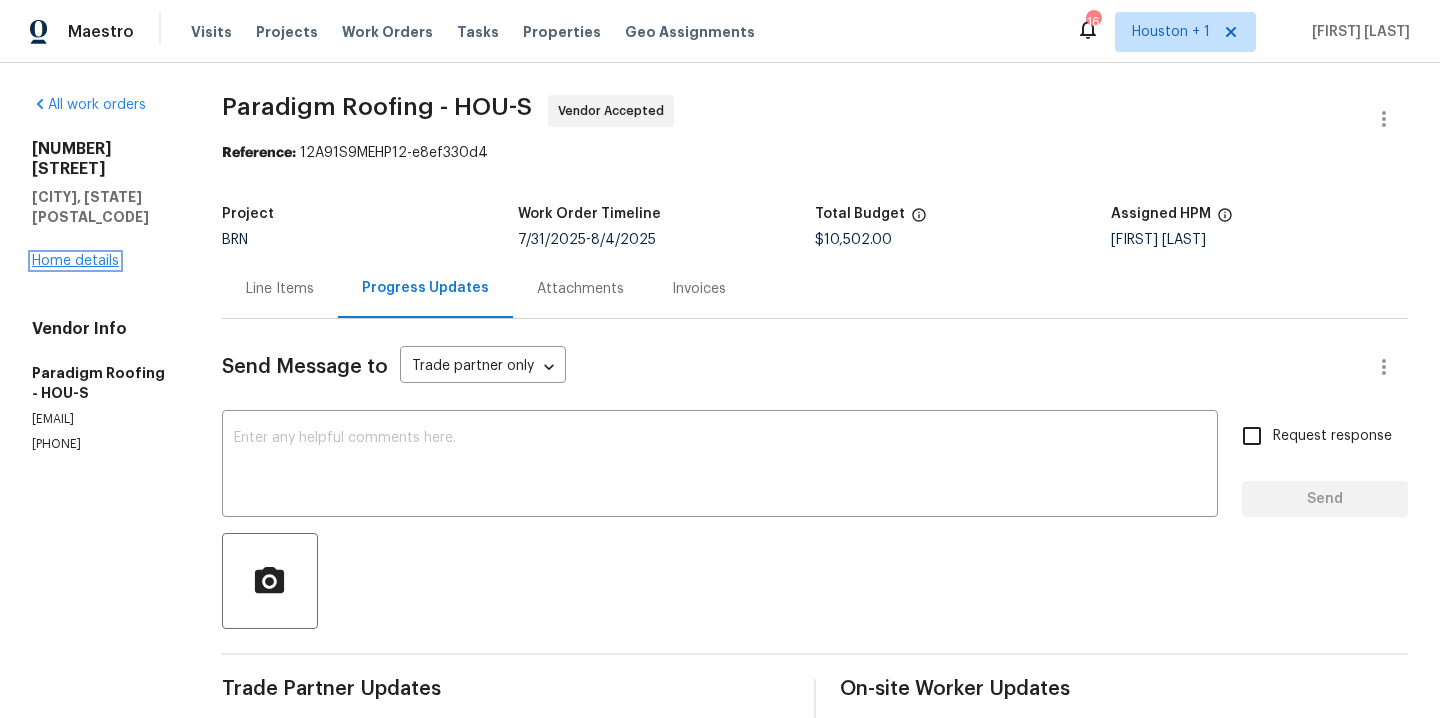 click on "Home details" at bounding box center (75, 261) 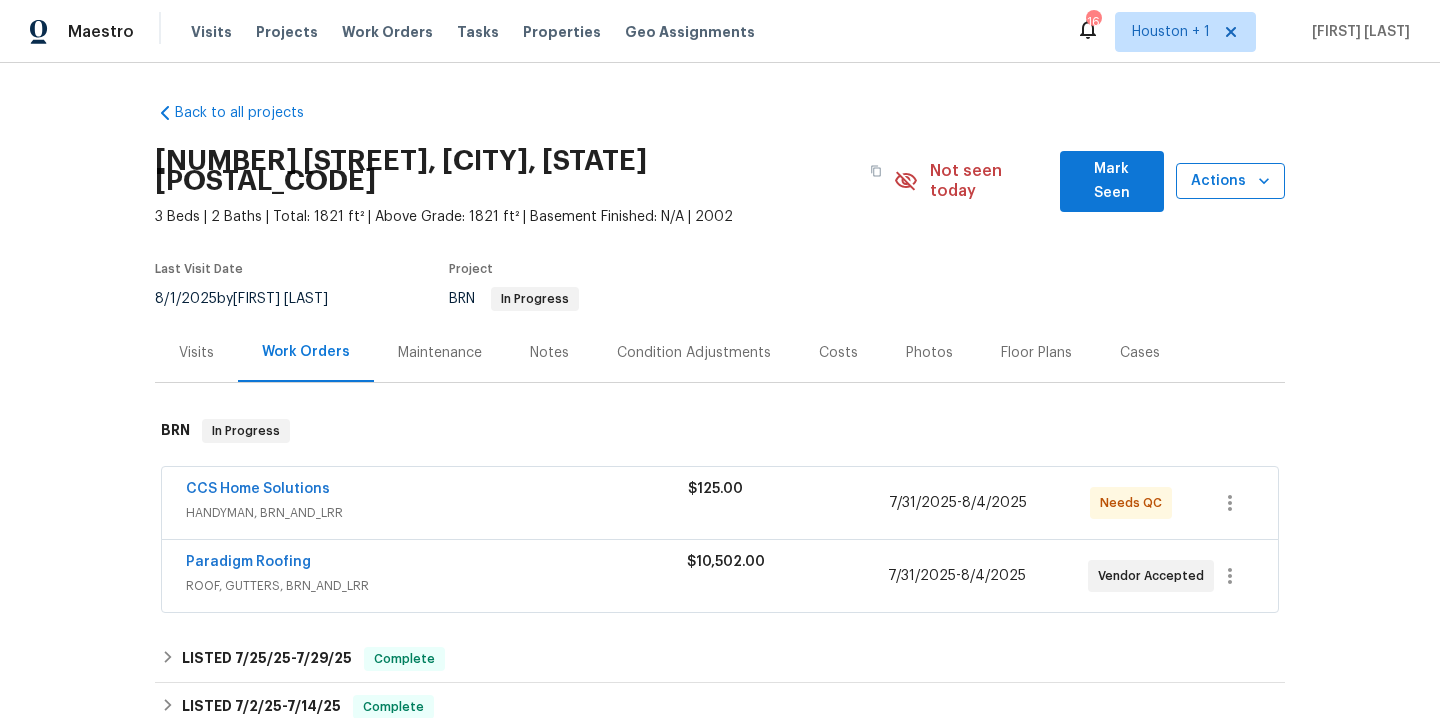 click on "Actions" at bounding box center (1230, 181) 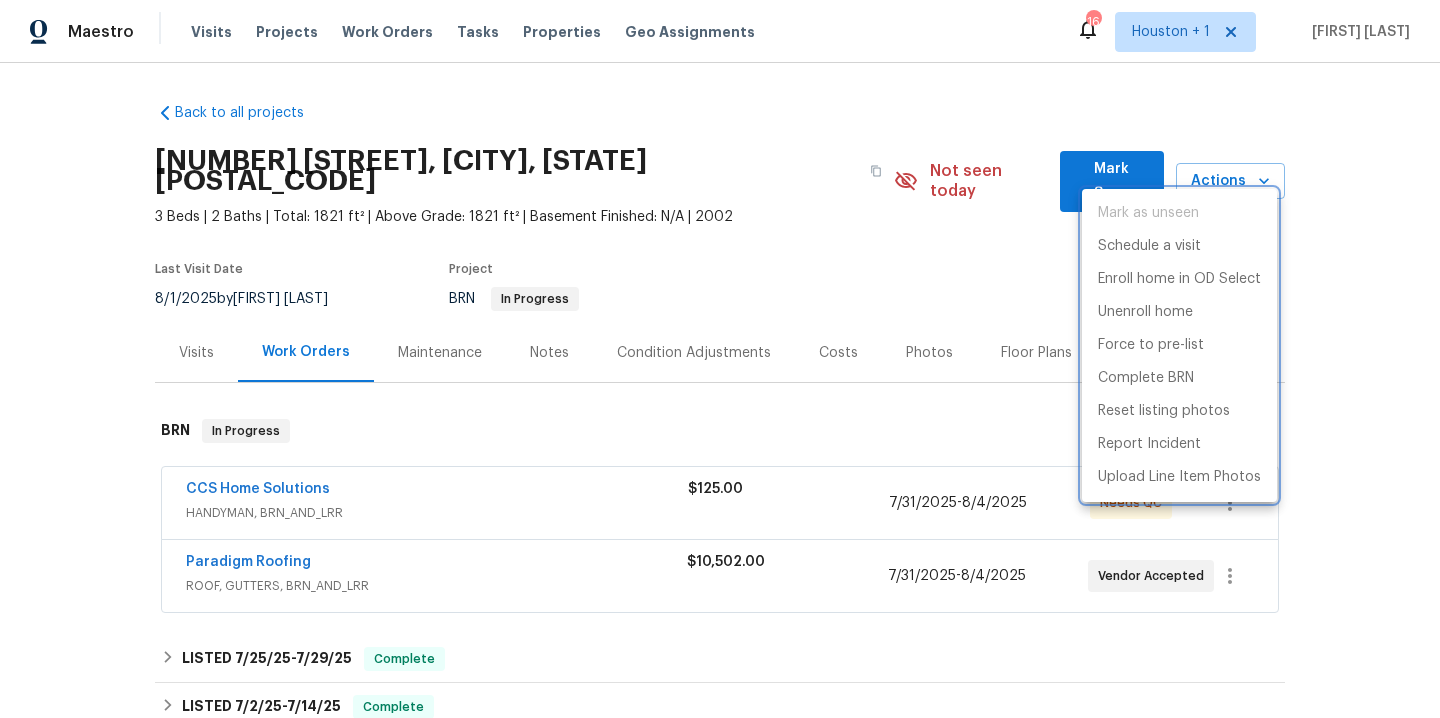 click at bounding box center [720, 359] 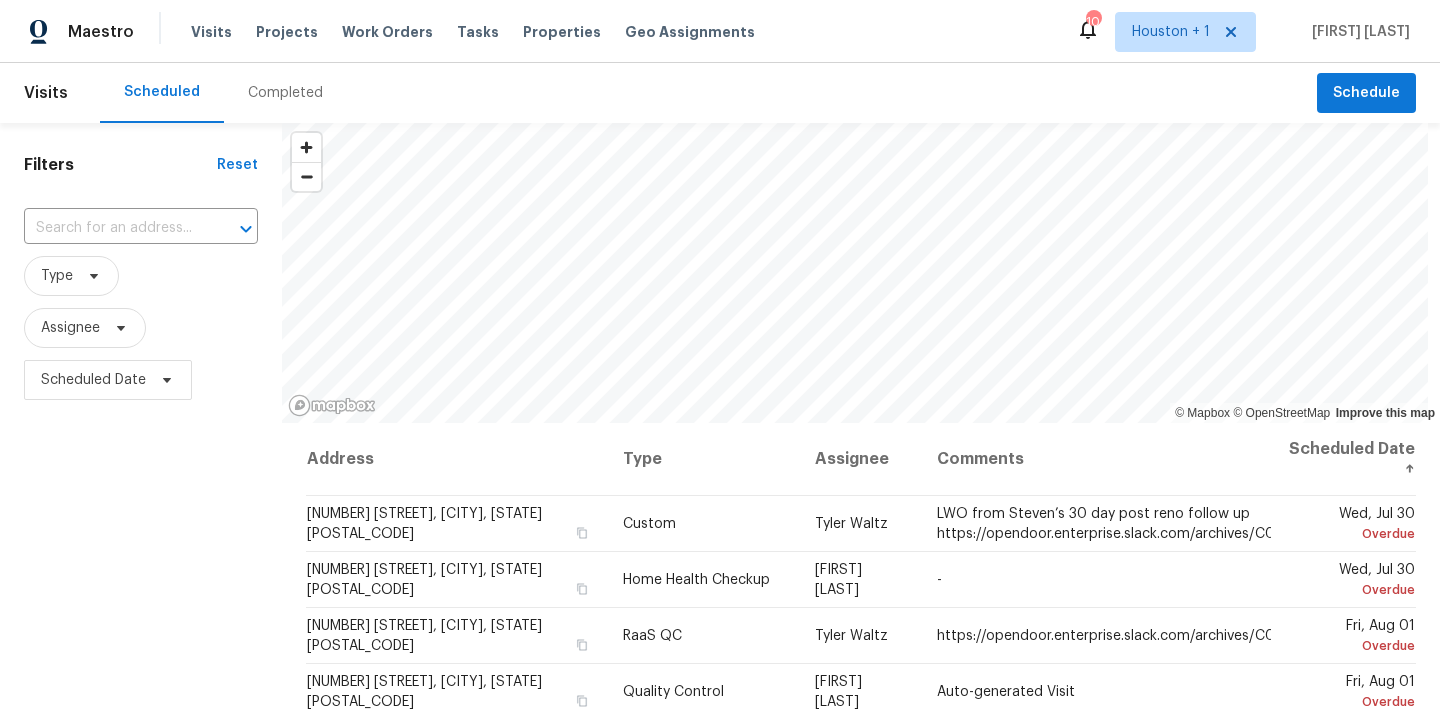 scroll, scrollTop: 0, scrollLeft: 0, axis: both 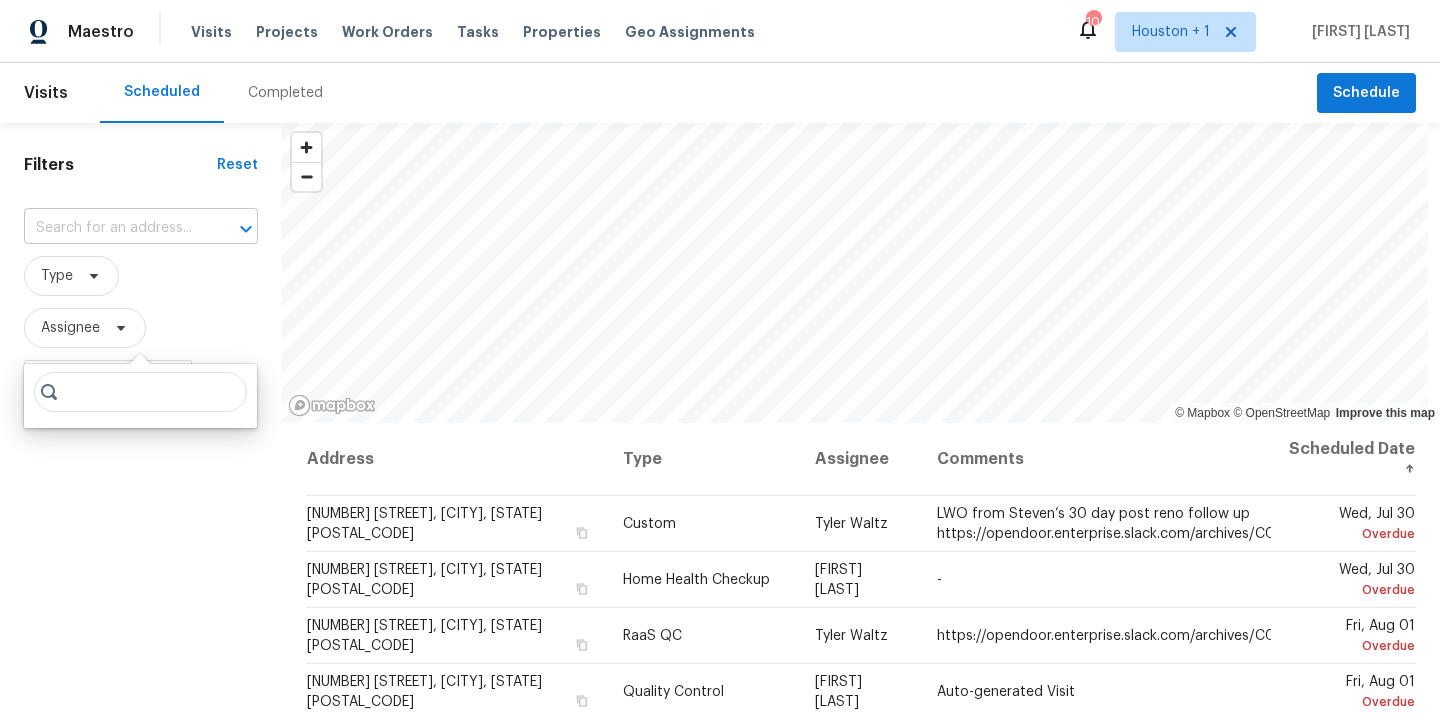 click at bounding box center [113, 228] 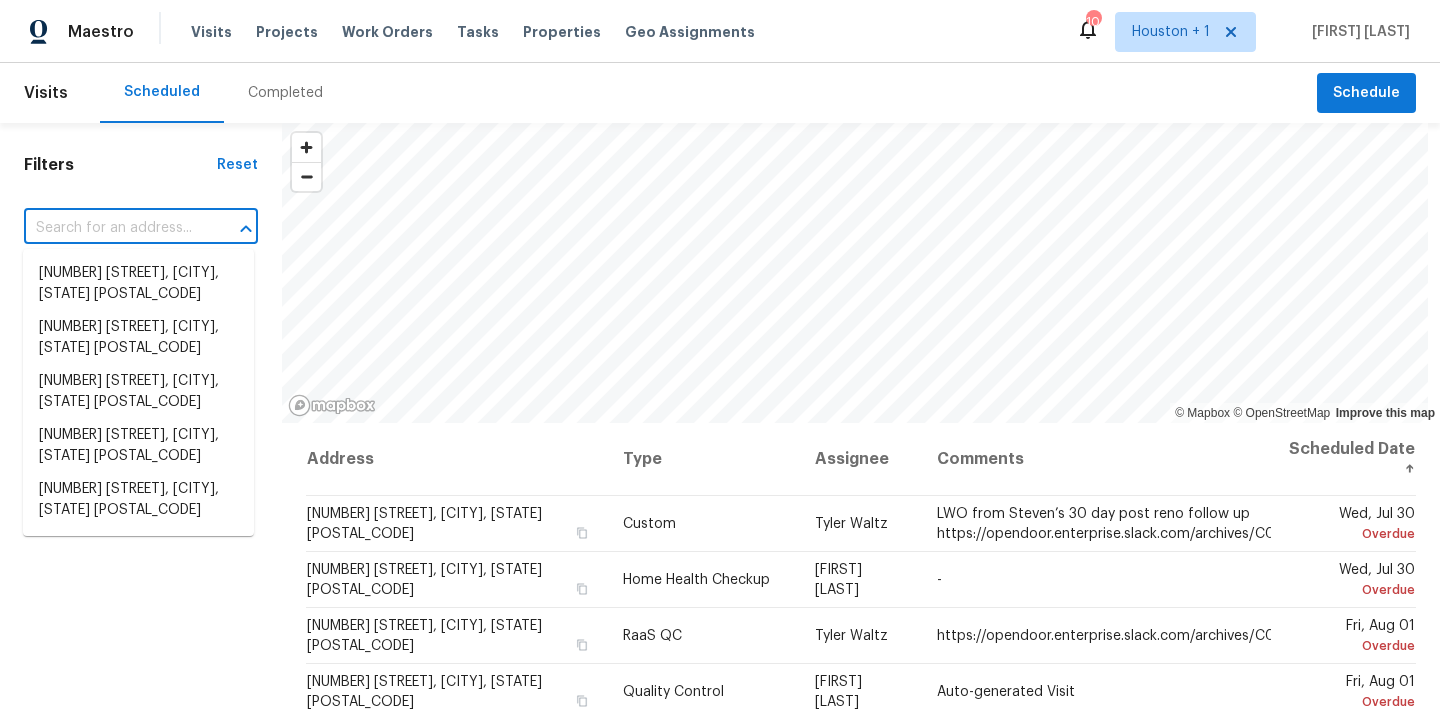 click on "Completed" at bounding box center (285, 93) 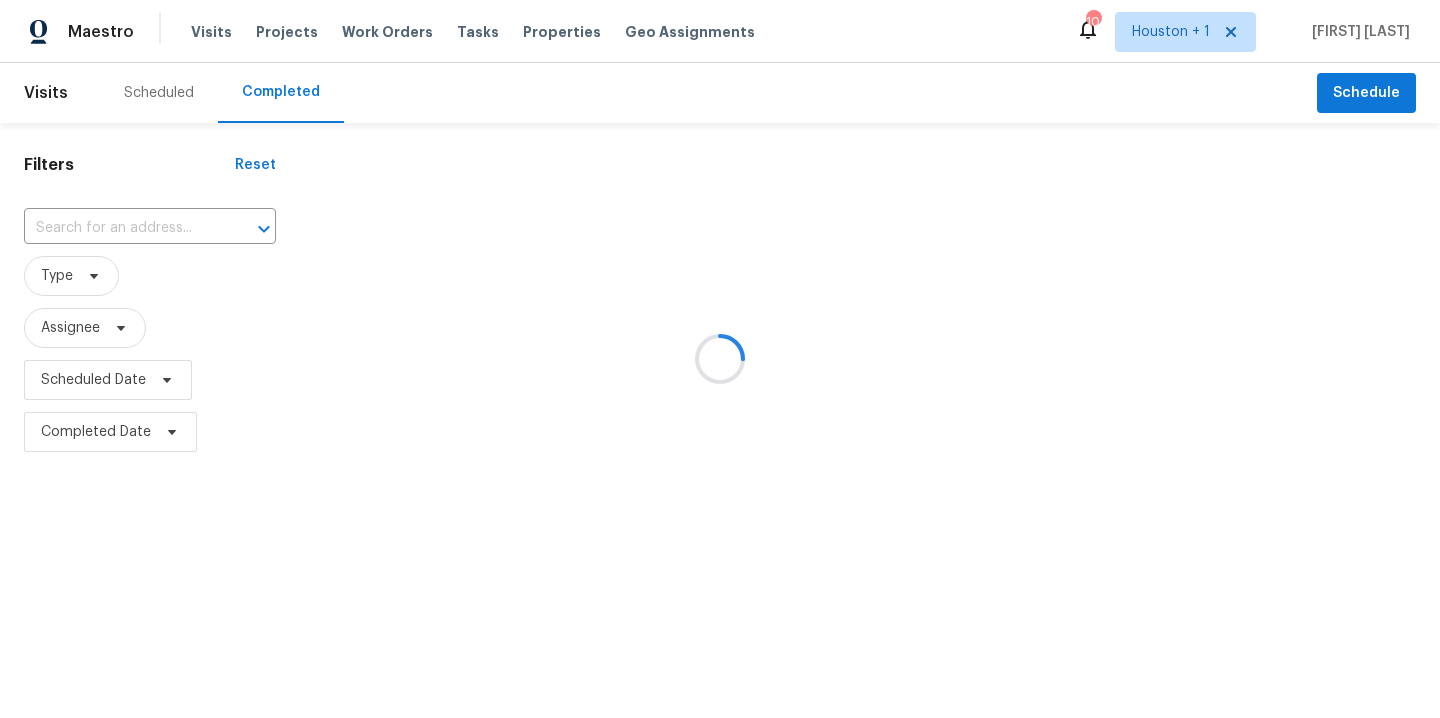 click at bounding box center (720, 359) 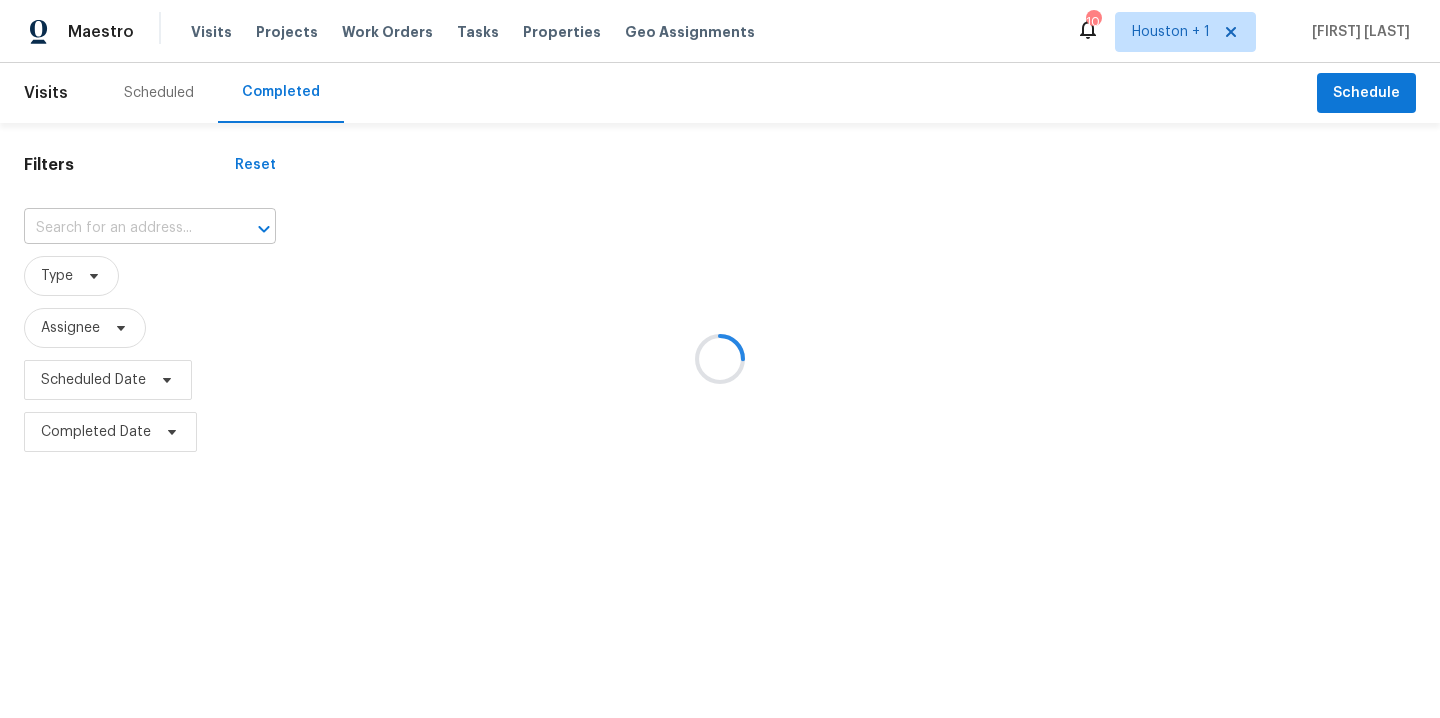 click 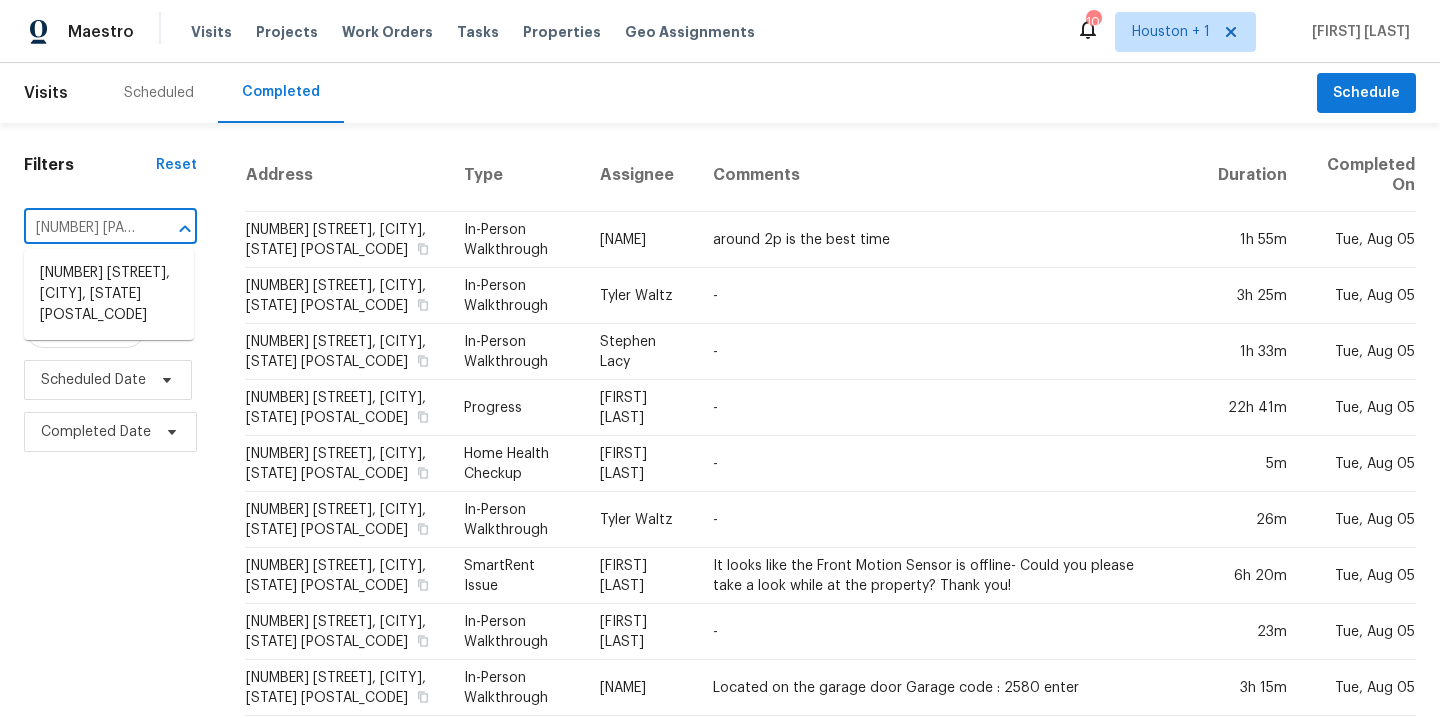 type on "[NUMBER] [STREET]" 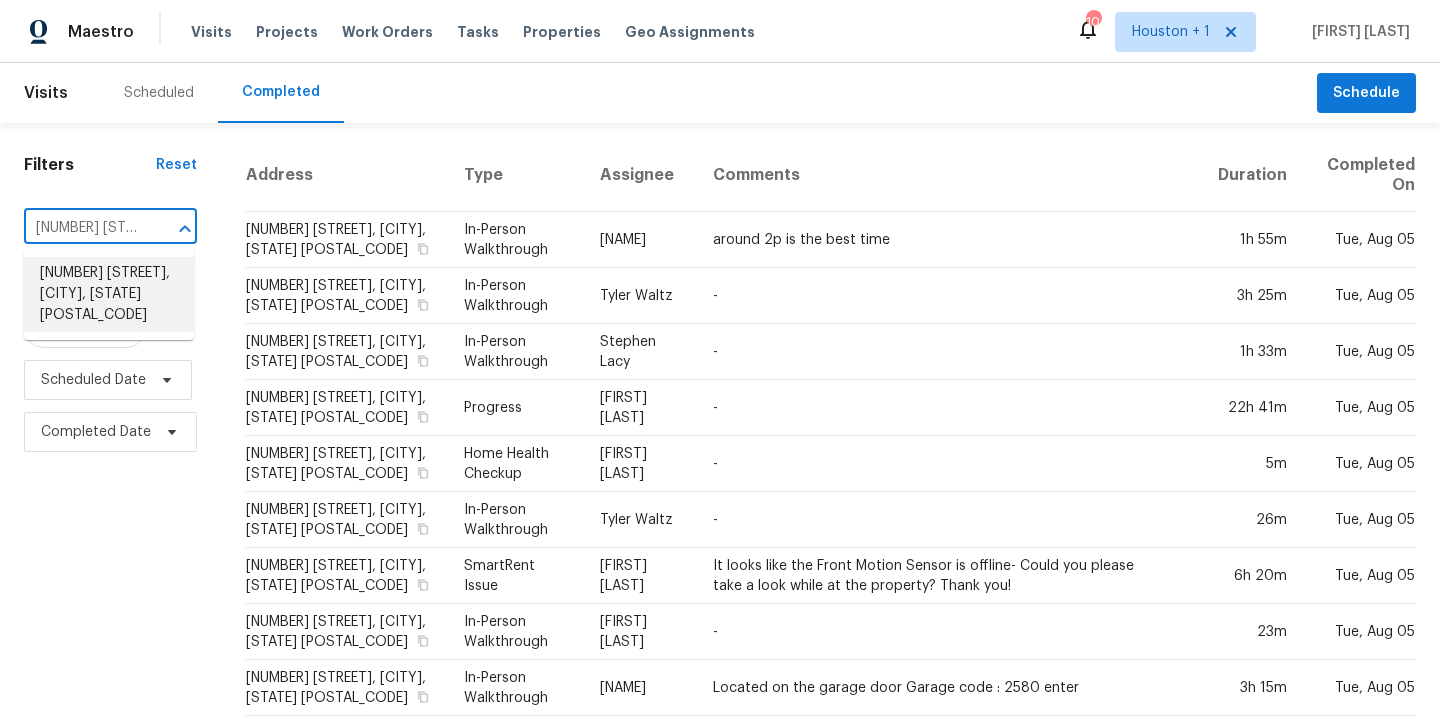 click on "[NUMBER] [STREET], [CITY], [STATE] [POSTAL_CODE]" at bounding box center (109, 294) 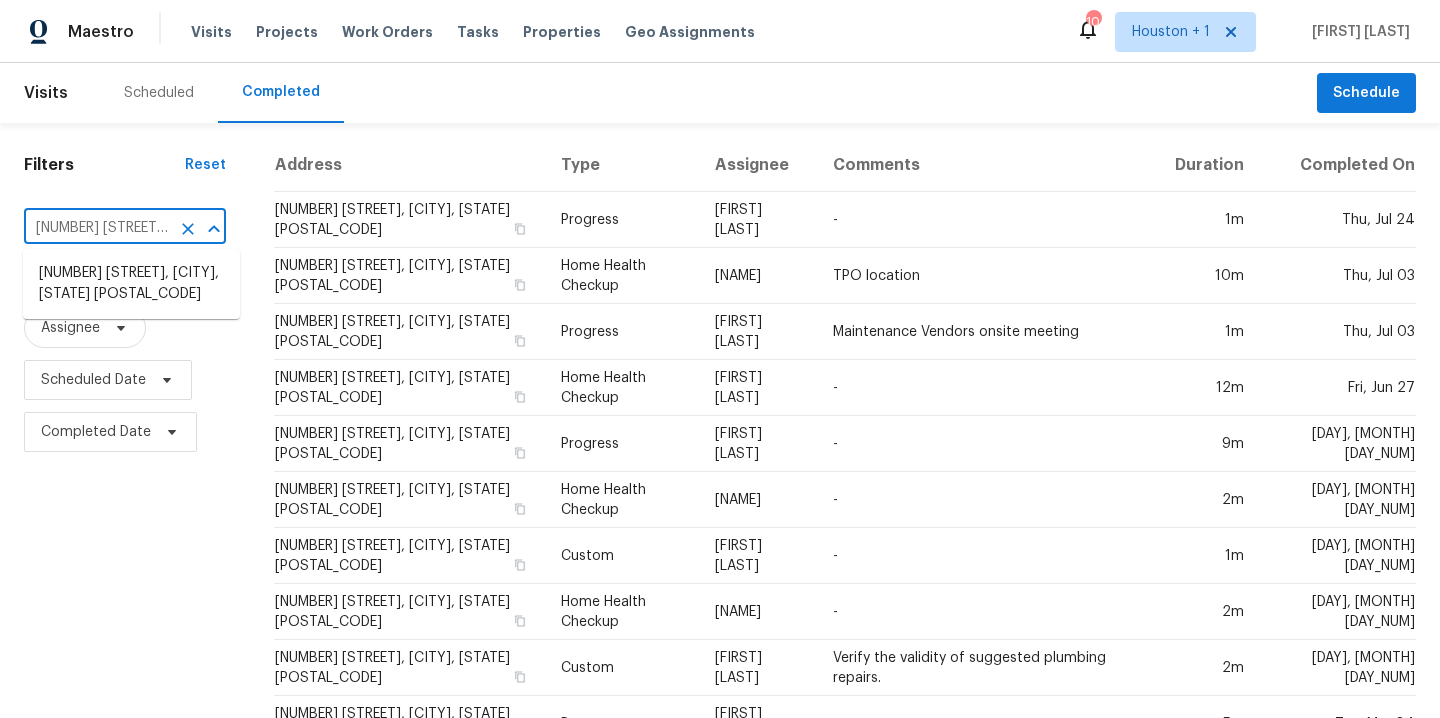 click on "[NUMBER] [STREET], [CITY], [STATE] [POSTAL_CODE]" at bounding box center [97, 228] 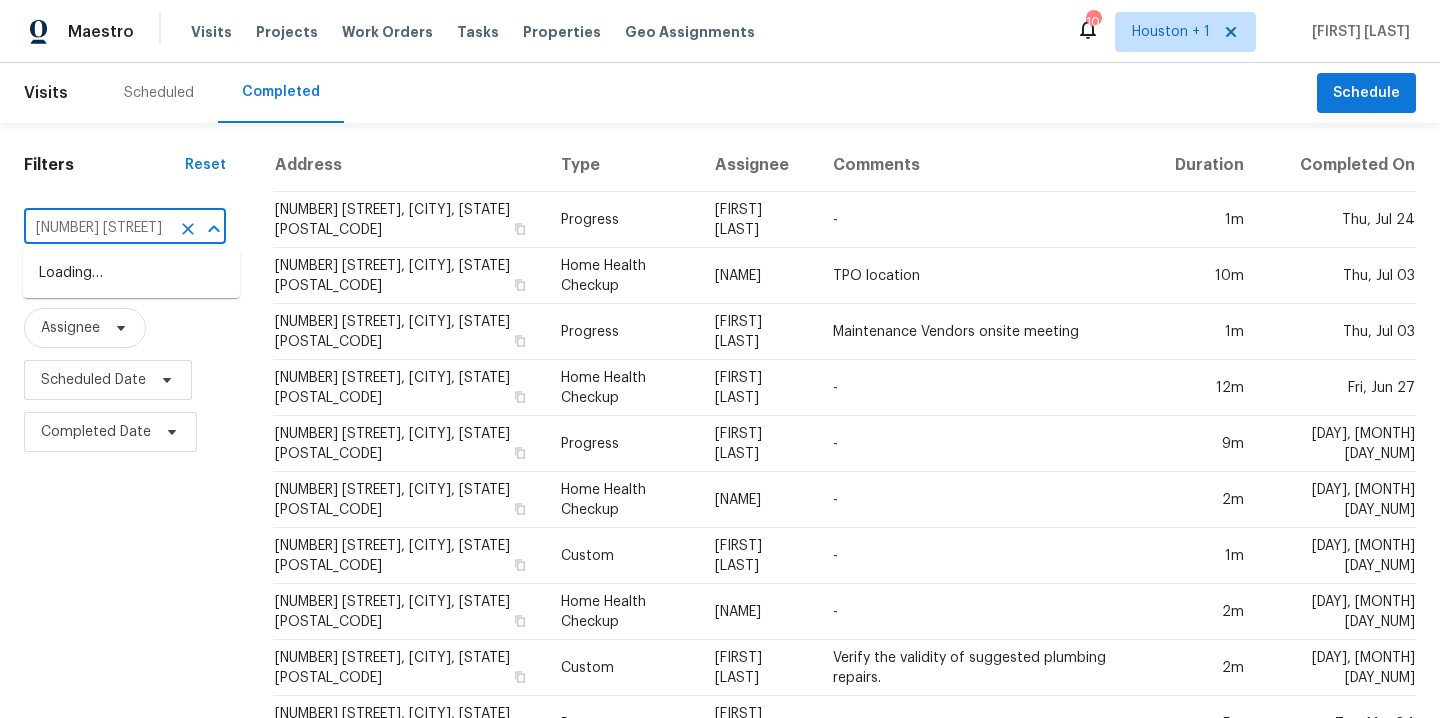 type on "[NUMBER] [STREET]" 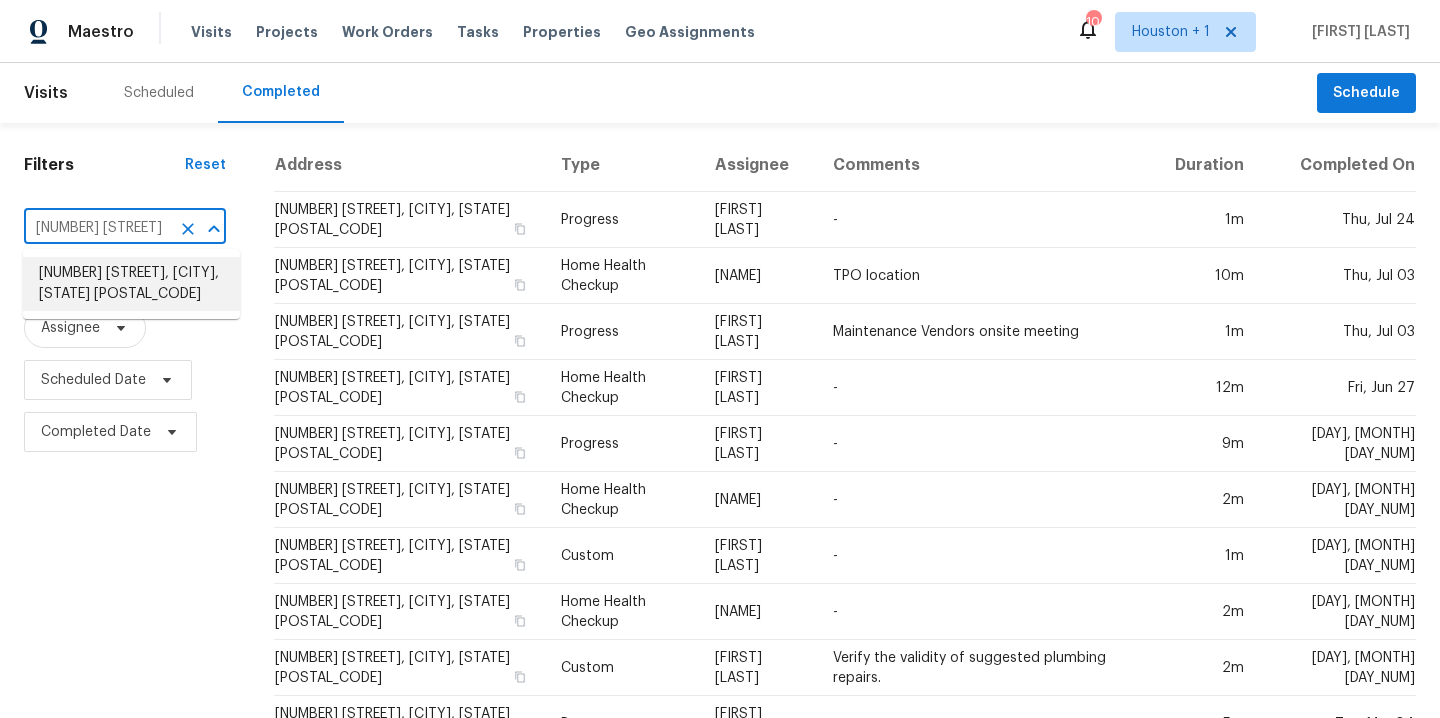 click on "[NUMBER] [STREET], [CITY], [STATE] [POSTAL_CODE]" at bounding box center [131, 284] 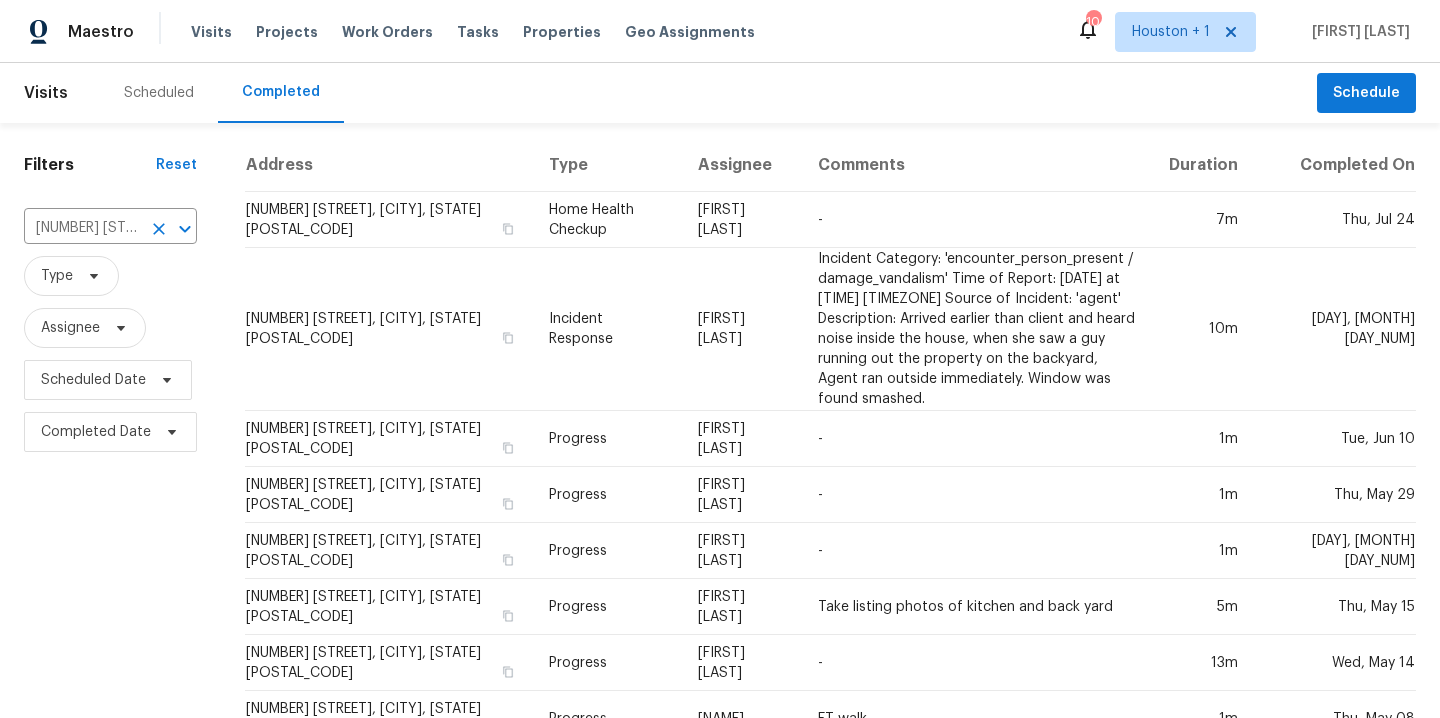click on "[NUMBER] [STREET], [CITY], [STATE] [POSTAL_CODE]" at bounding box center (110, 228) 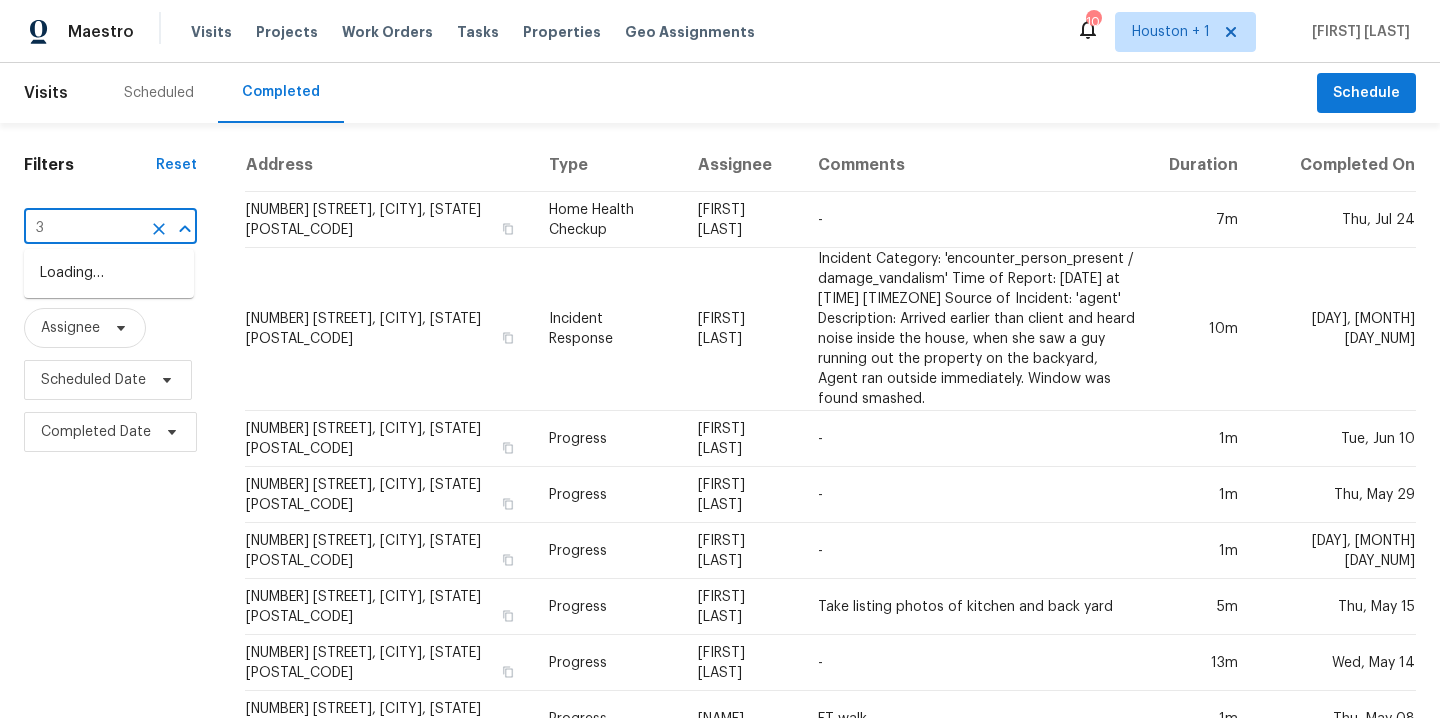 scroll, scrollTop: 0, scrollLeft: 0, axis: both 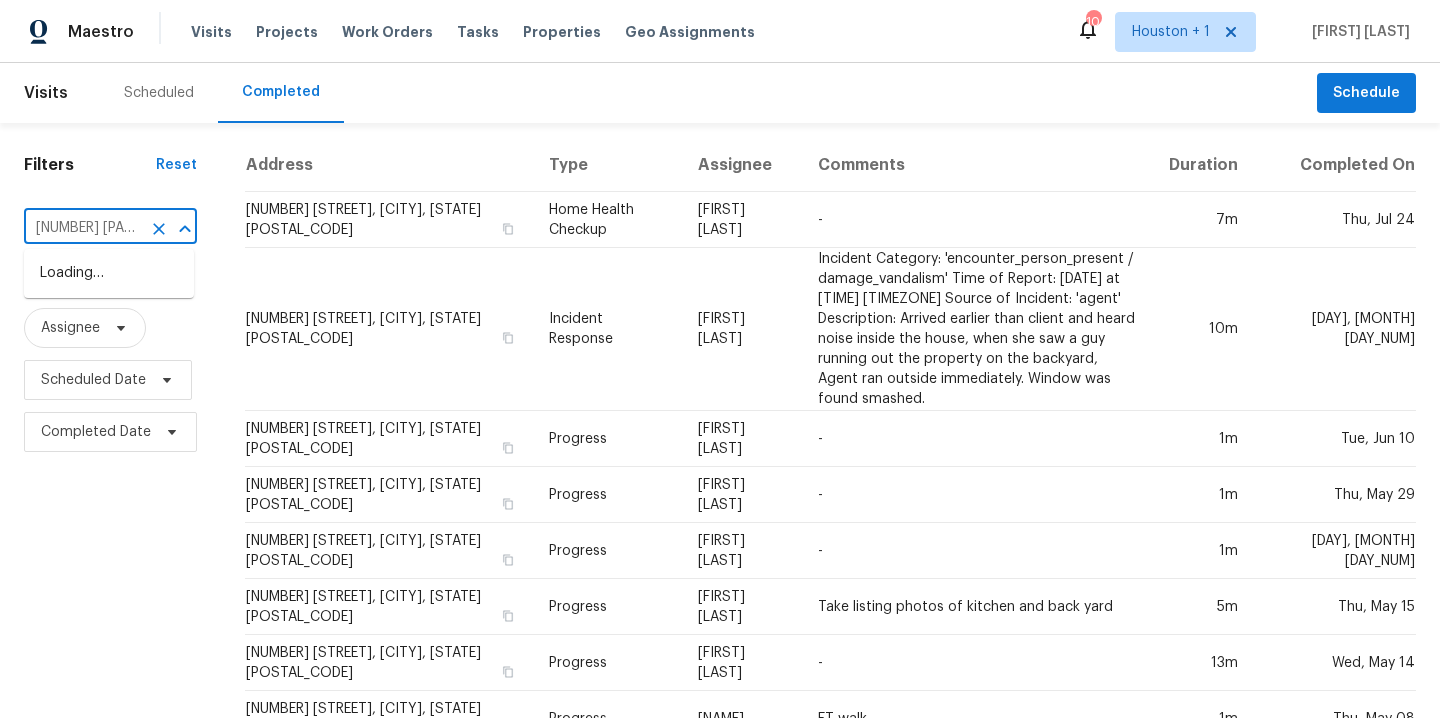 type on "[NUMBER] [STREET]" 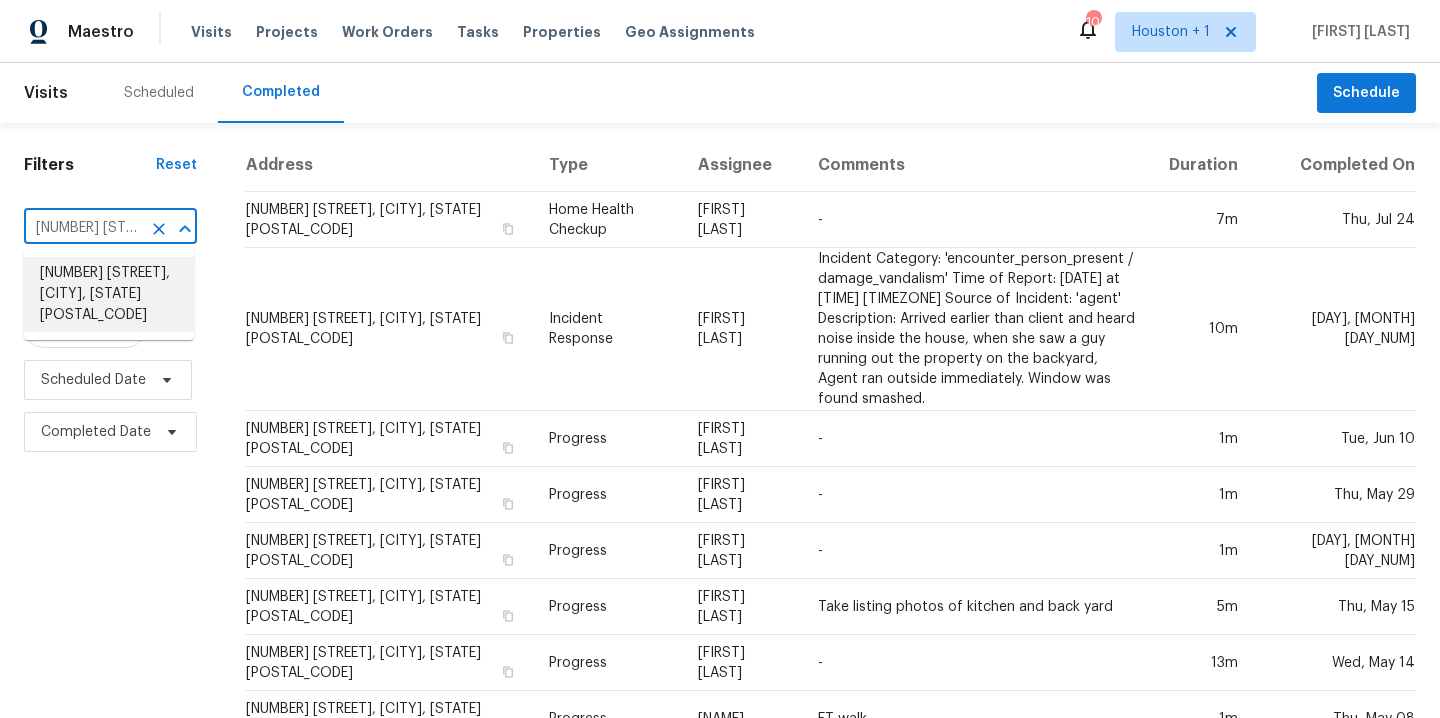 click on "[NUMBER] [STREET], [CITY], [STATE] [POSTAL_CODE]" at bounding box center [109, 294] 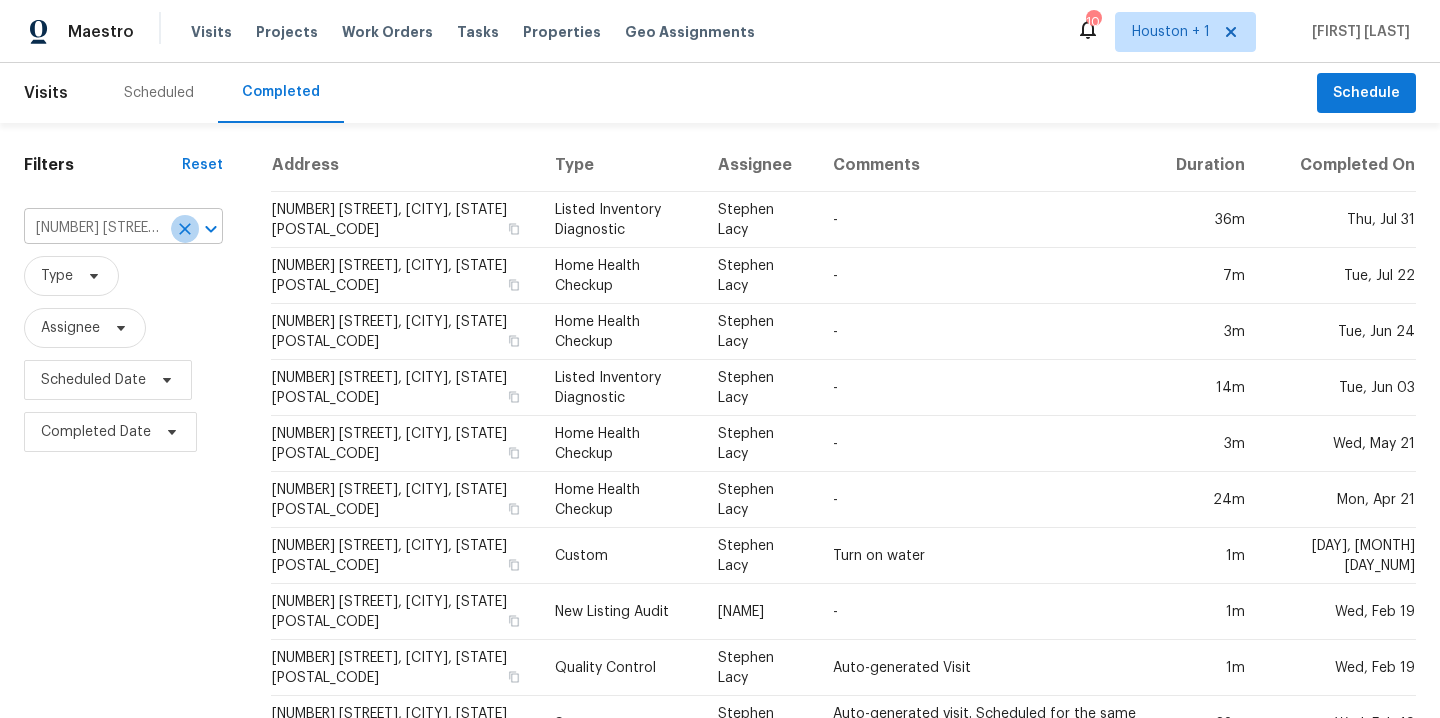 click 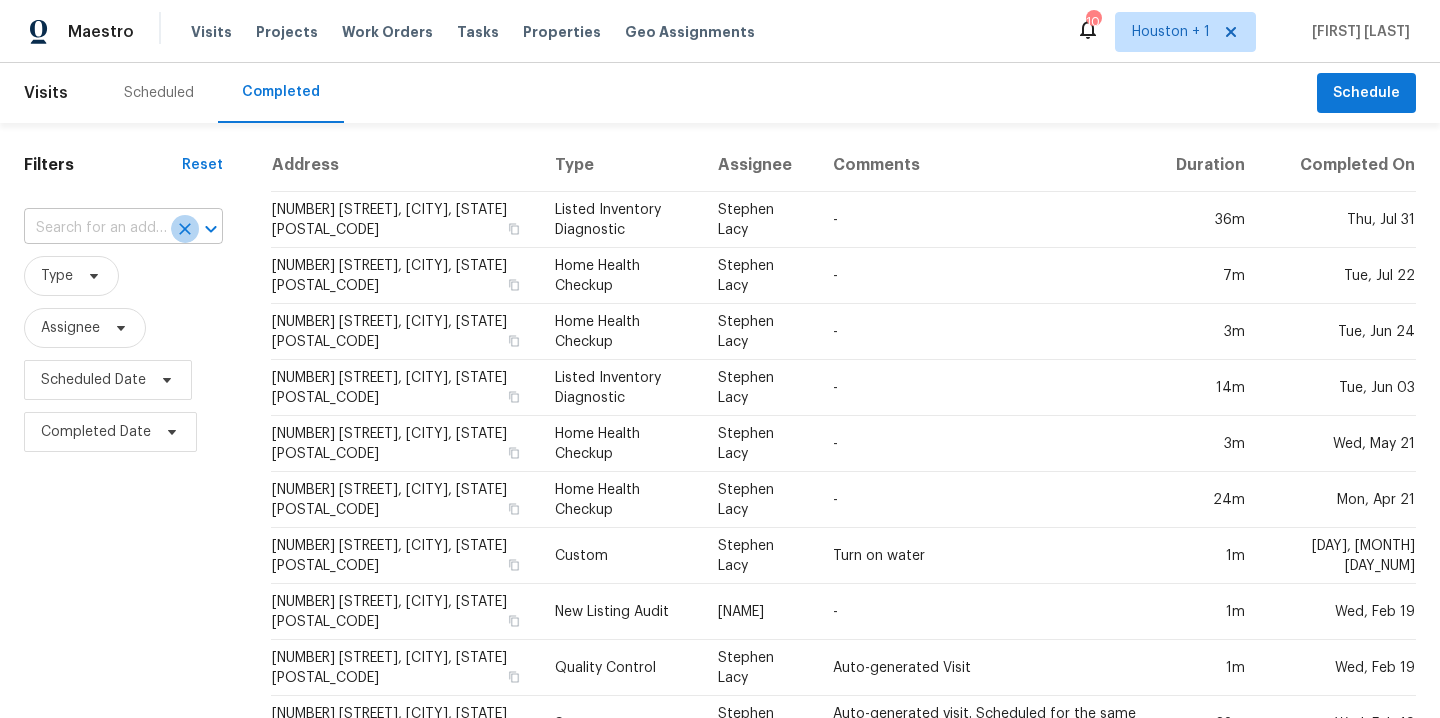 scroll, scrollTop: 0, scrollLeft: 0, axis: both 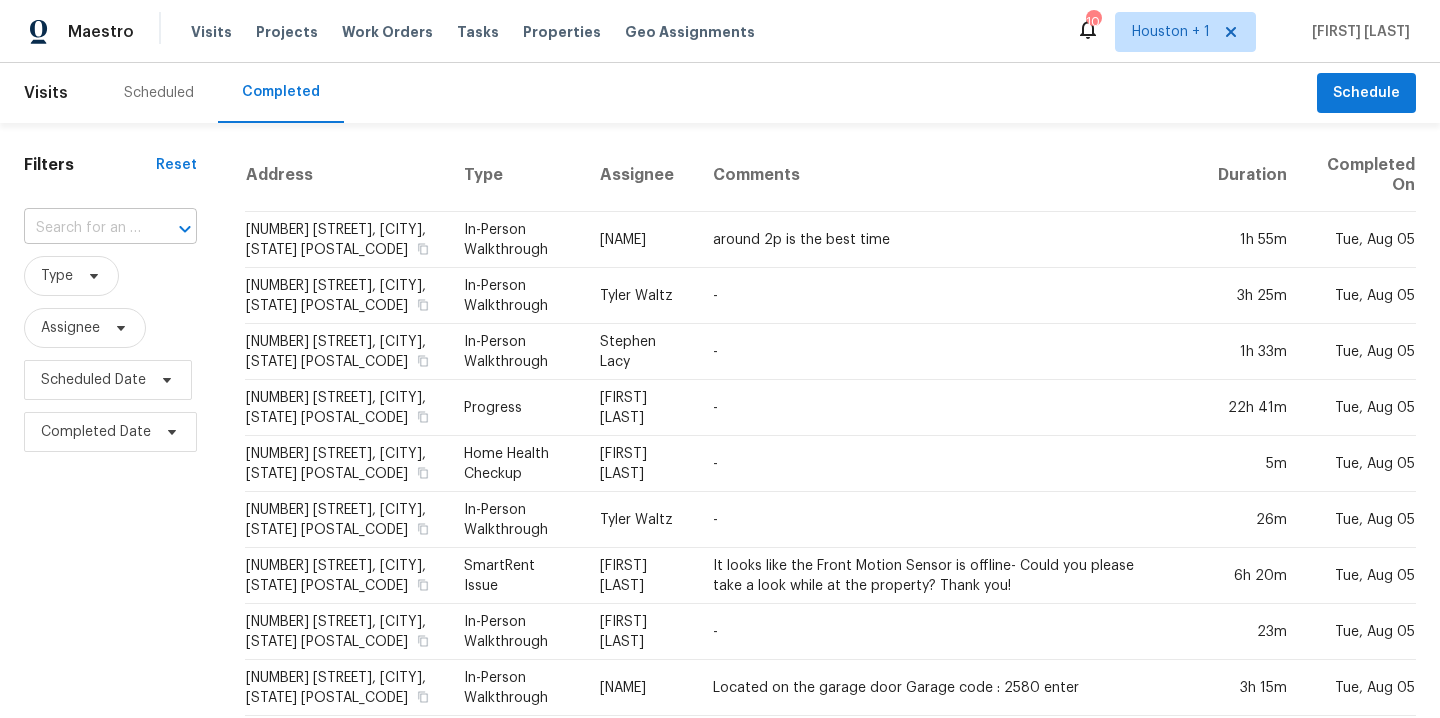 click at bounding box center (82, 228) 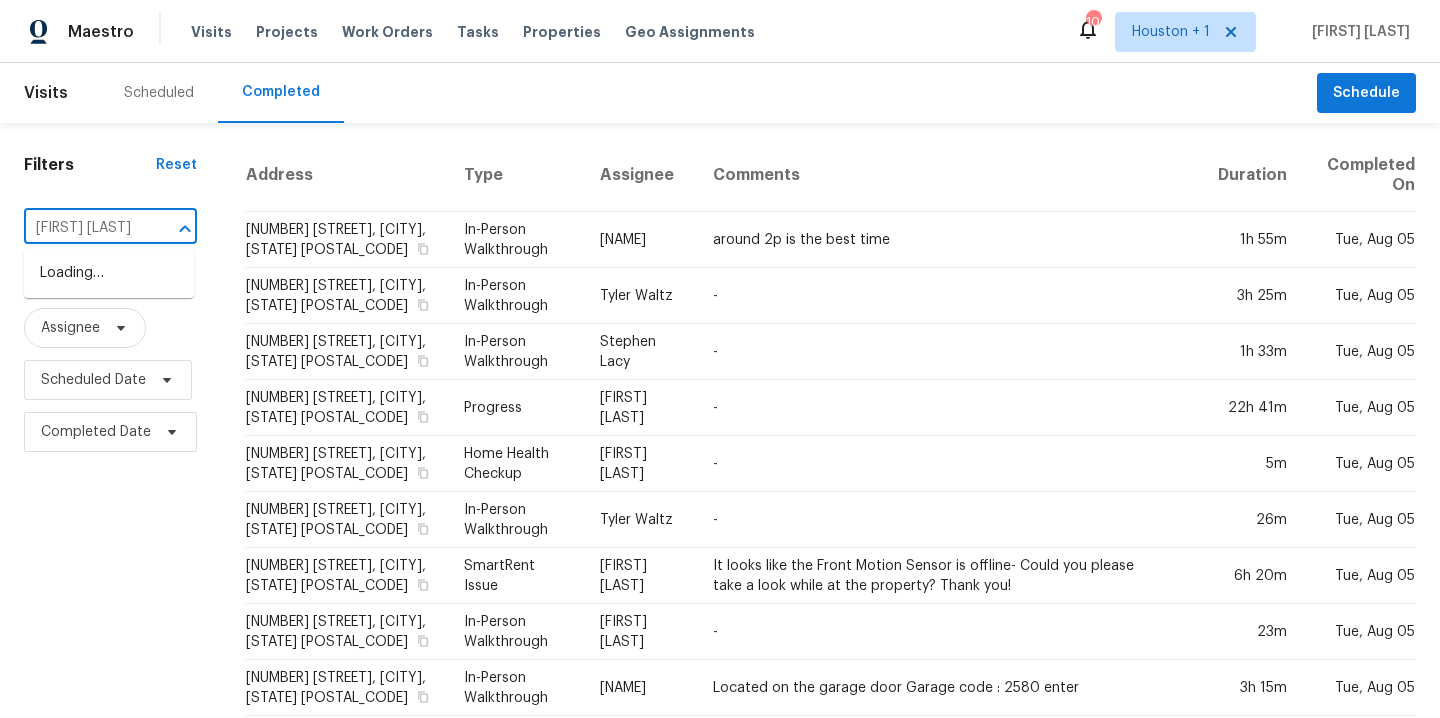 type on "1911 winsto" 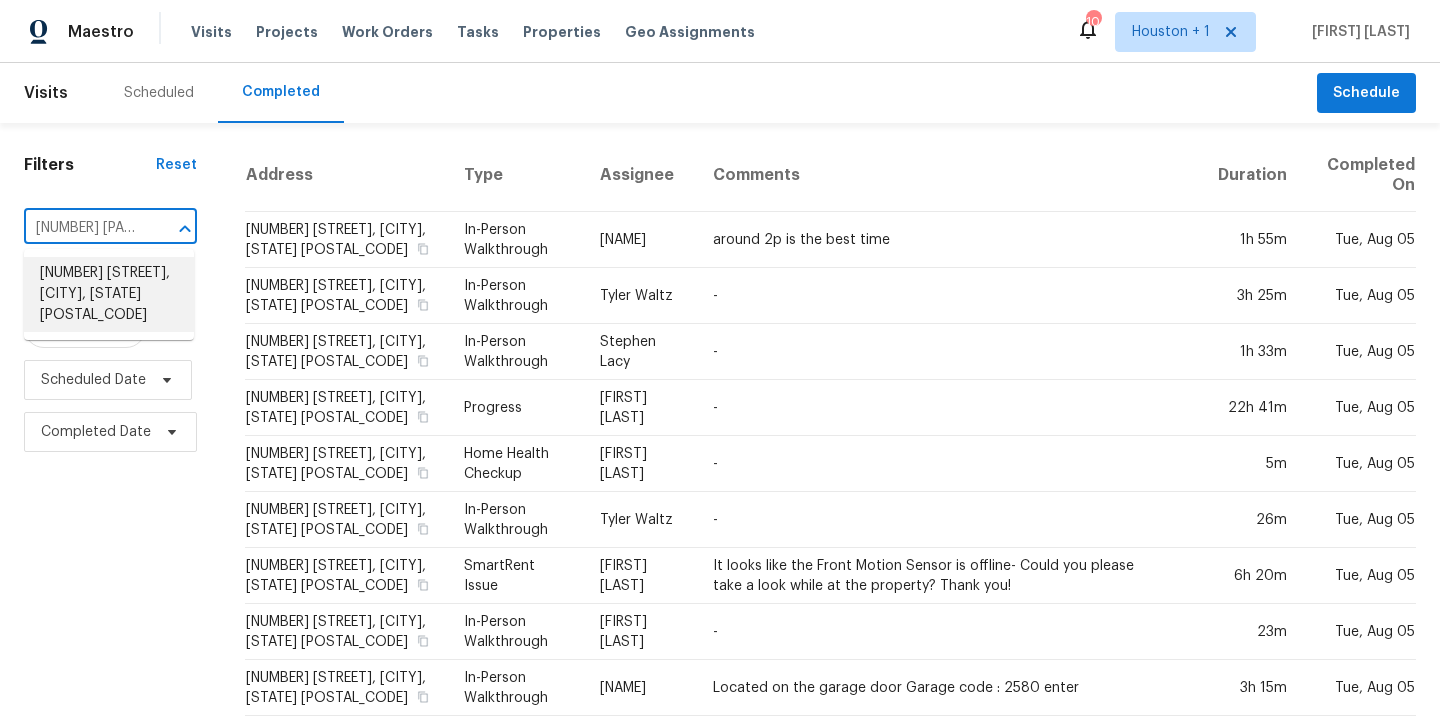 click on "1911 Winston Store Loop, Richmond, TX 77469" at bounding box center (109, 294) 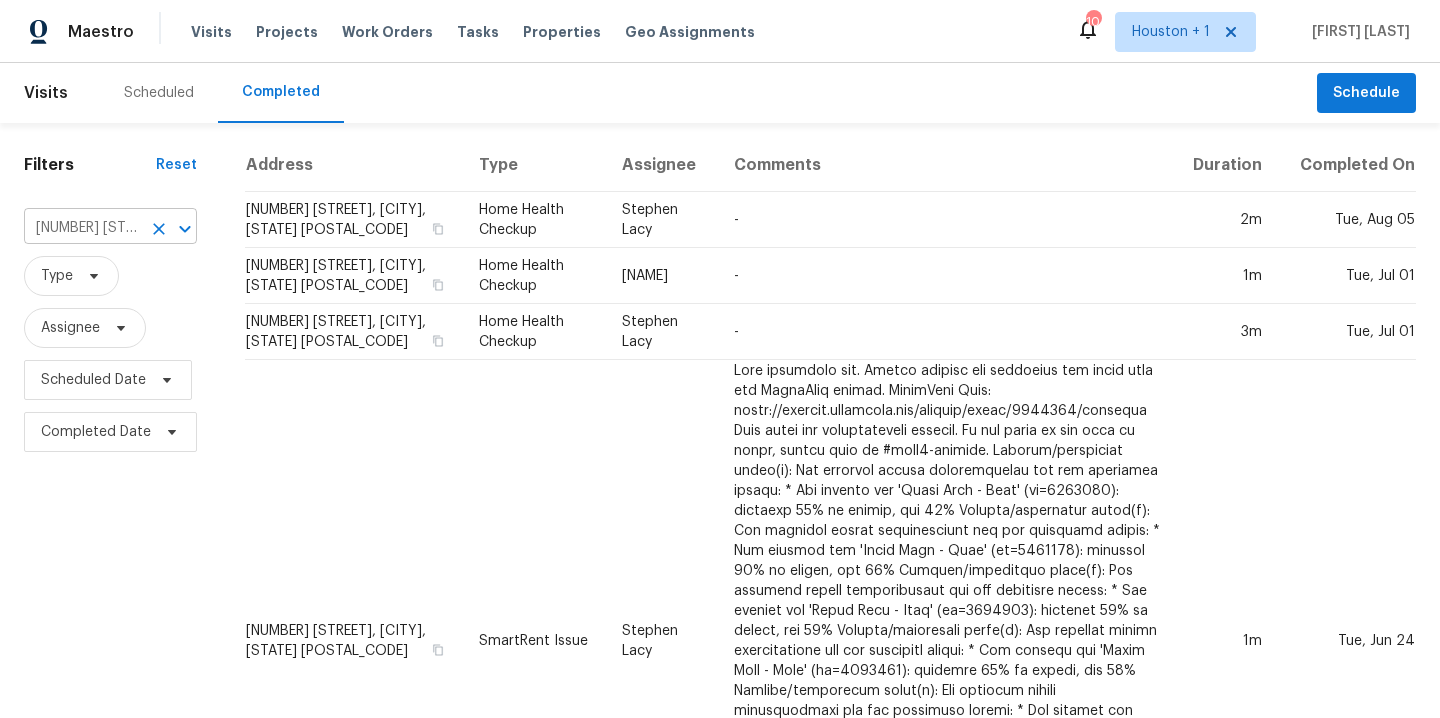 click on "1911 Winston Store Loop, Richmond, TX 77469" at bounding box center (82, 228) 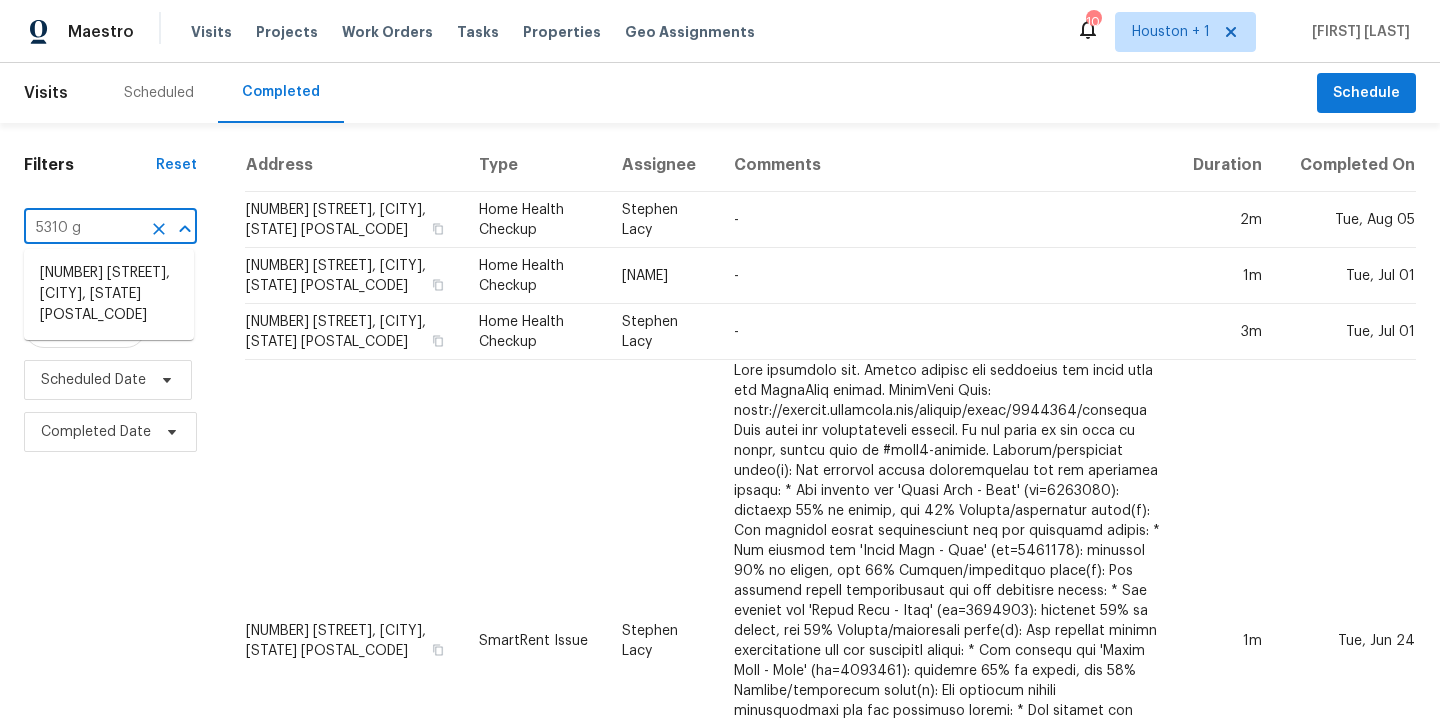 type on "5310 gr" 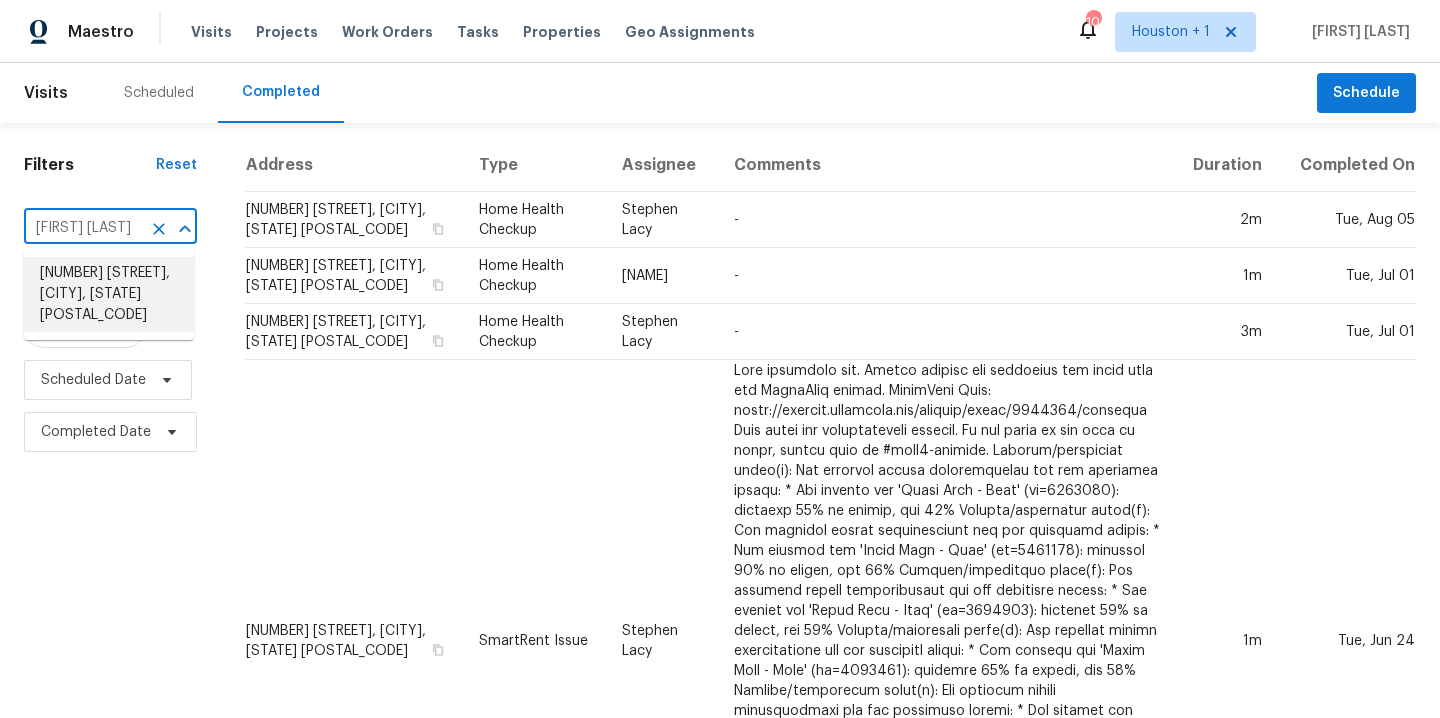 click on "5310 Grace Point Ln, Houston, TX 77048" at bounding box center (109, 294) 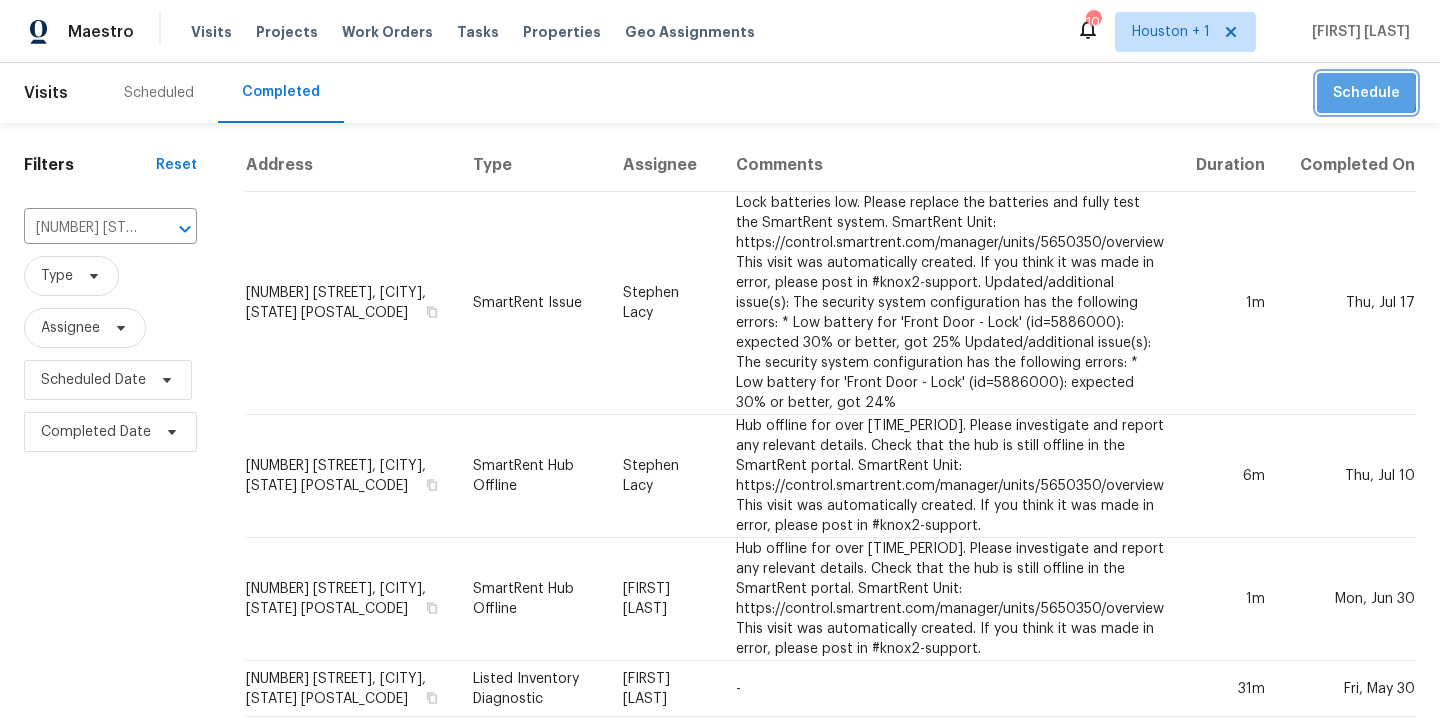 click on "Schedule" at bounding box center [1366, 93] 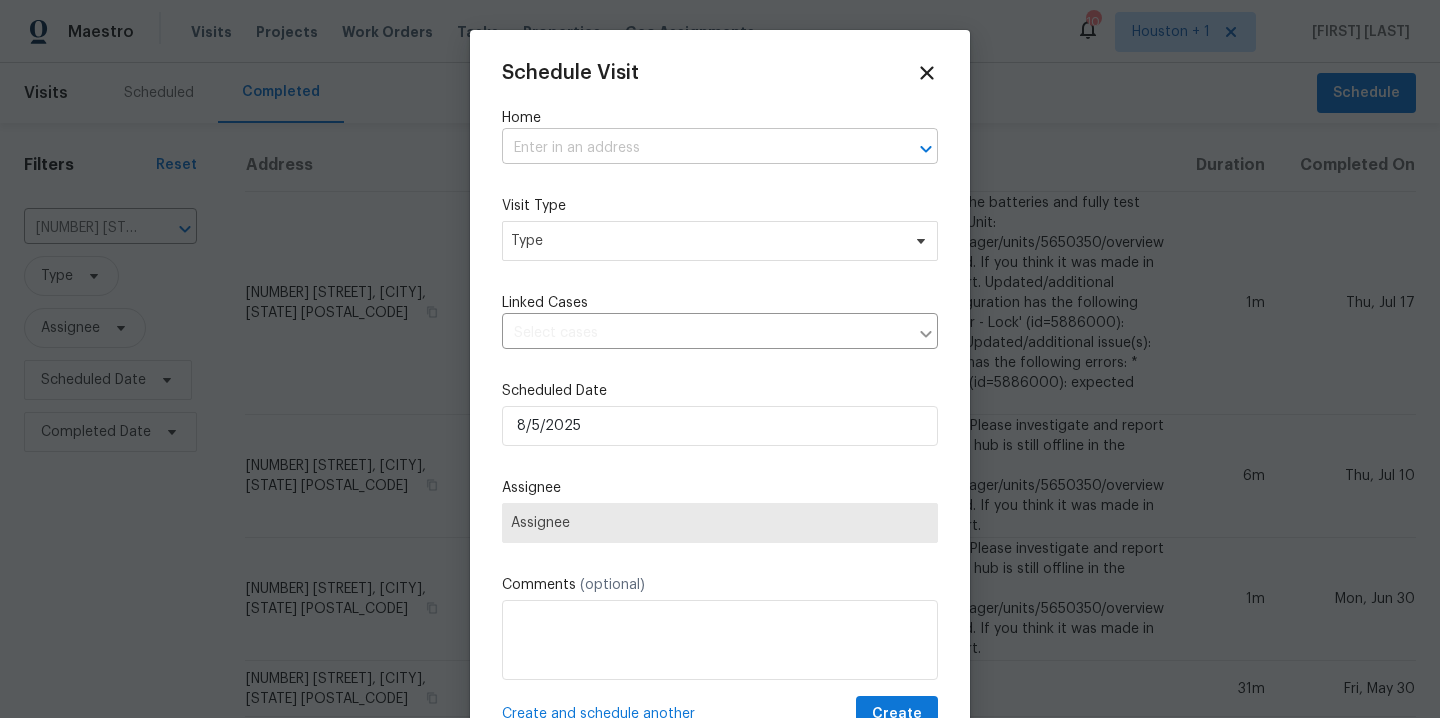 click at bounding box center [692, 148] 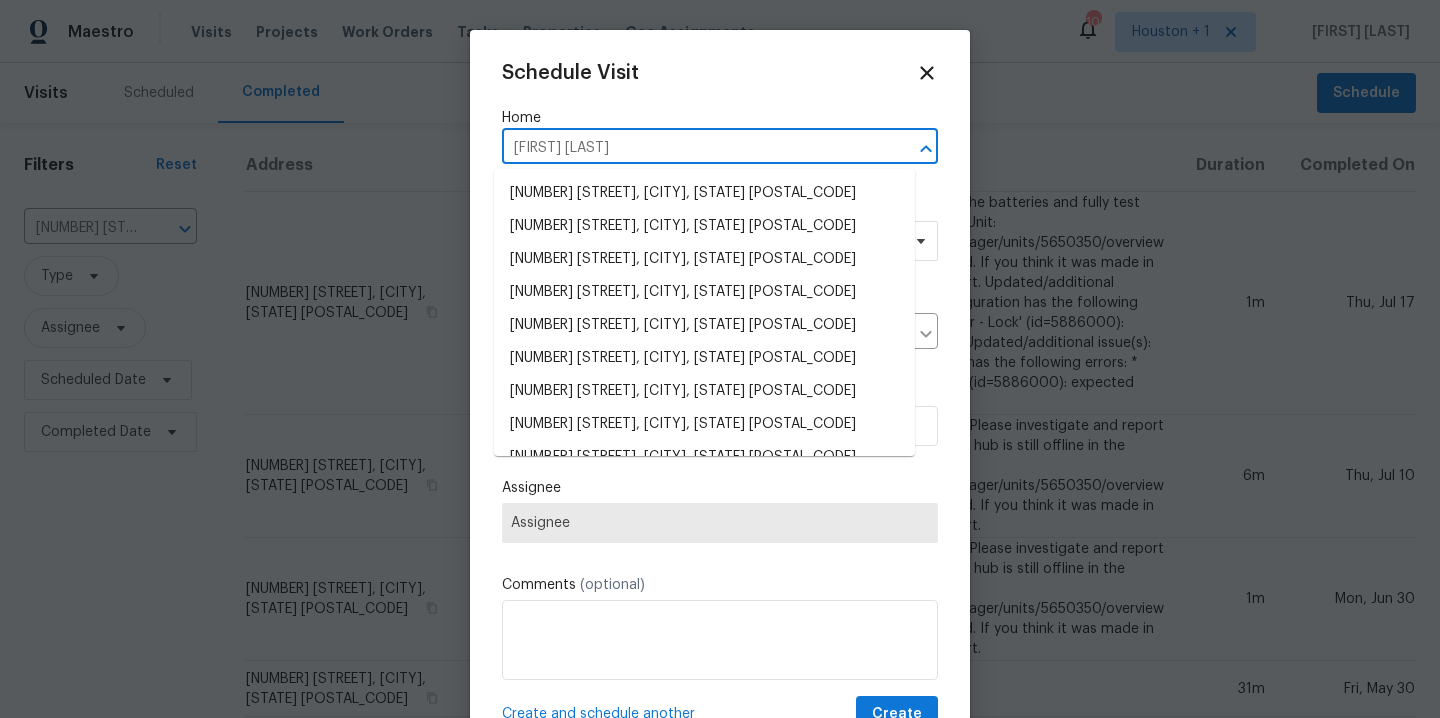 type on "5310 gra" 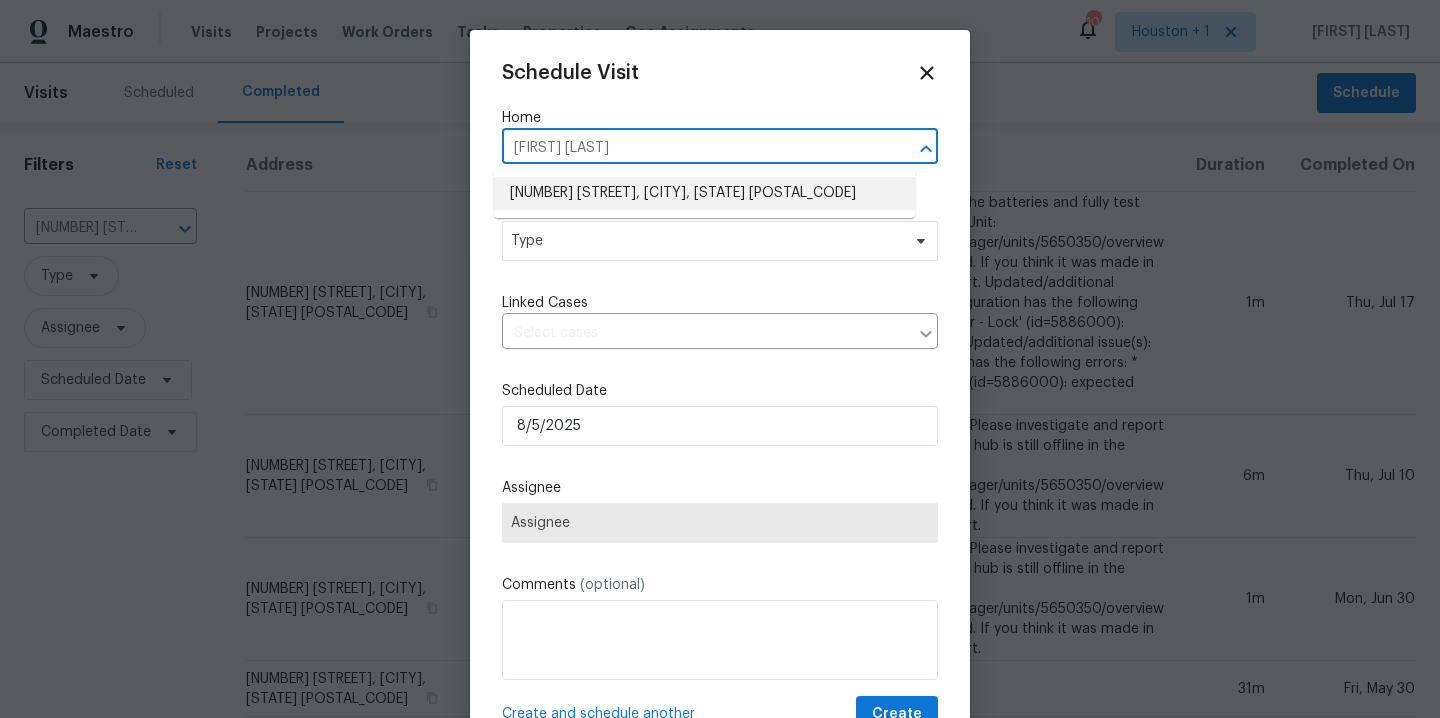 click on "5310 Grace Point Ln, Houston, TX 77048" at bounding box center [704, 193] 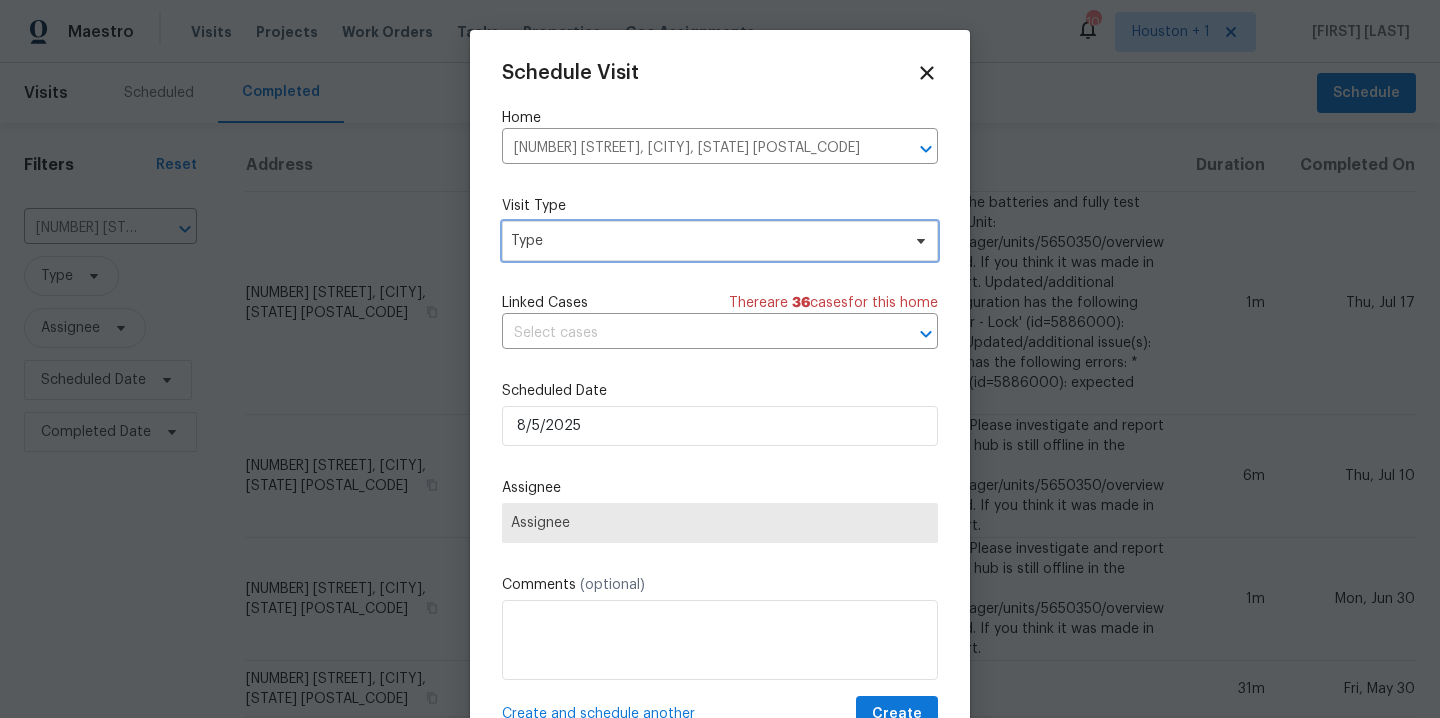 click on "Type" at bounding box center [705, 241] 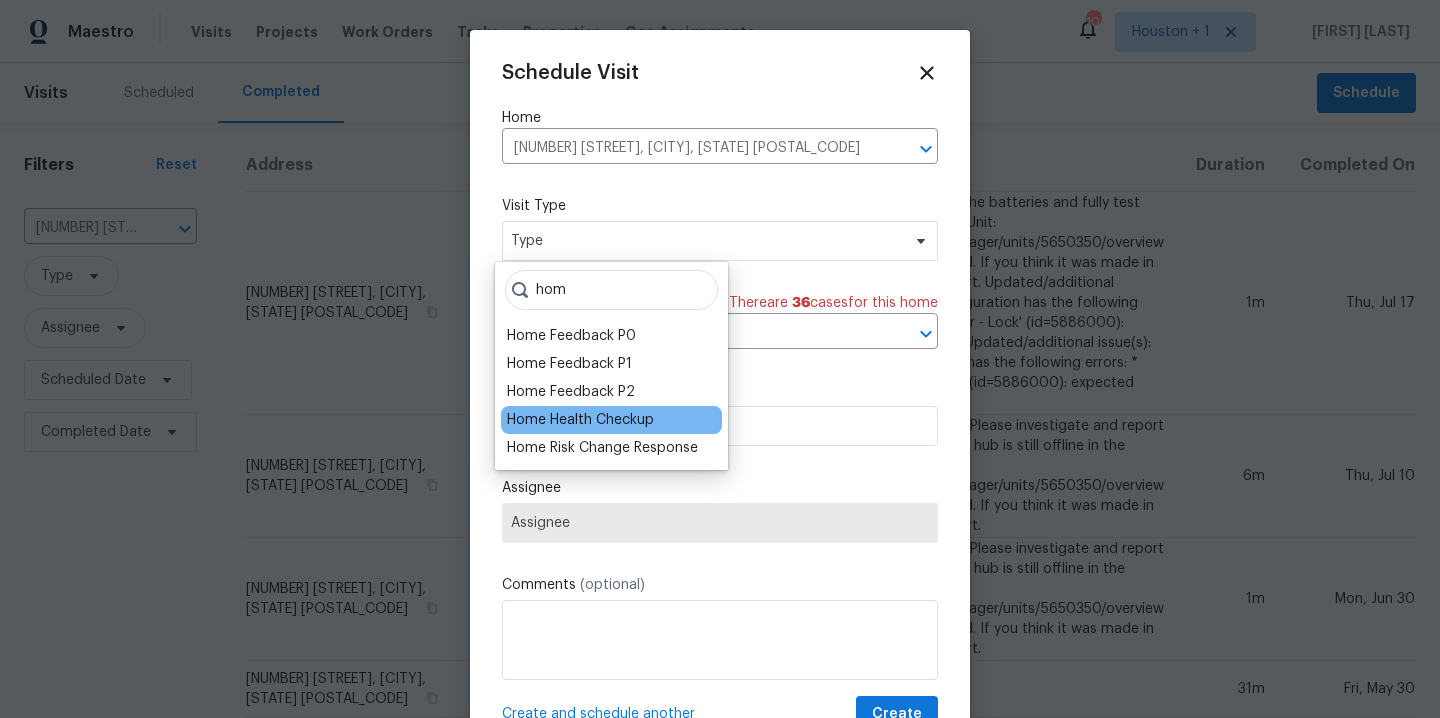 type on "hom" 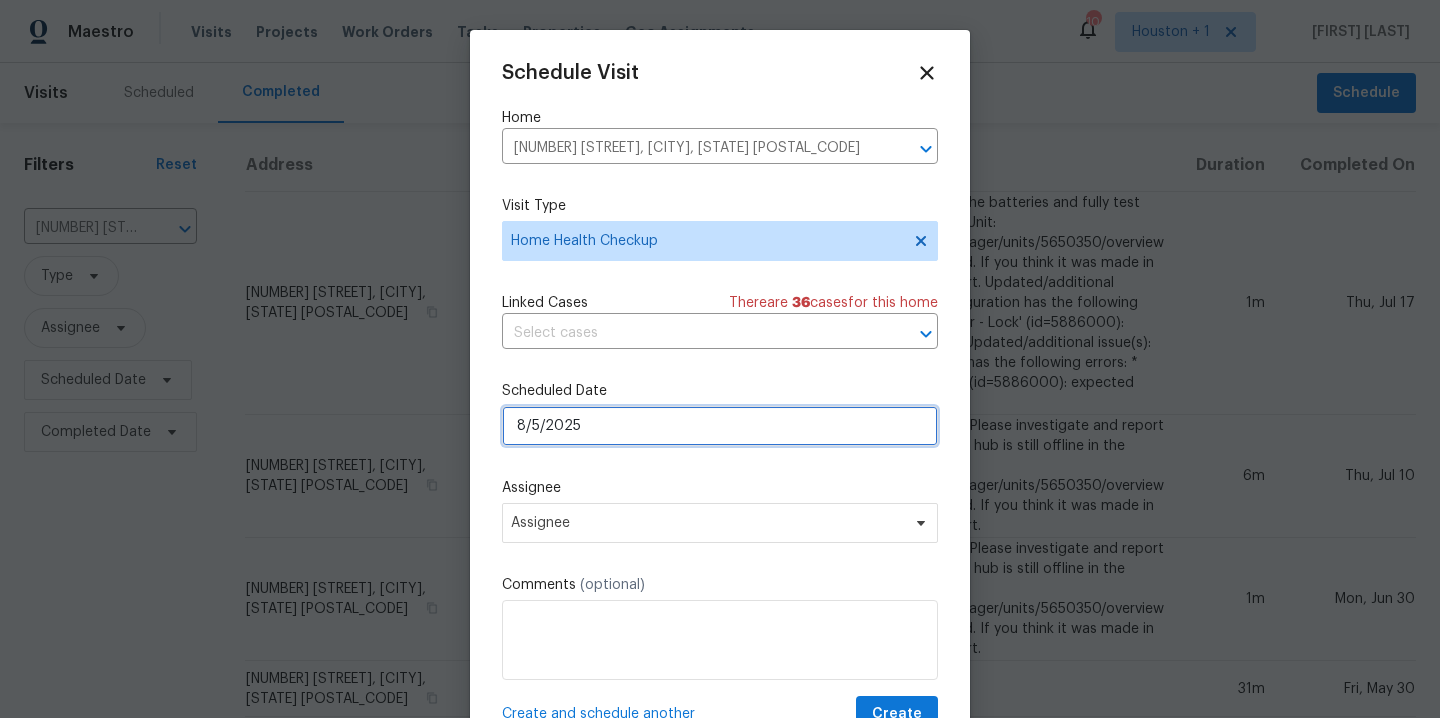 click on "8/5/2025" at bounding box center [720, 426] 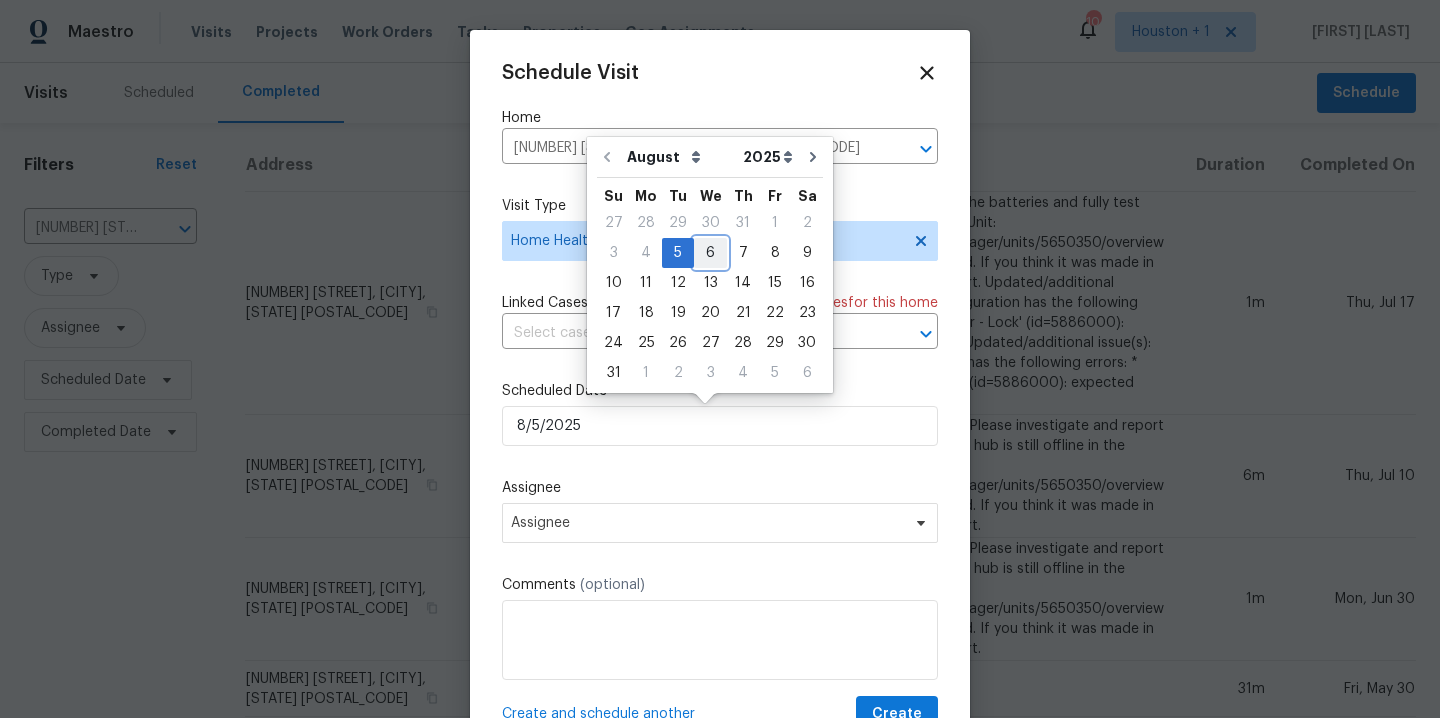 click on "6" at bounding box center [710, 253] 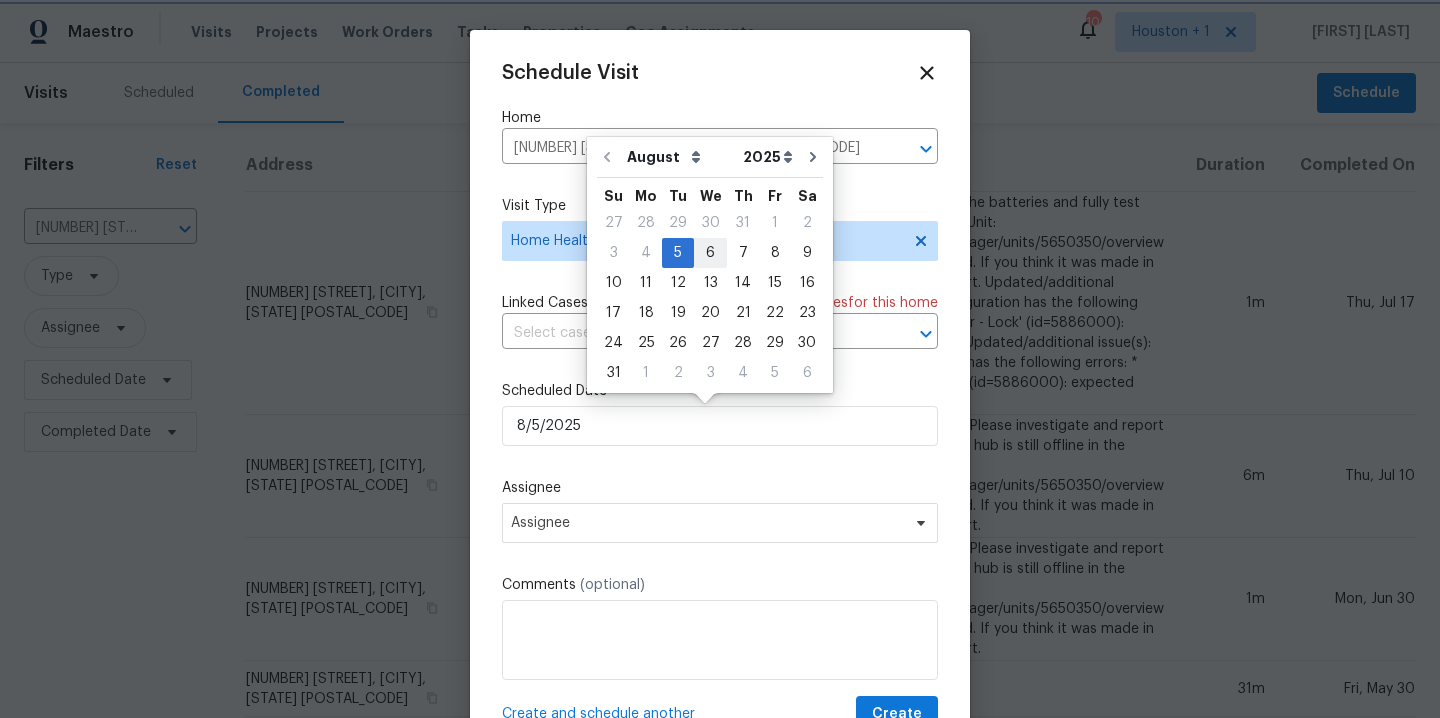 type on "8/6/2025" 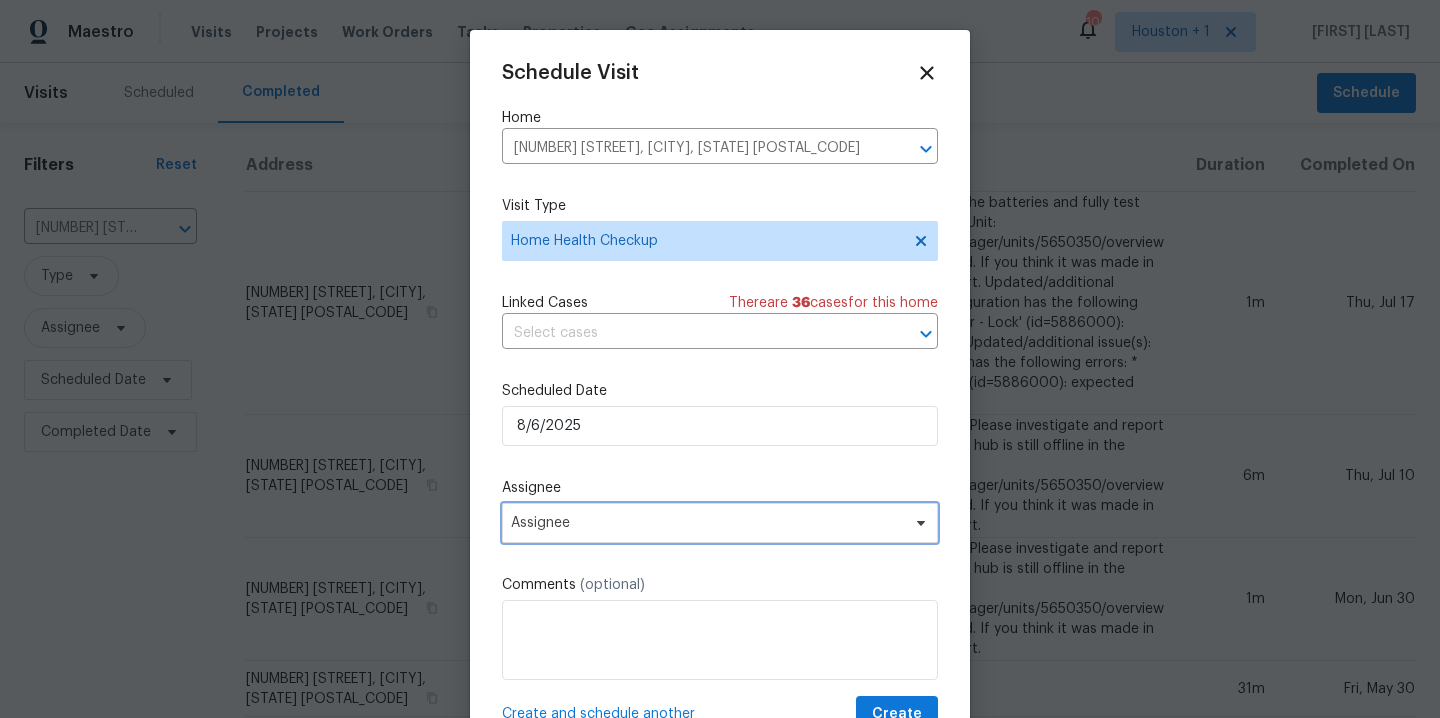 click on "Assignee" at bounding box center (707, 523) 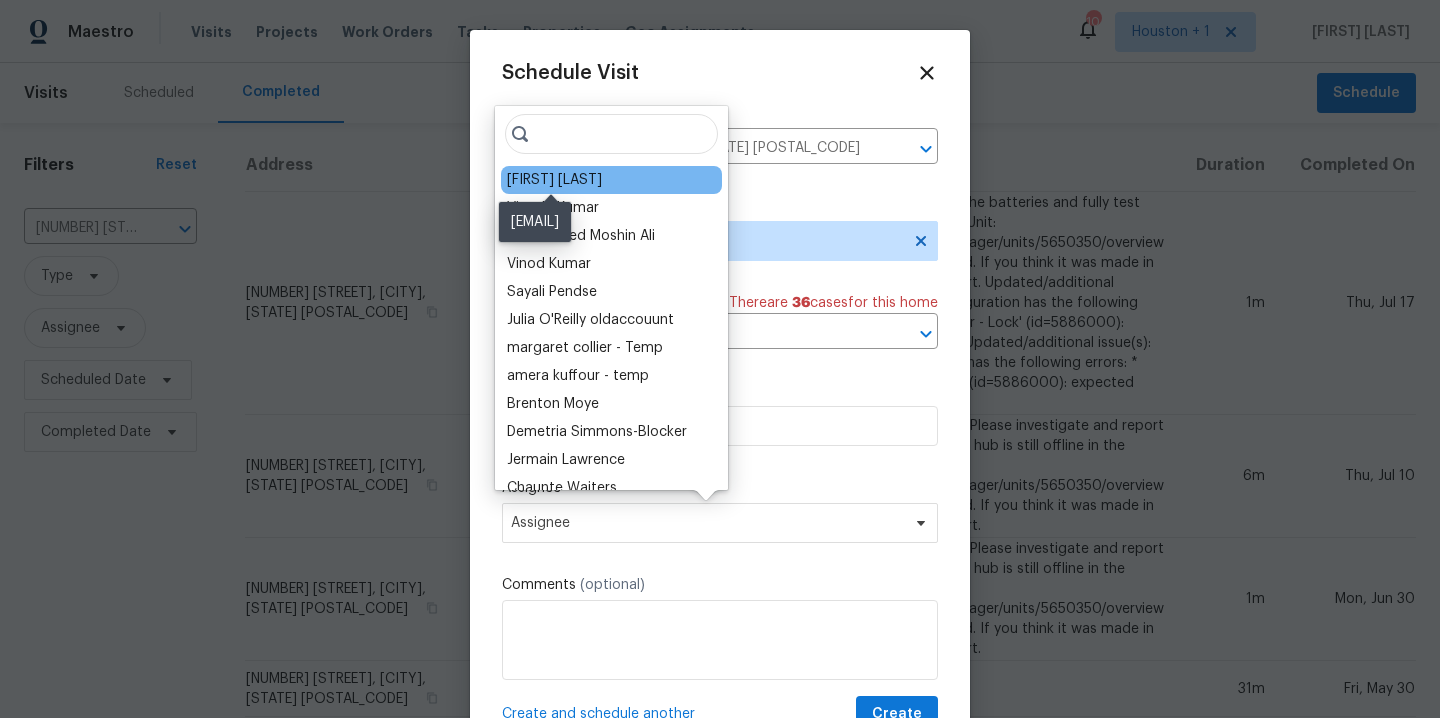 click on "[FIRST] [LAST]" at bounding box center (554, 180) 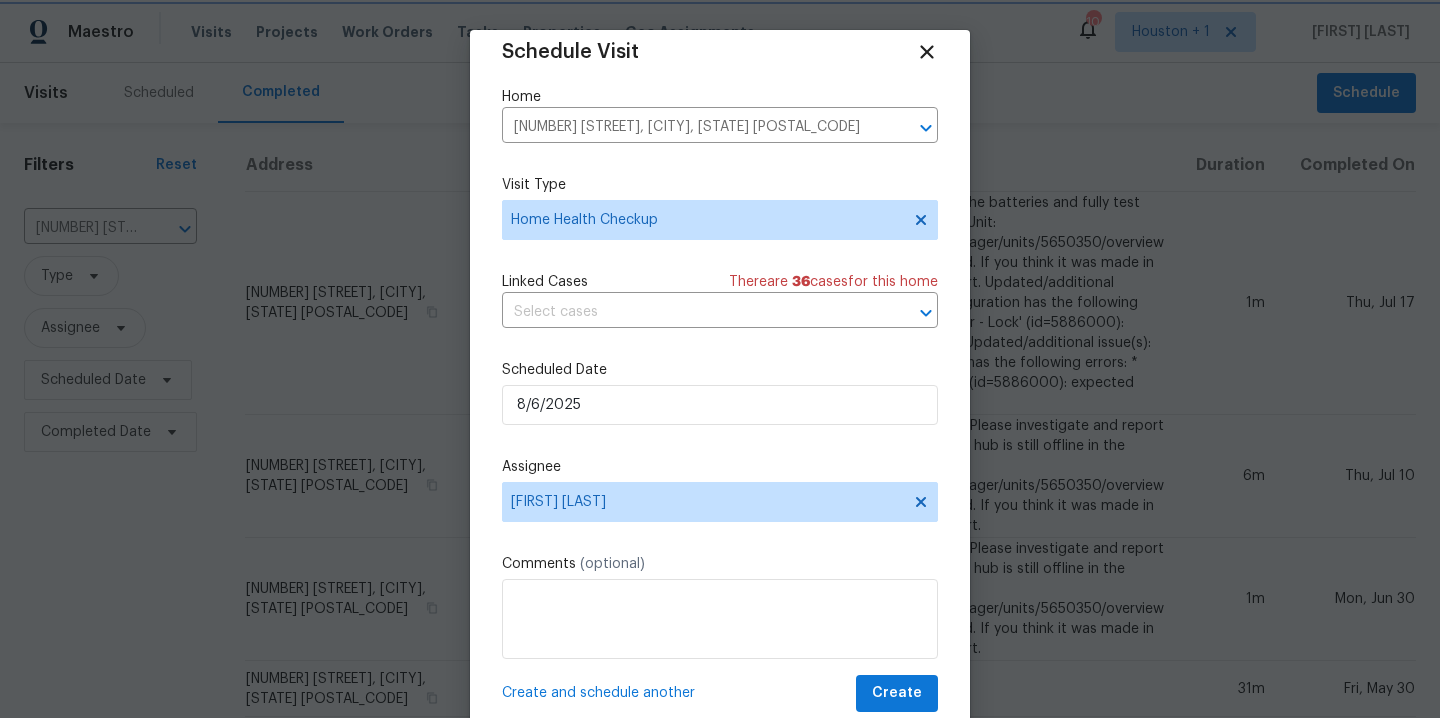scroll, scrollTop: 36, scrollLeft: 0, axis: vertical 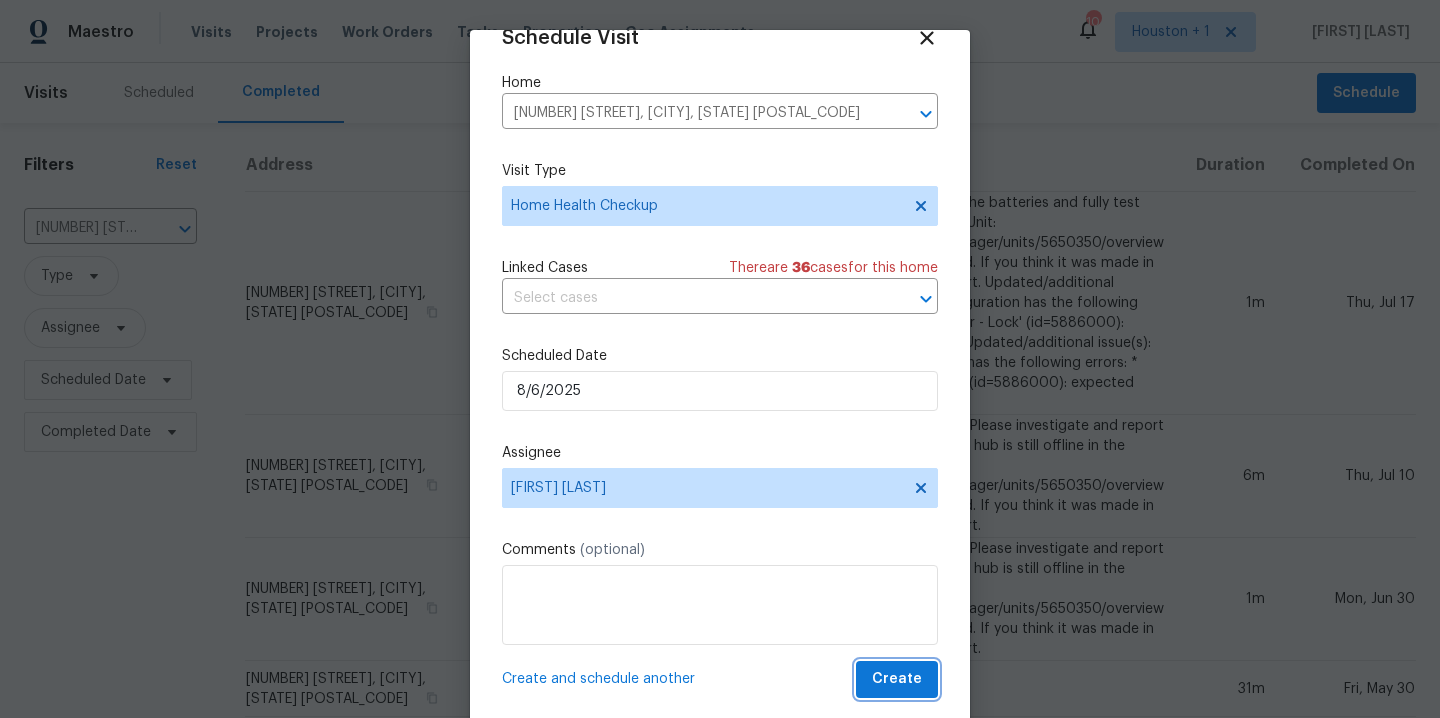 click on "Create" at bounding box center (897, 679) 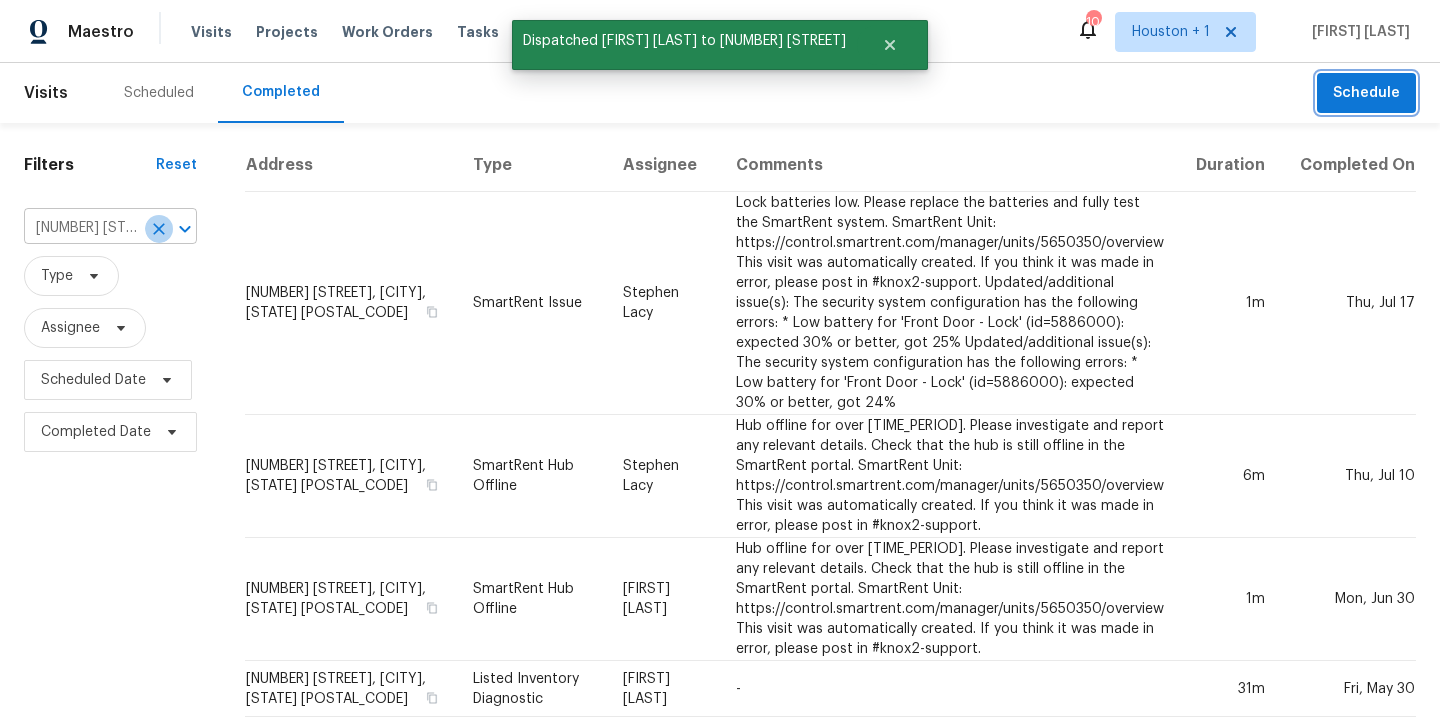 click 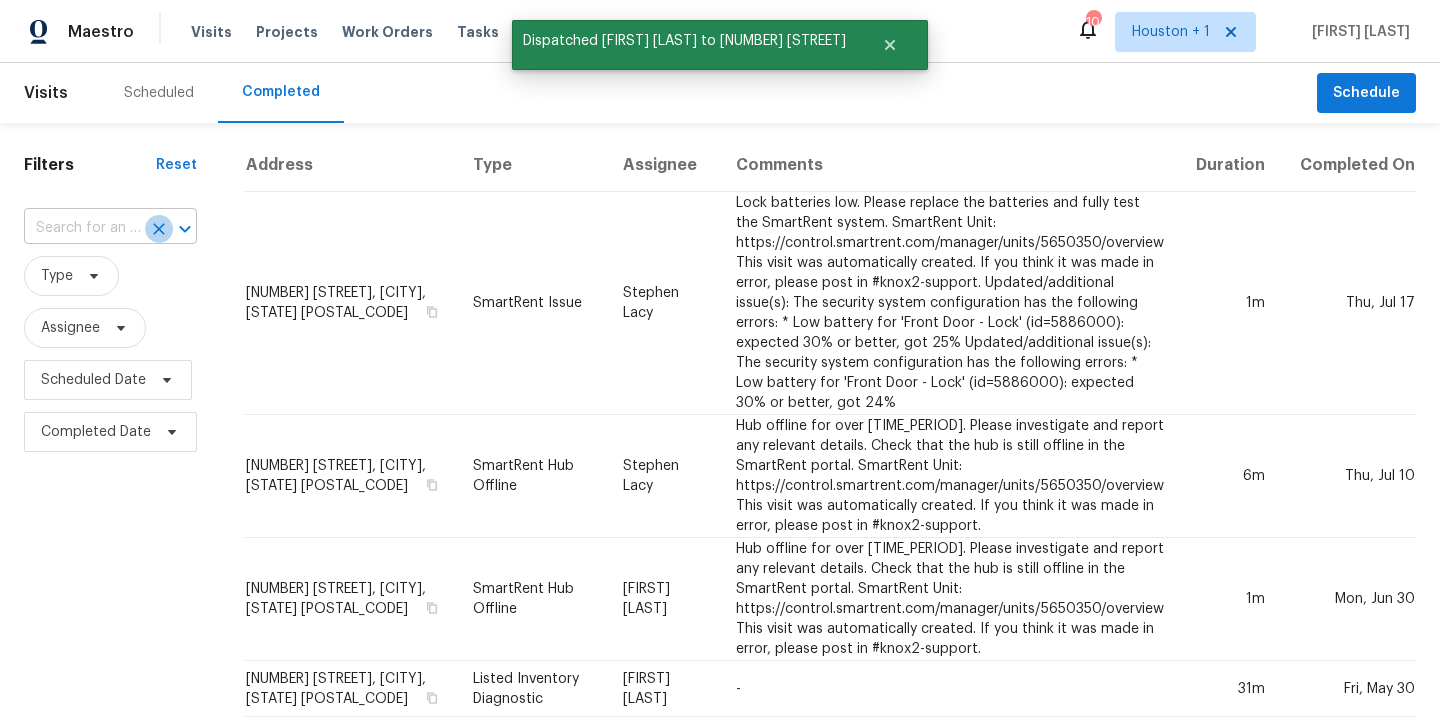 scroll, scrollTop: 0, scrollLeft: 0, axis: both 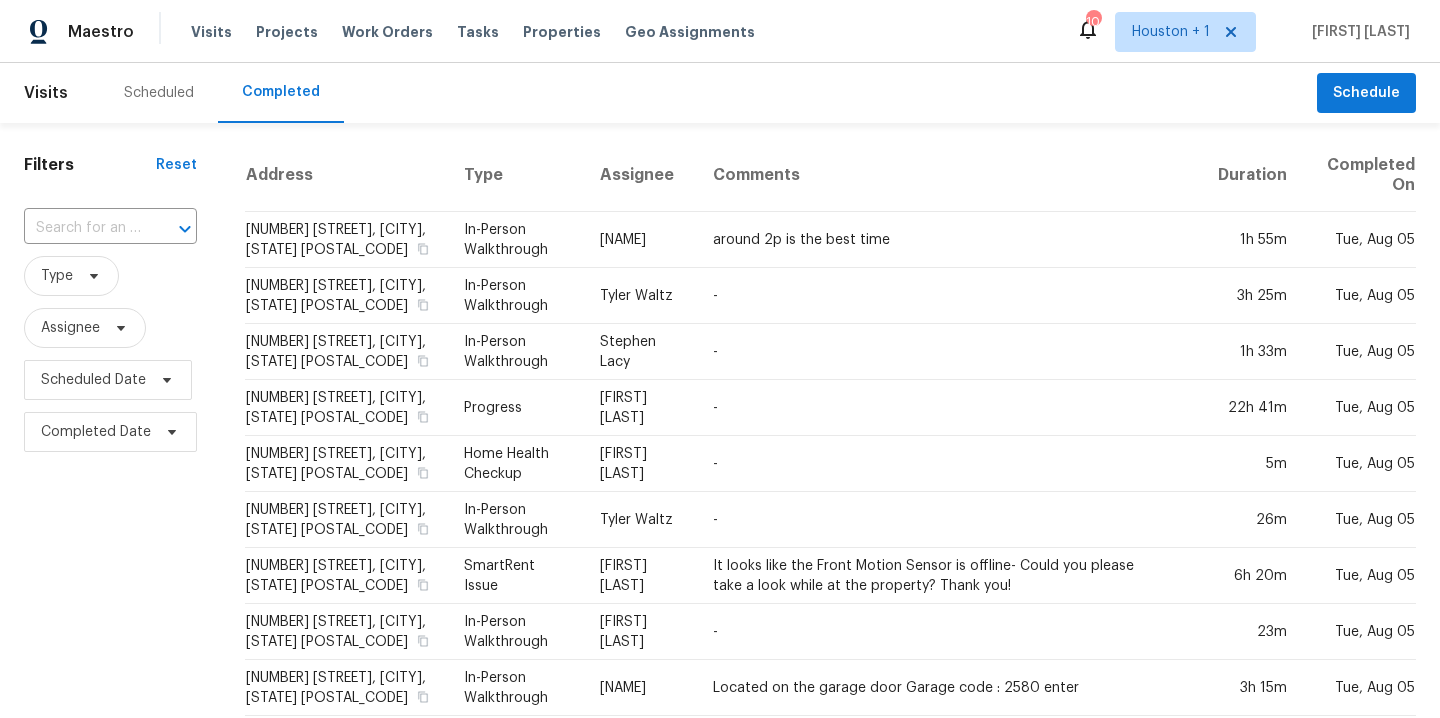 click on "Scheduled" at bounding box center [159, 93] 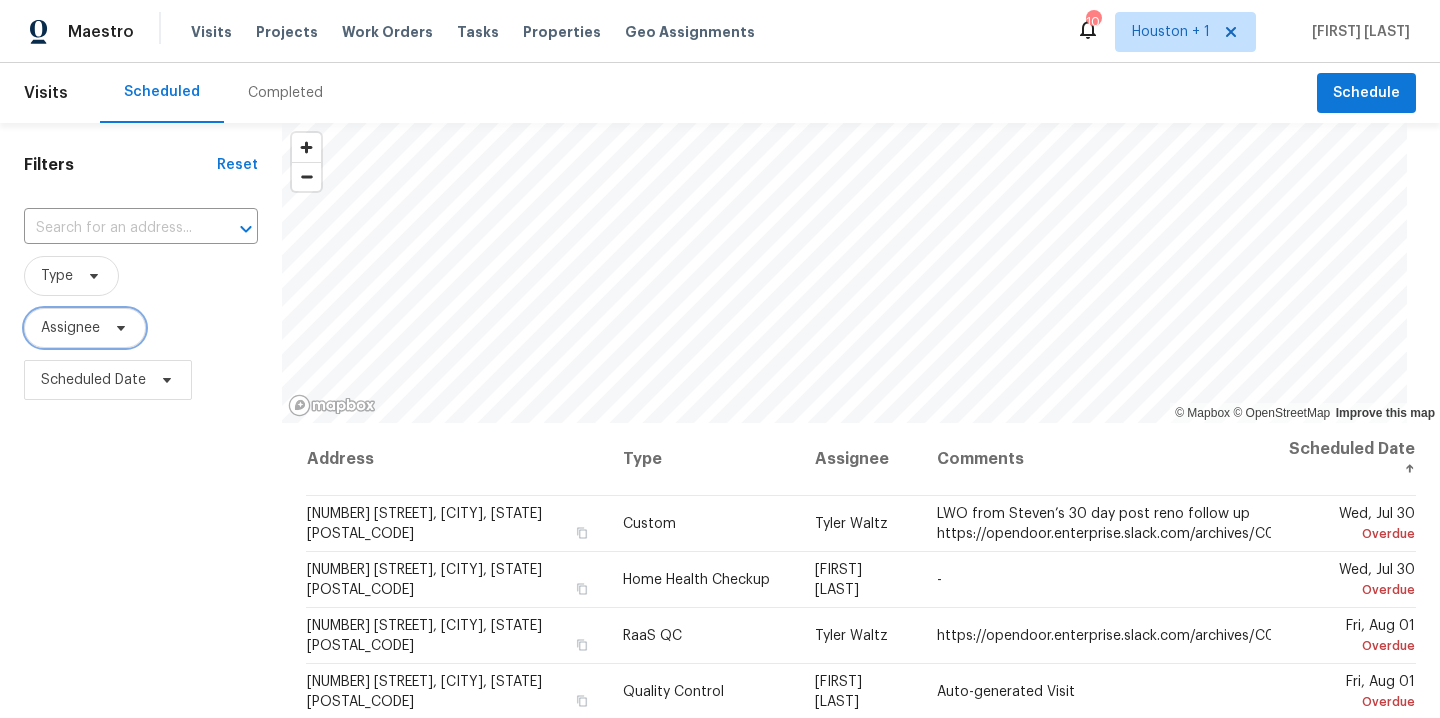 click on "Assignee" at bounding box center [70, 328] 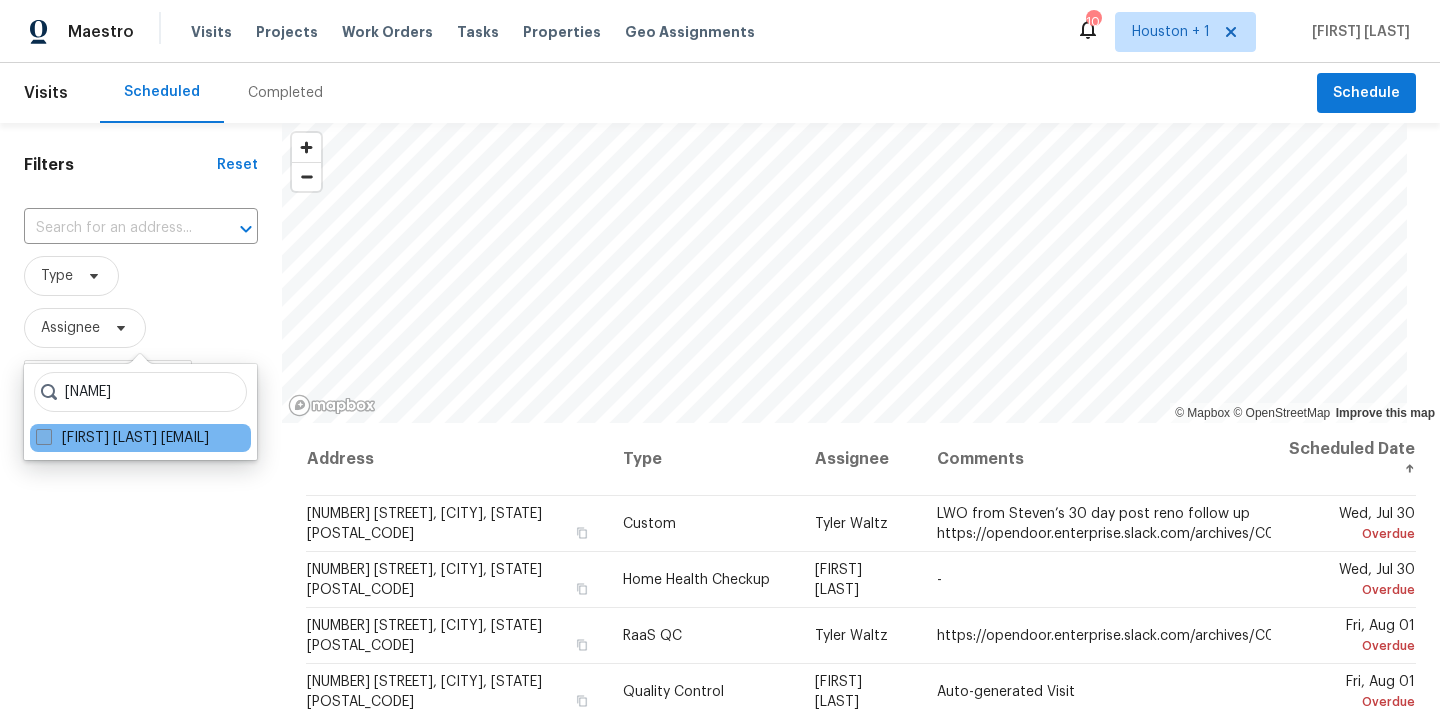 type on "andy taylor" 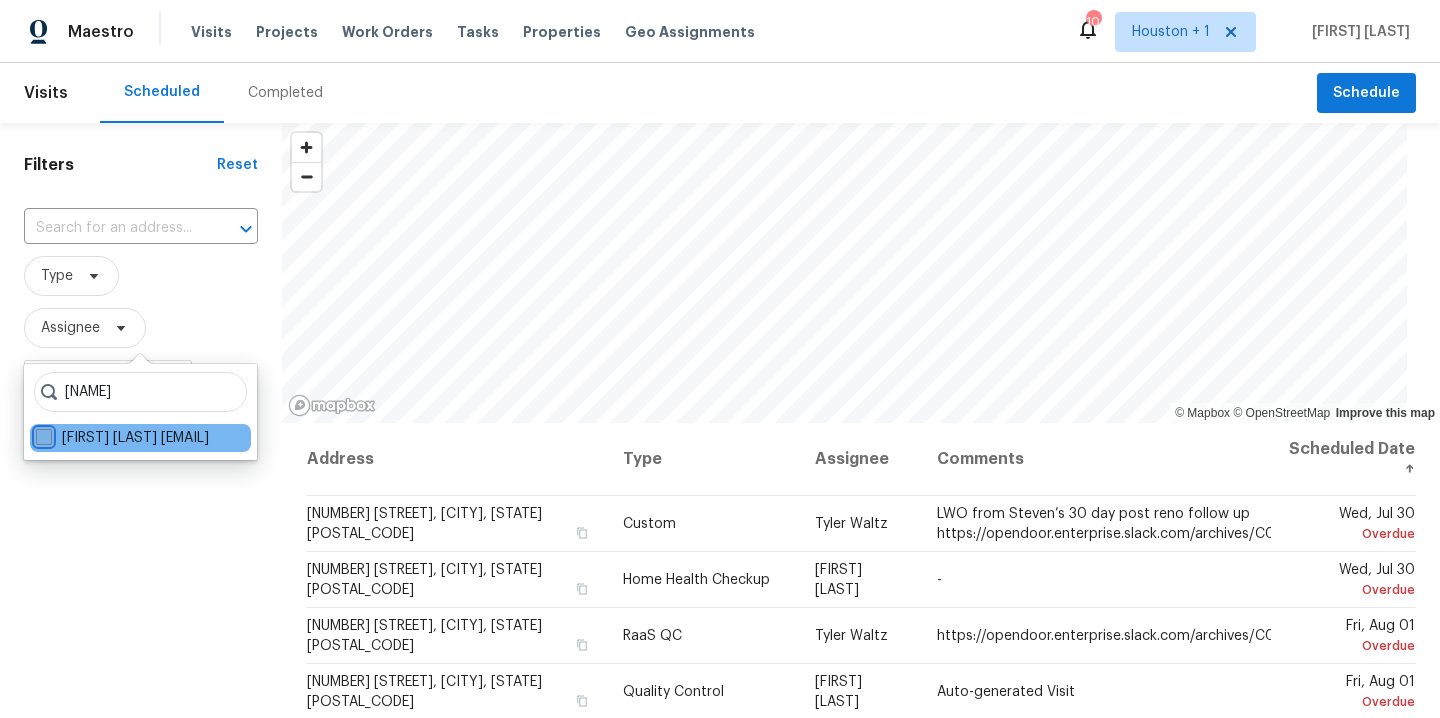 click on "Andy Taylor
andy.taylor@opendoor.com" at bounding box center (42, 434) 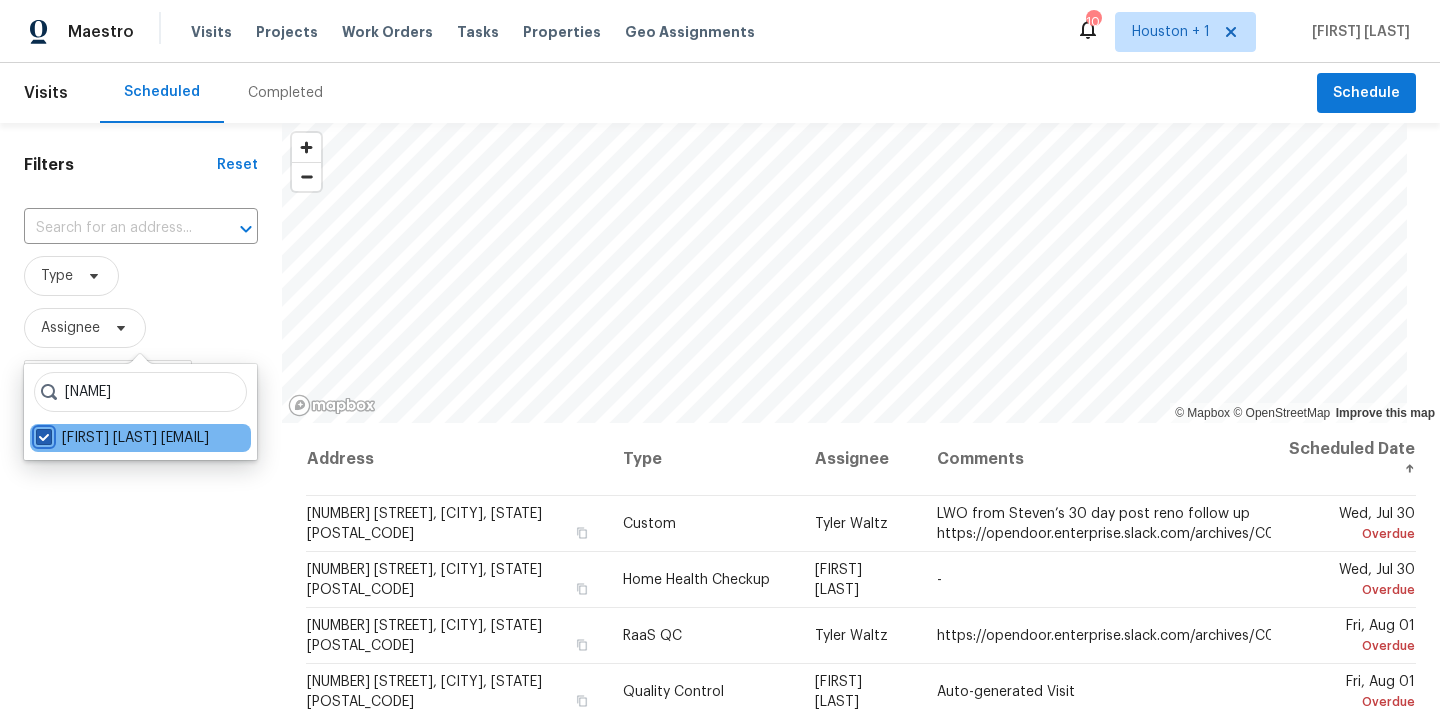 checkbox on "true" 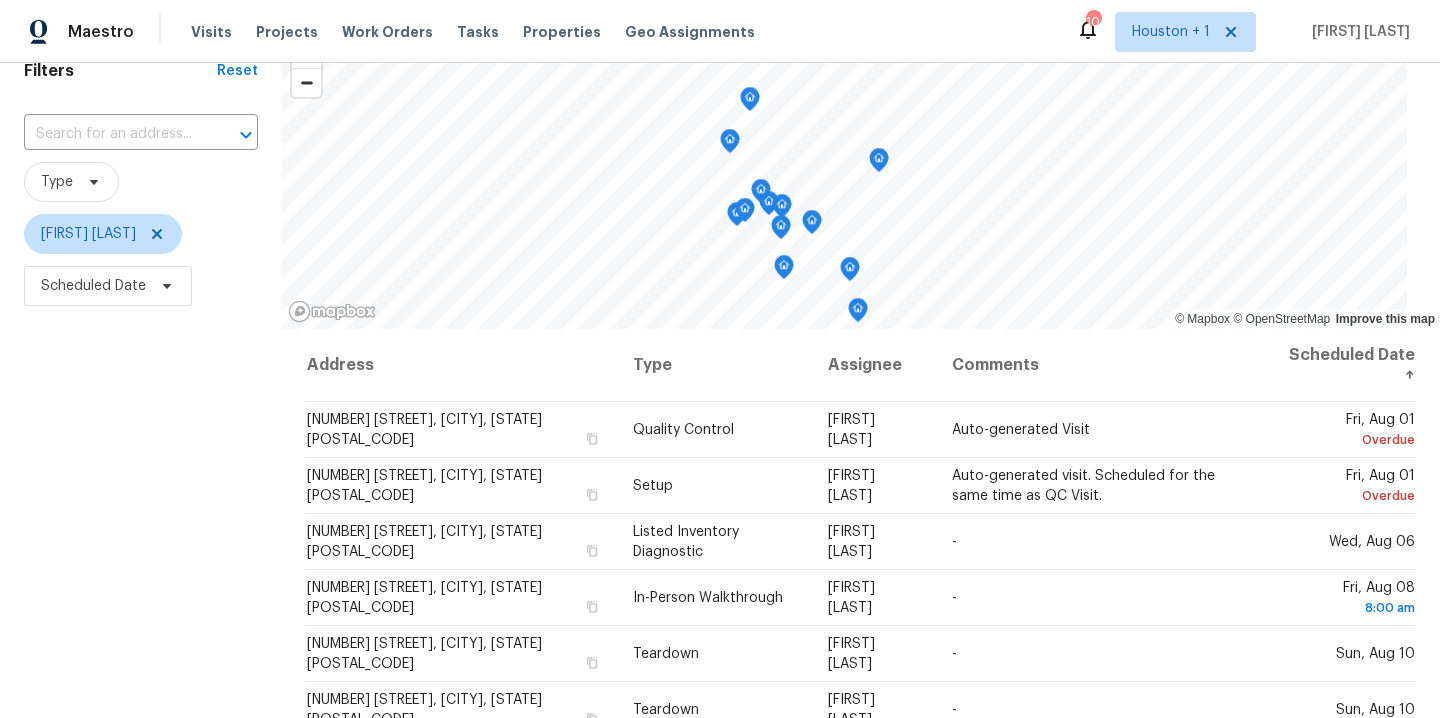 scroll, scrollTop: 104, scrollLeft: 0, axis: vertical 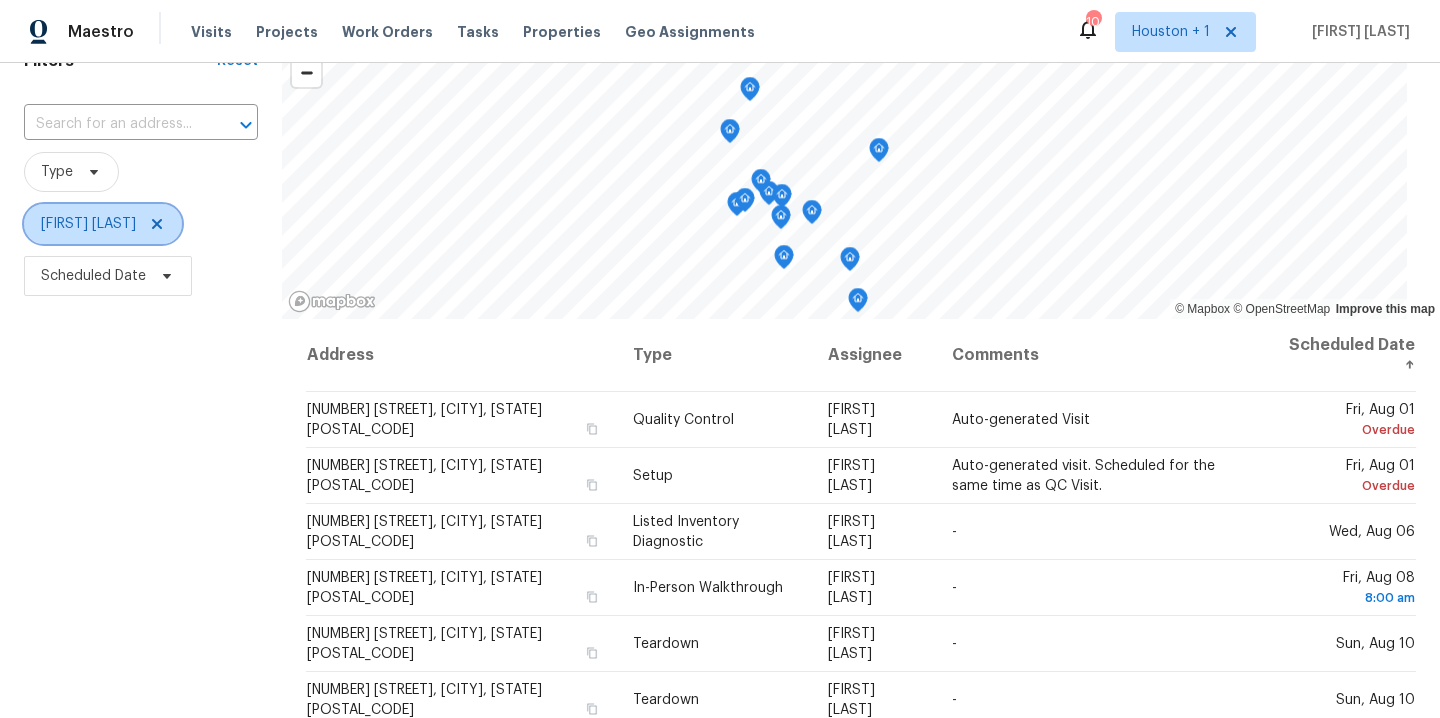 click 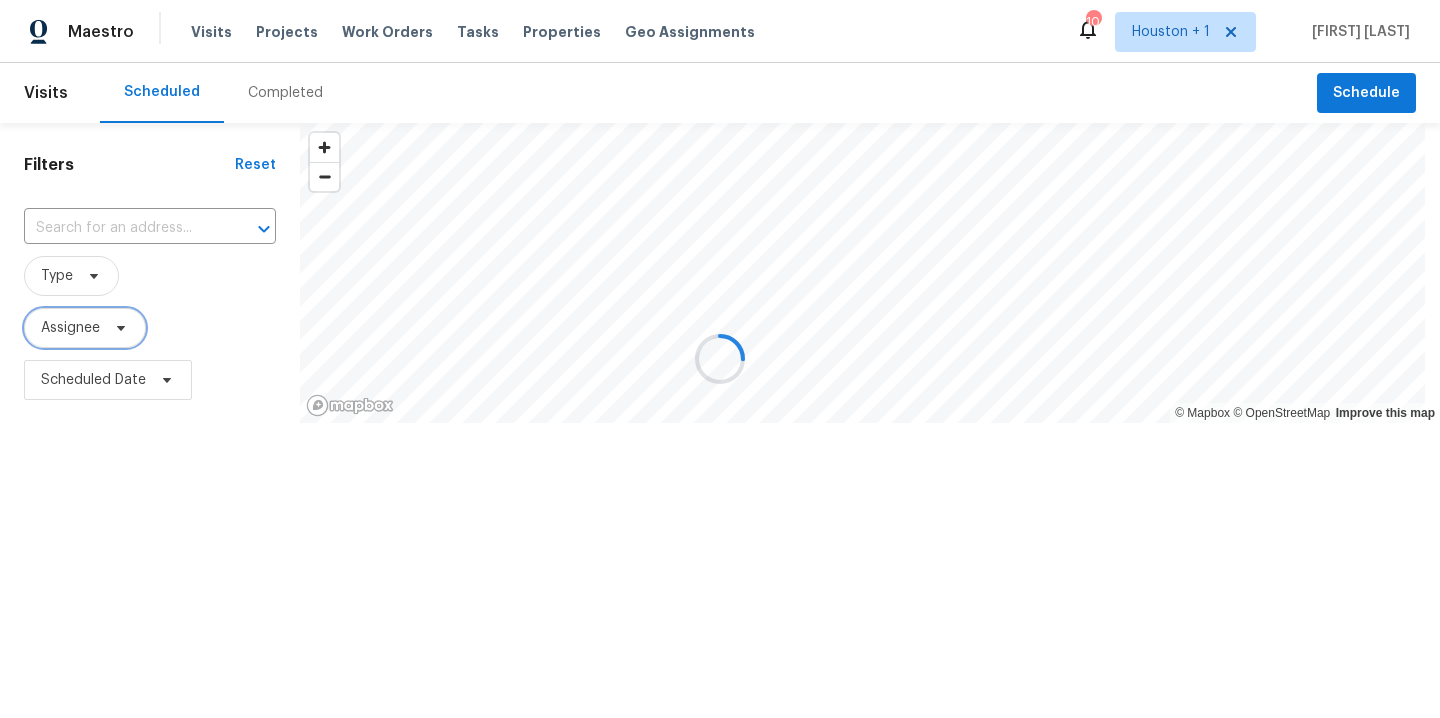 scroll, scrollTop: 0, scrollLeft: 0, axis: both 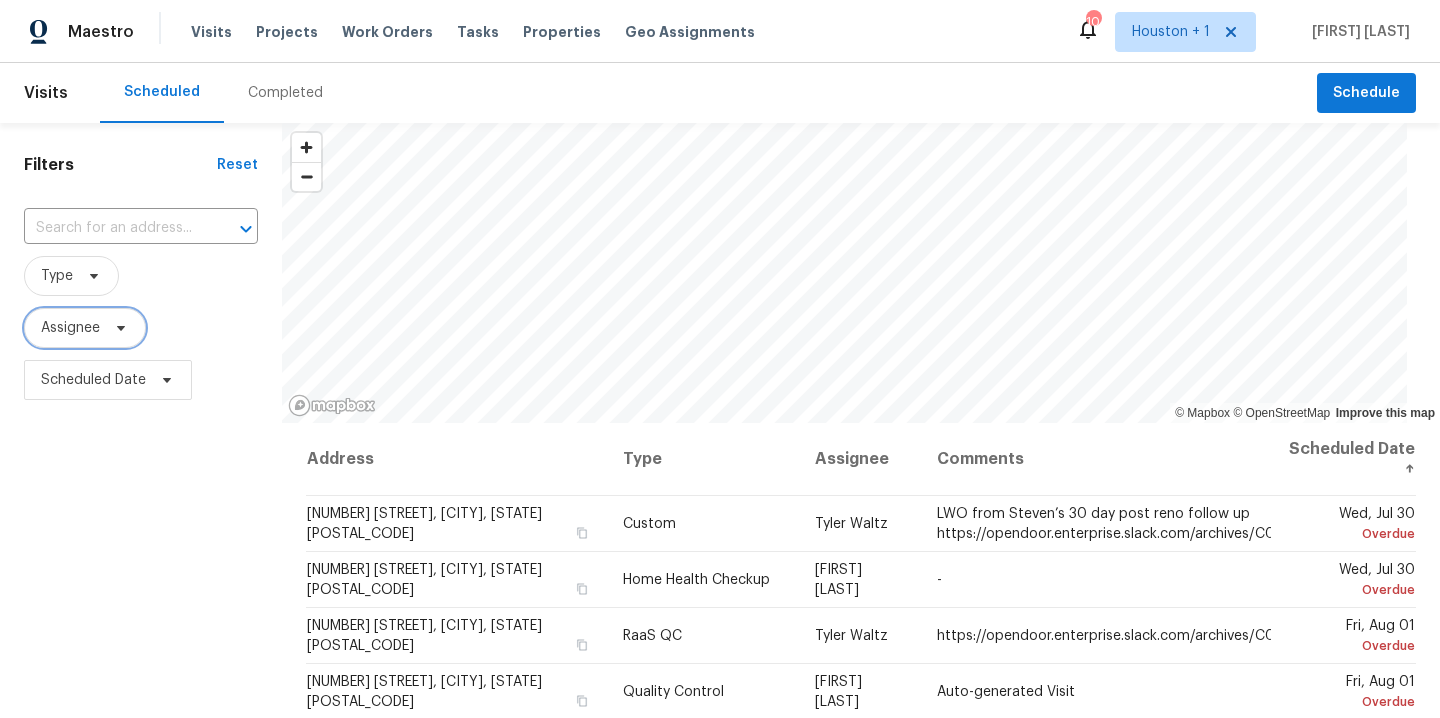 click on "Assignee" at bounding box center (70, 328) 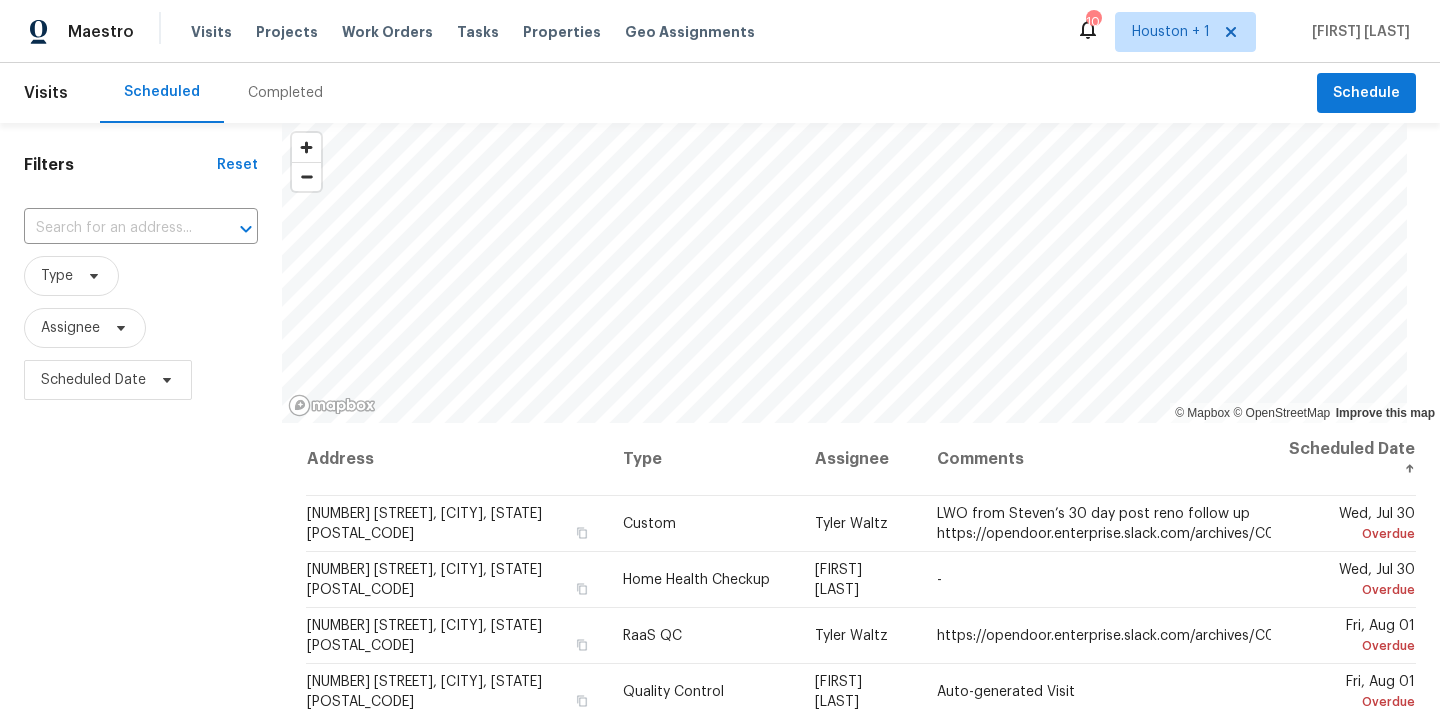 click on "Type" at bounding box center [141, 276] 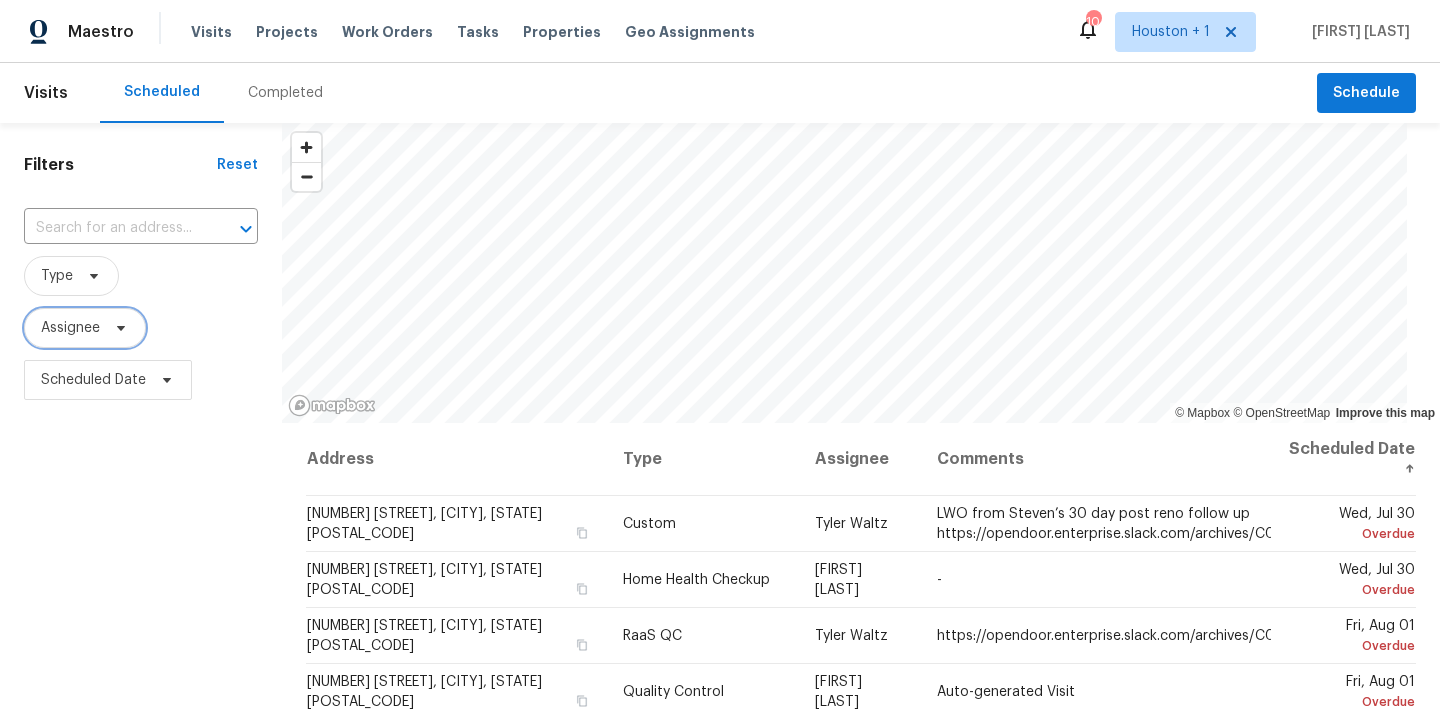 click on "Assignee" at bounding box center [70, 328] 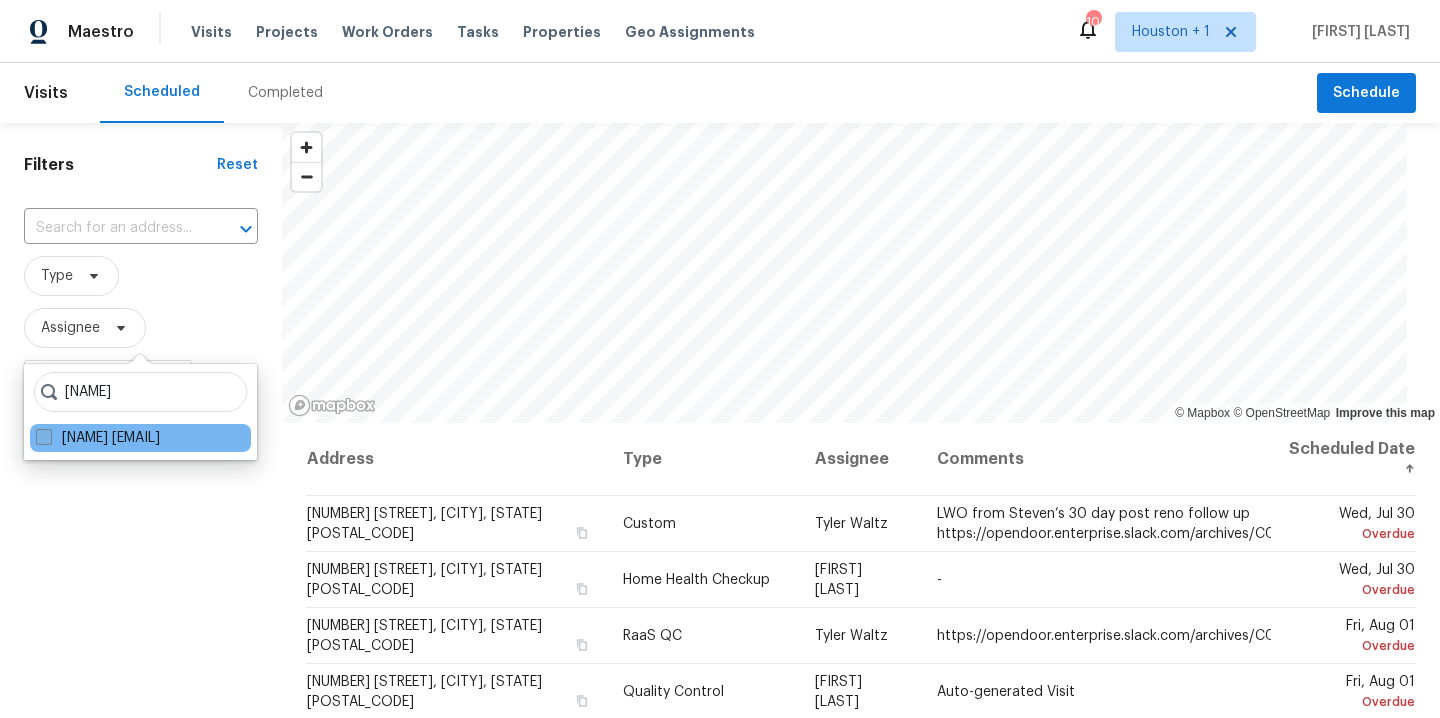 type on "stephen lacy" 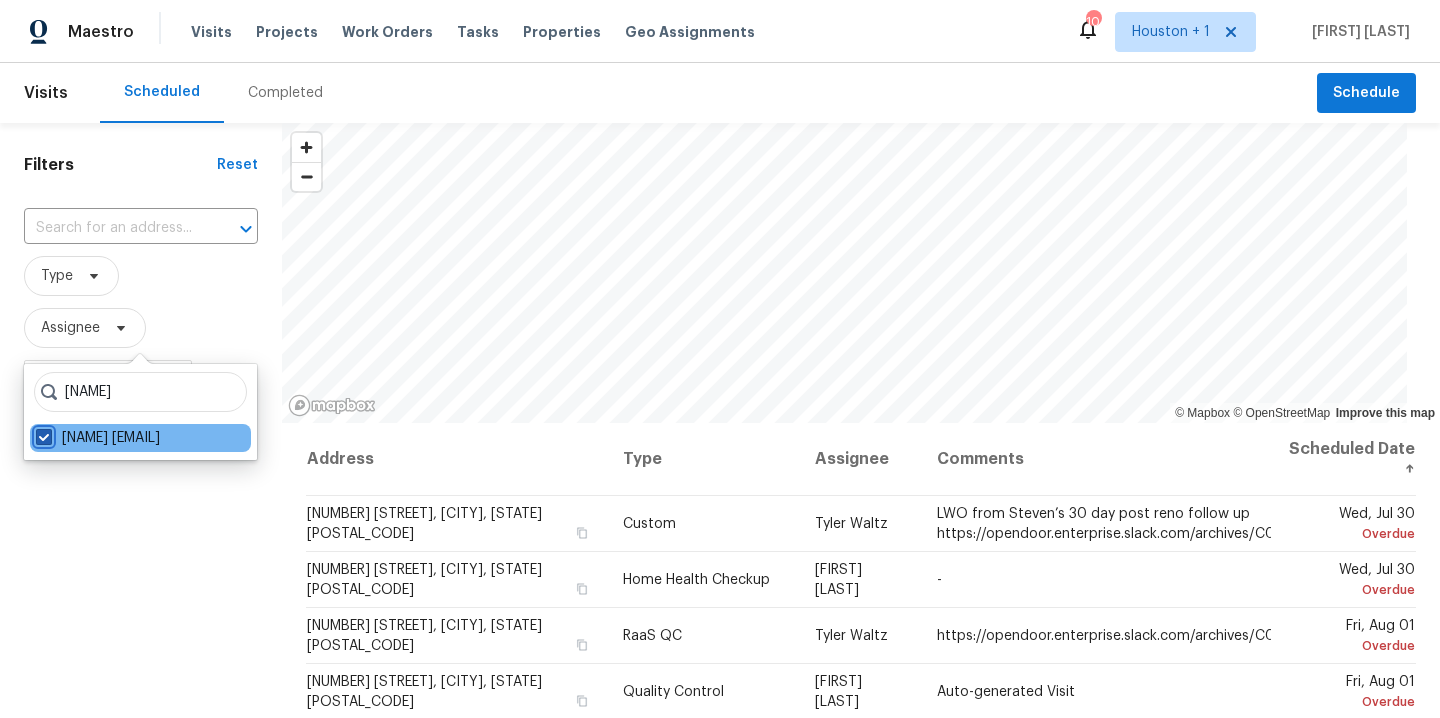 checkbox on "true" 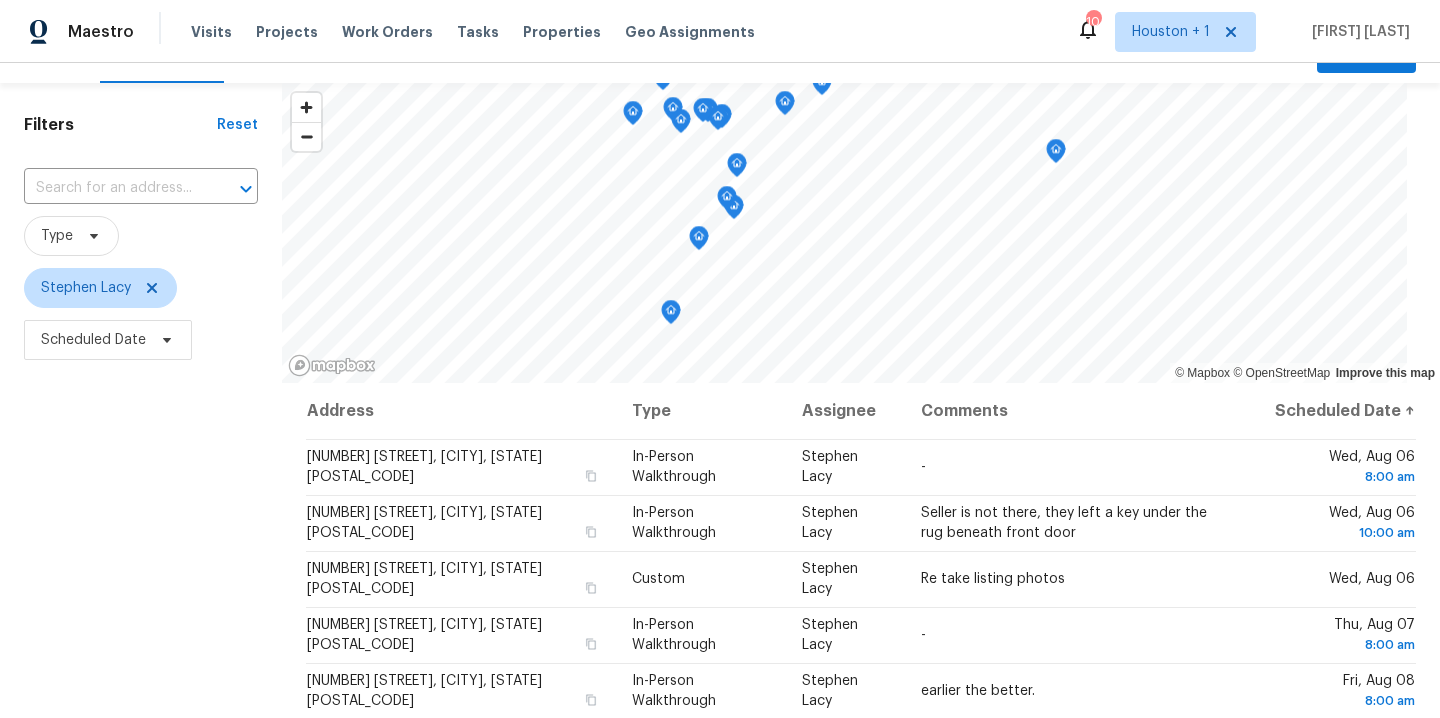scroll, scrollTop: 0, scrollLeft: 0, axis: both 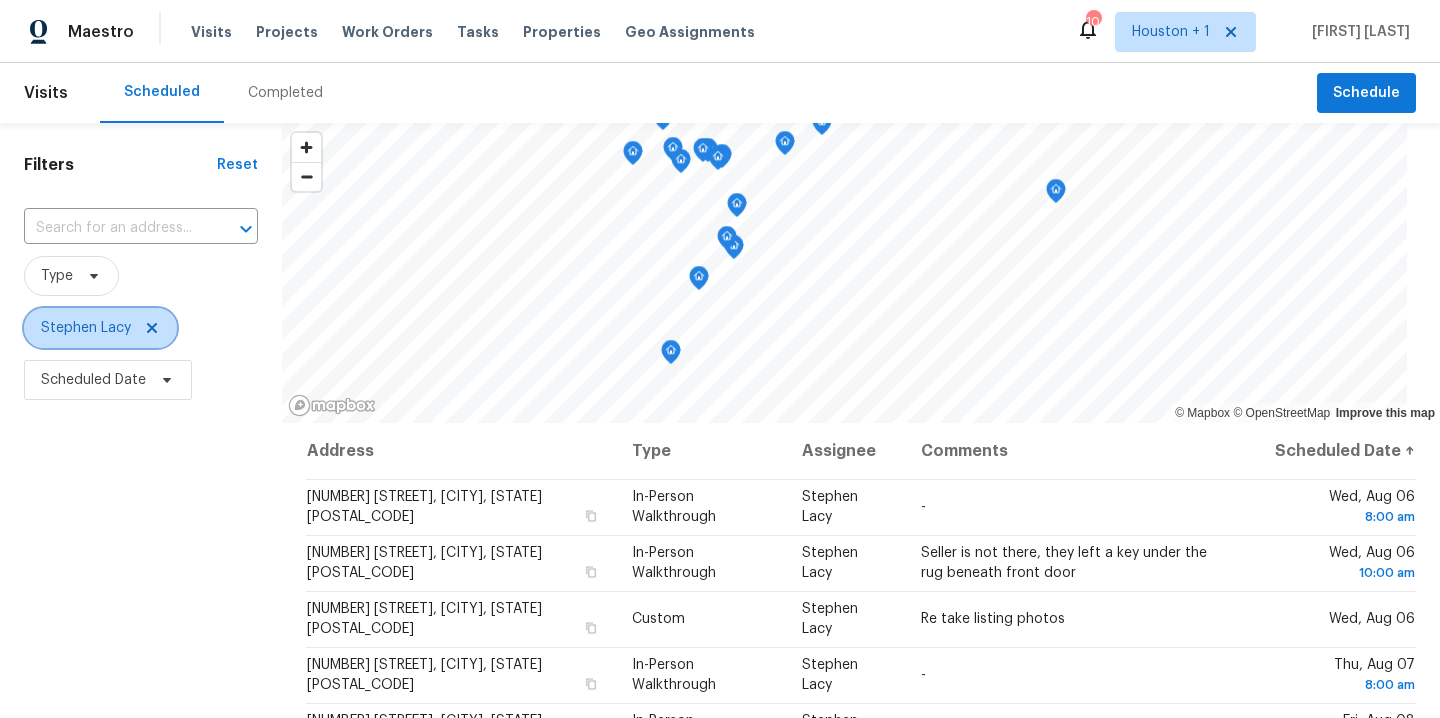 click 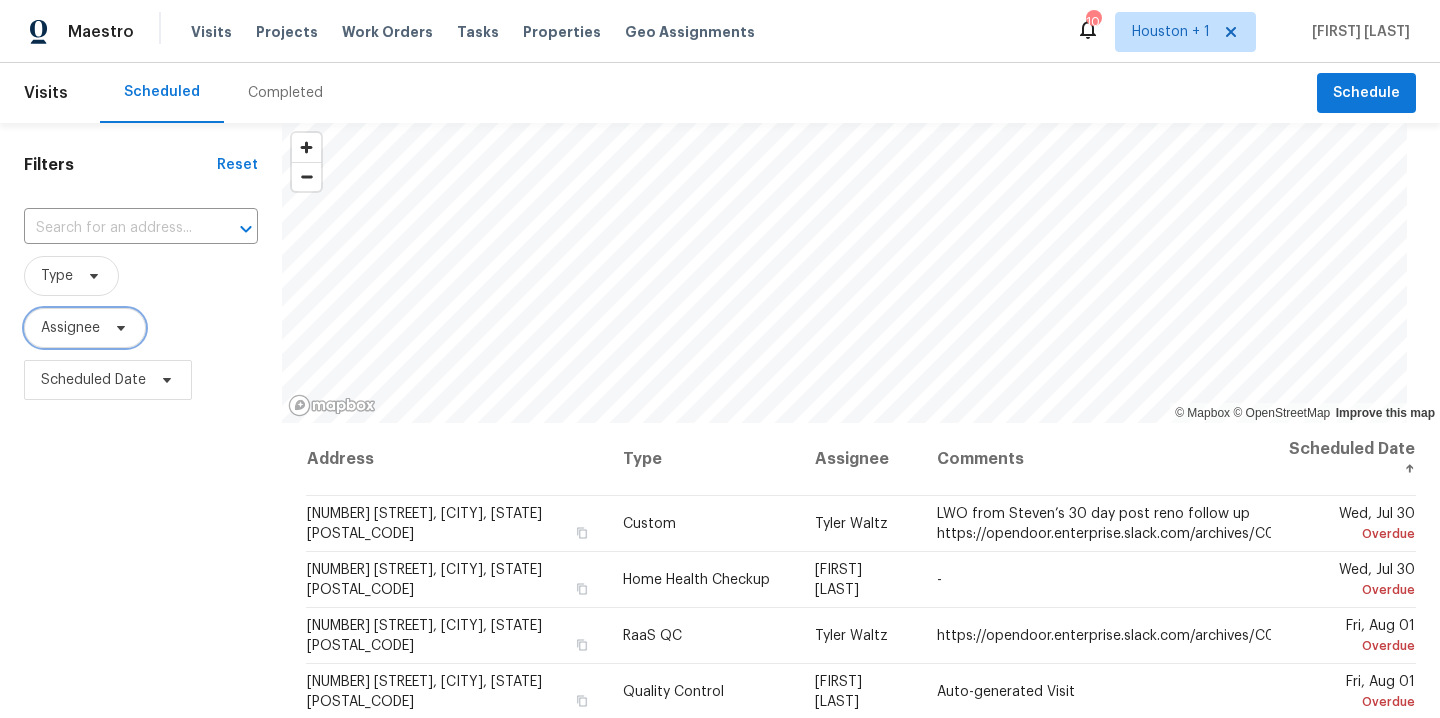 click at bounding box center [118, 328] 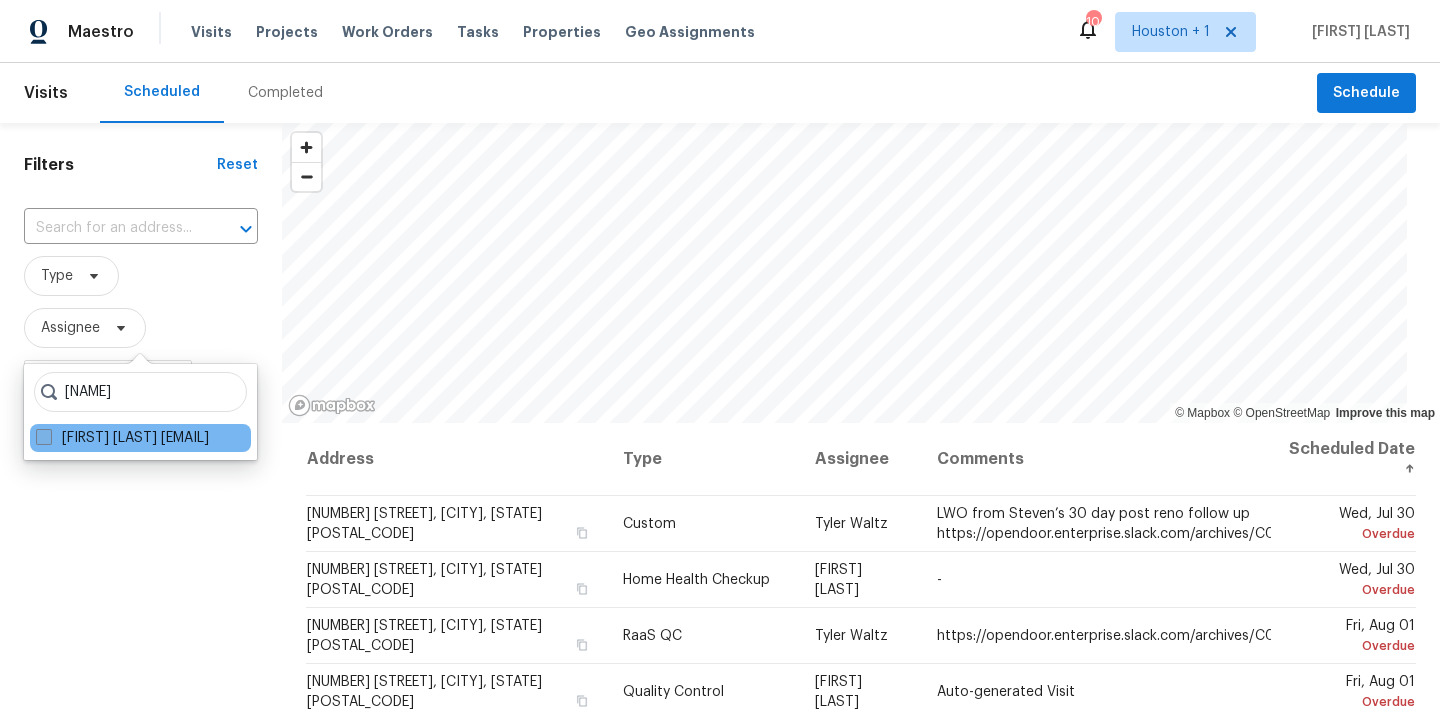 type on "navid ranjbar" 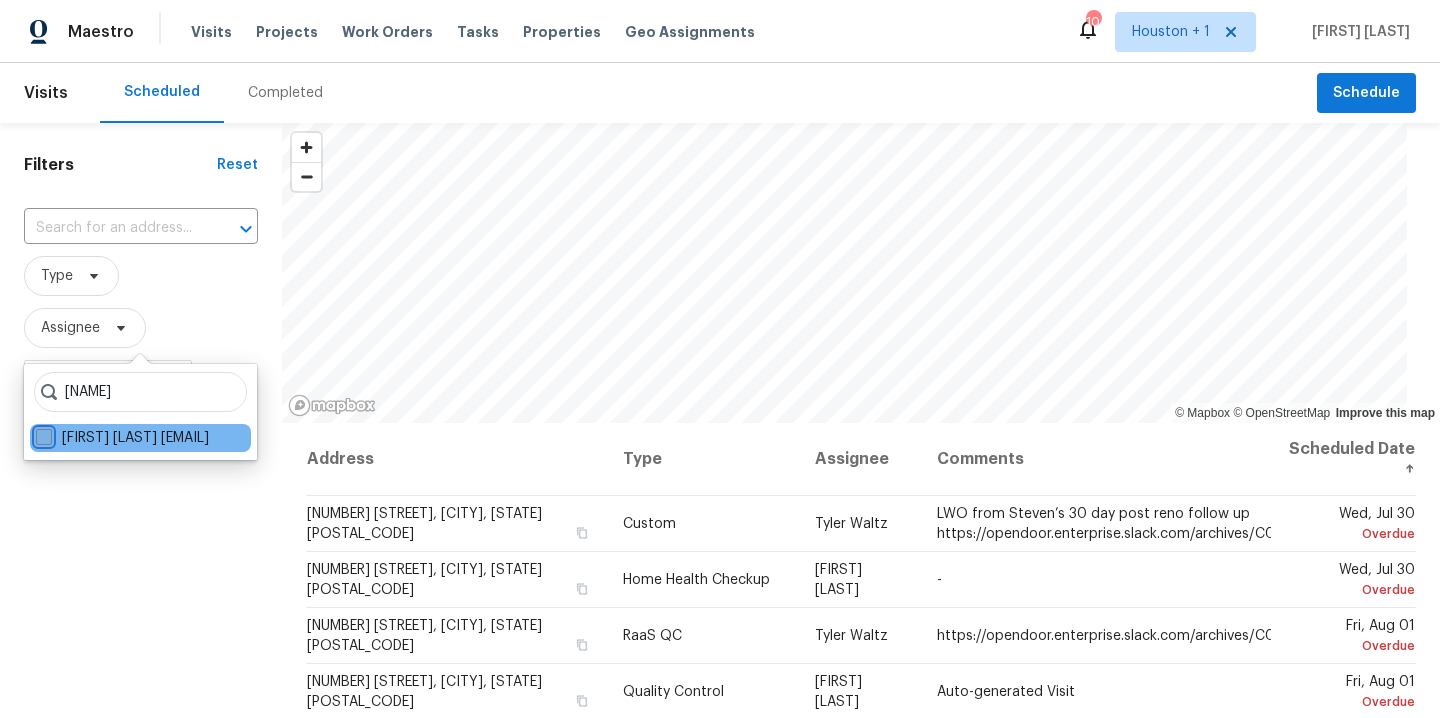 click on "Navid Ranjbar
navid.ranjbar@opendoor.com" at bounding box center (42, 434) 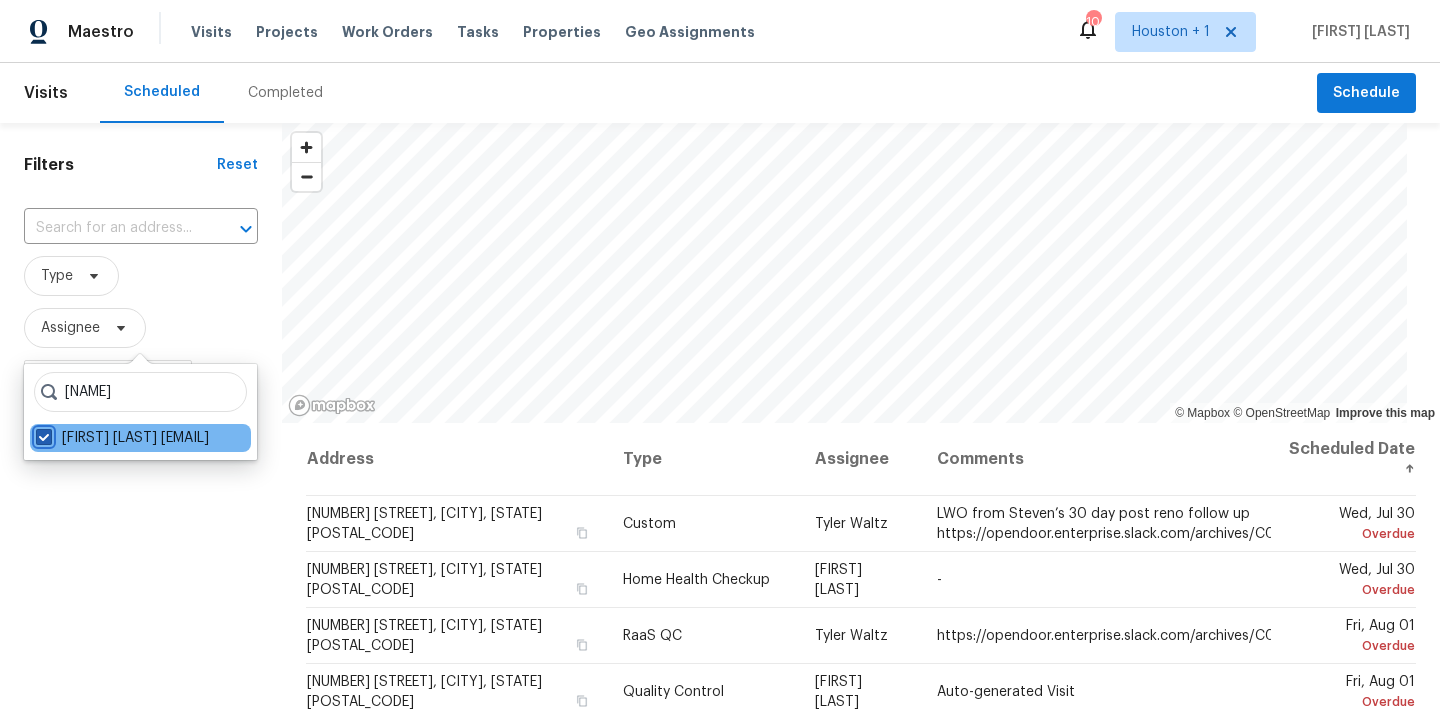 checkbox on "true" 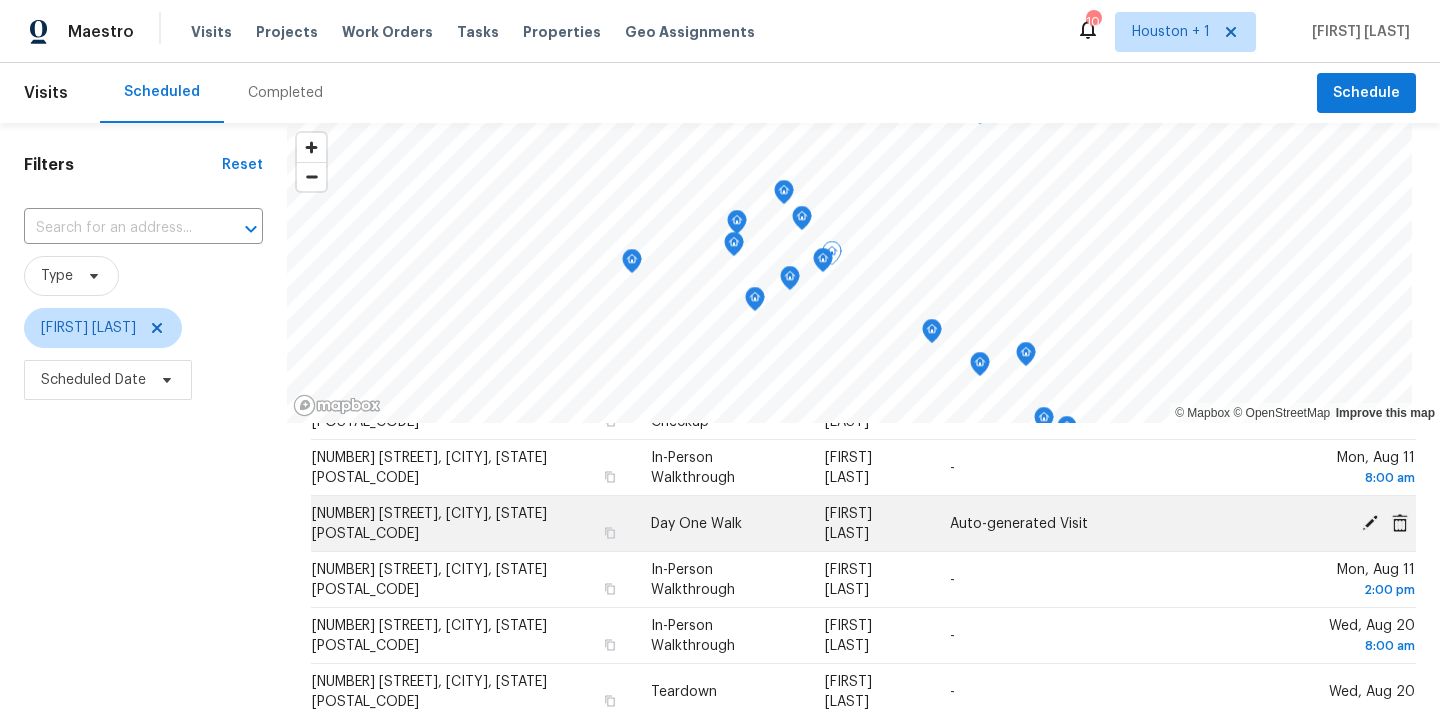 scroll, scrollTop: 408, scrollLeft: 0, axis: vertical 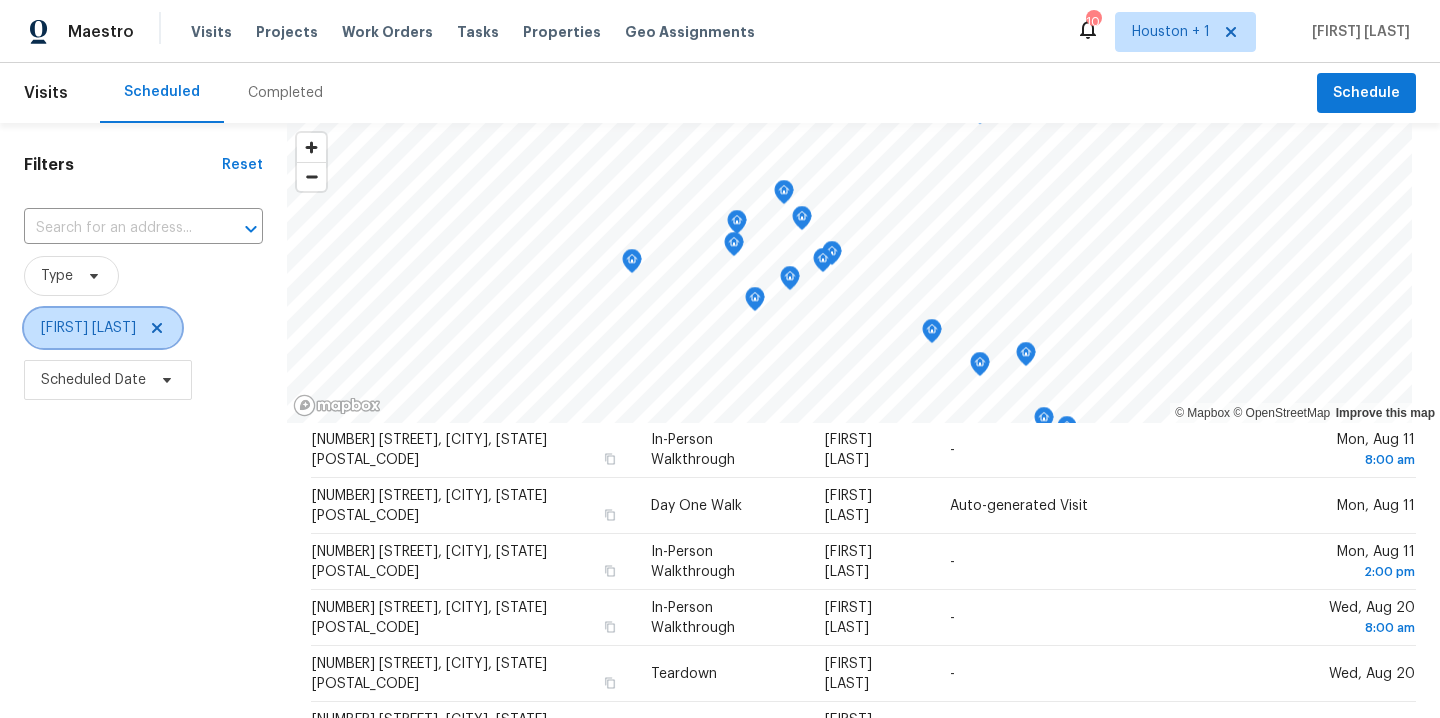 click 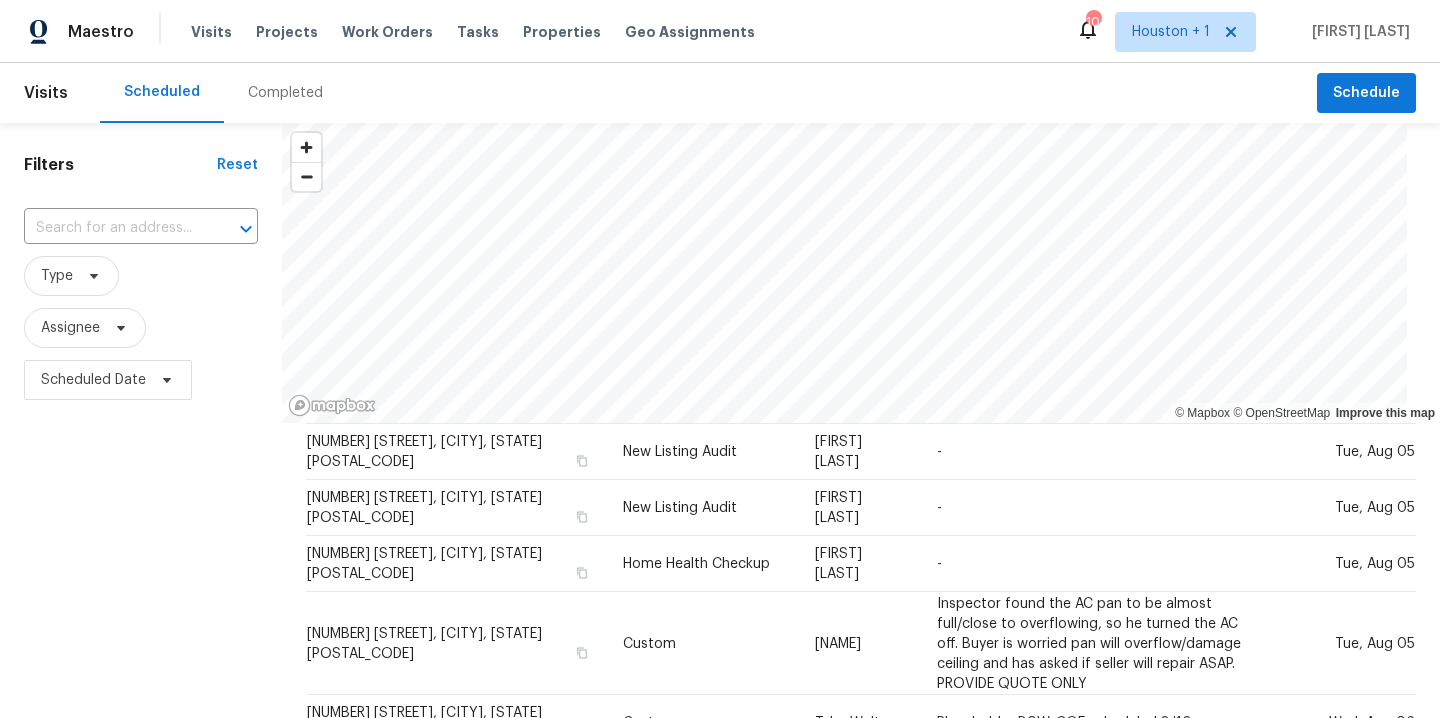 click on "Filters Reset ​ Type Assignee Scheduled Date" at bounding box center (141, 560) 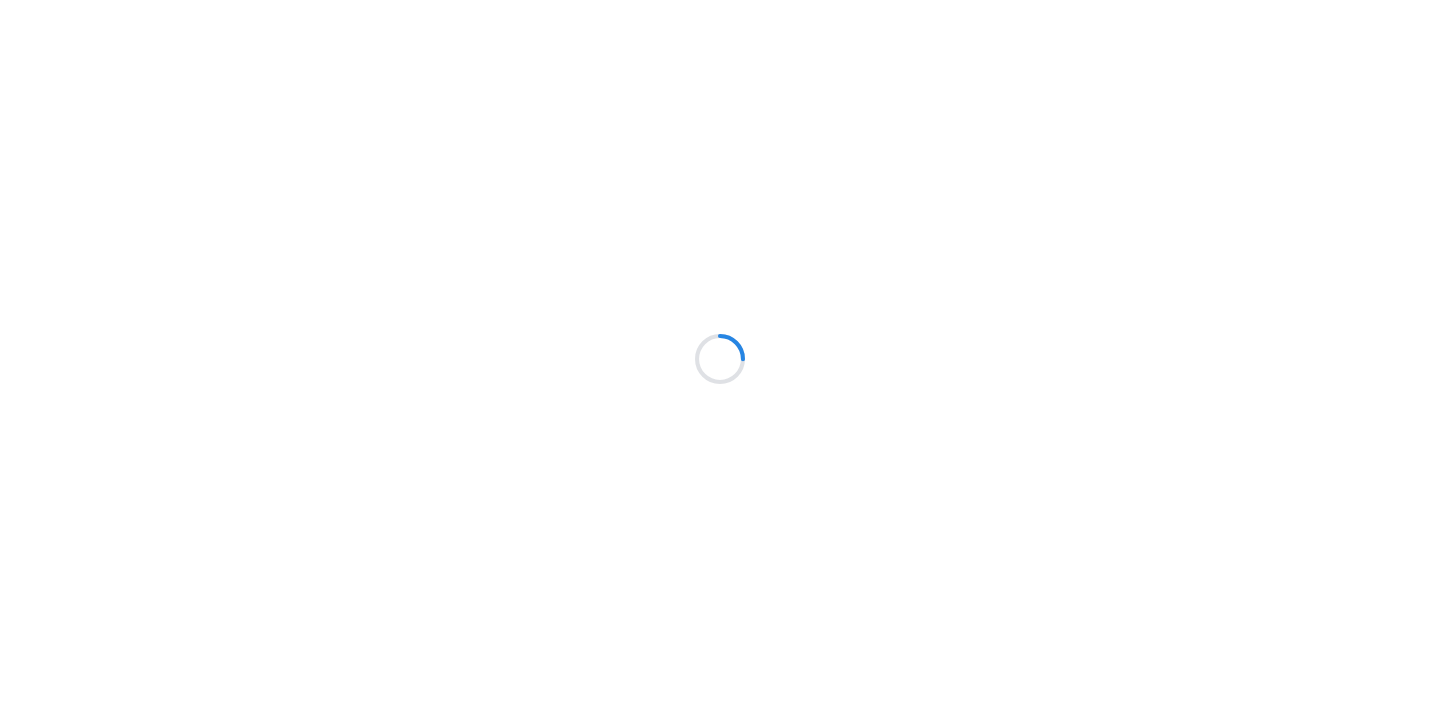 scroll, scrollTop: 0, scrollLeft: 0, axis: both 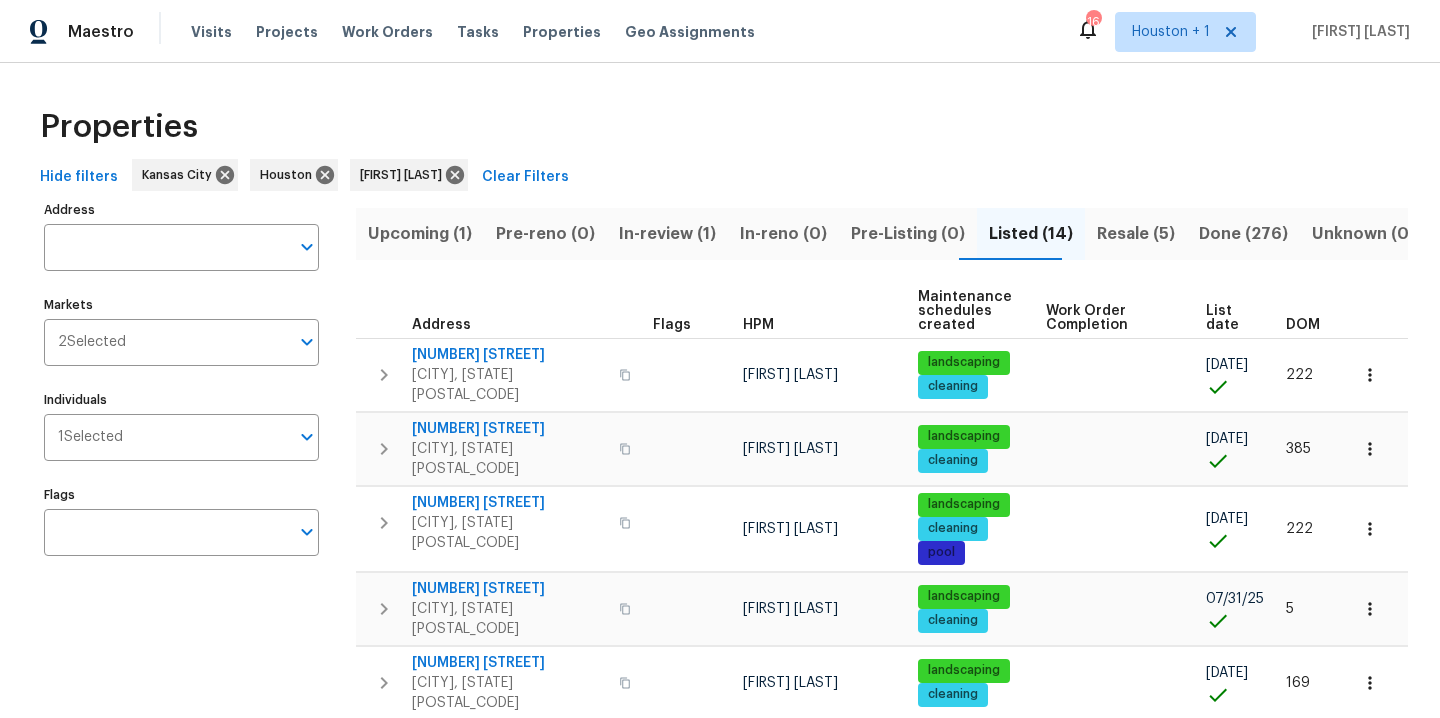 click on "Upcoming (1)" at bounding box center (420, 234) 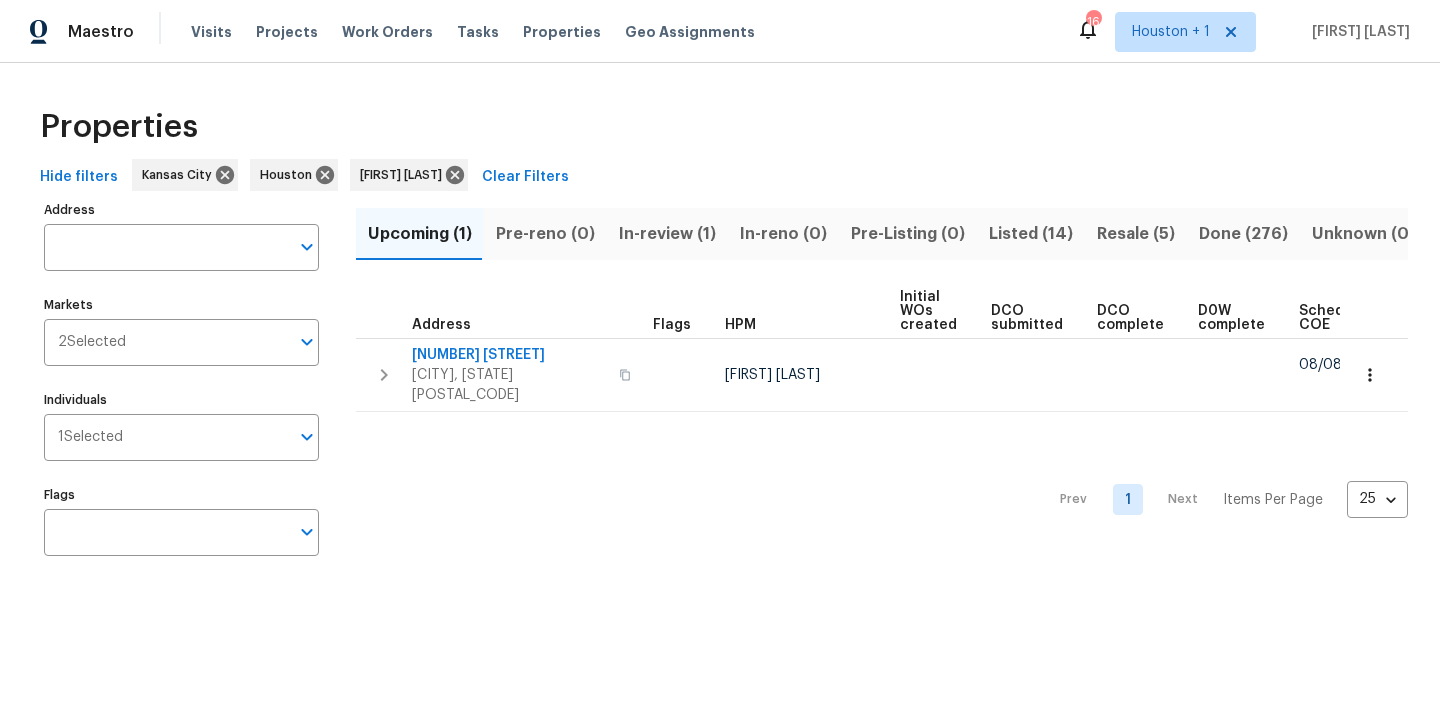 click on "Properties" at bounding box center (720, 127) 